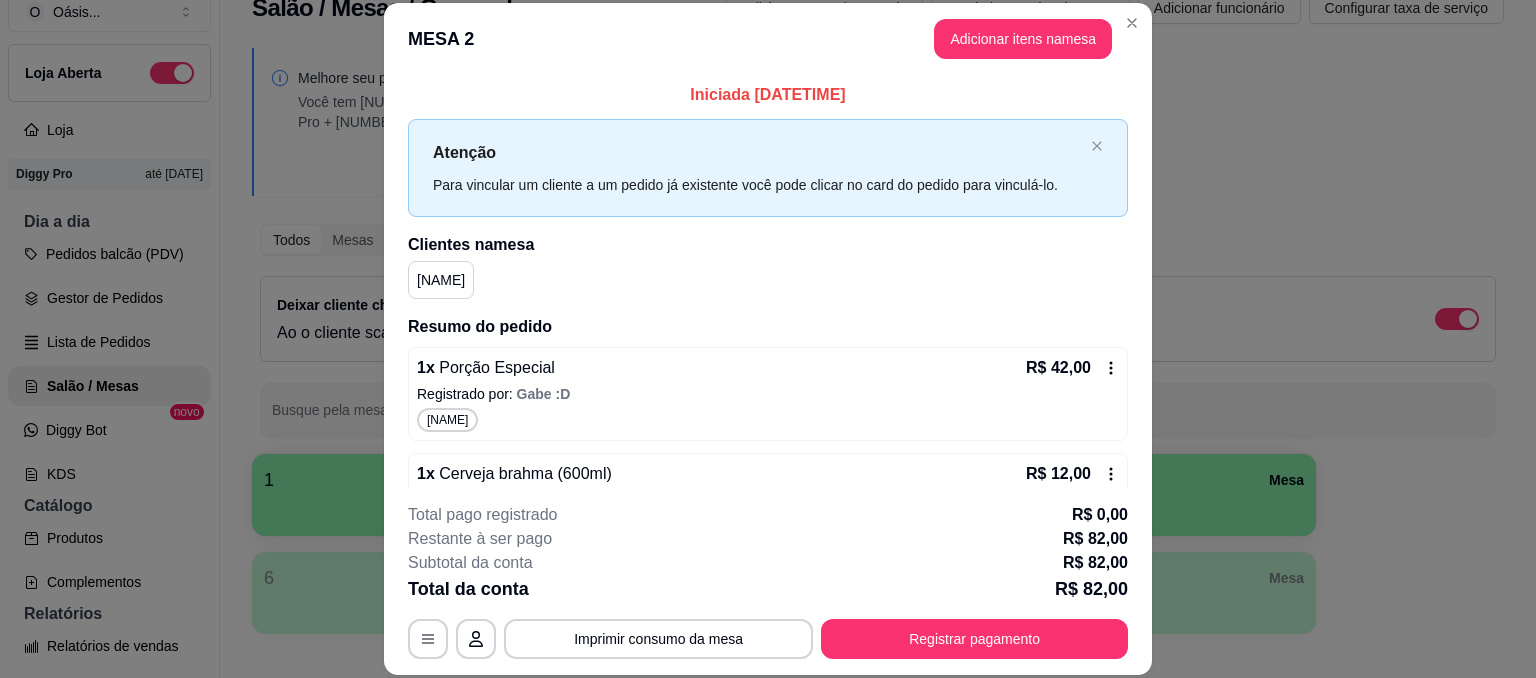 scroll, scrollTop: 32, scrollLeft: 0, axis: vertical 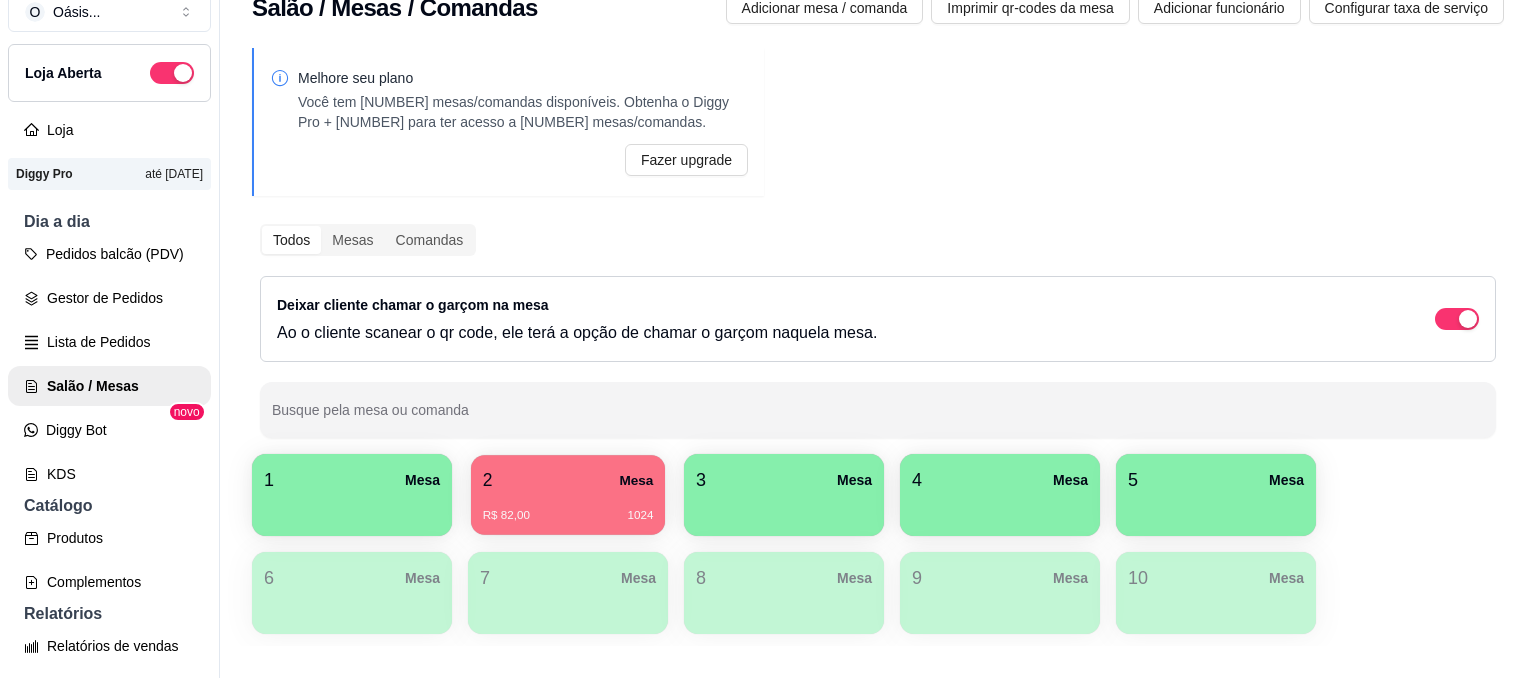 click on "R$ 82,00 1024" at bounding box center [568, 508] 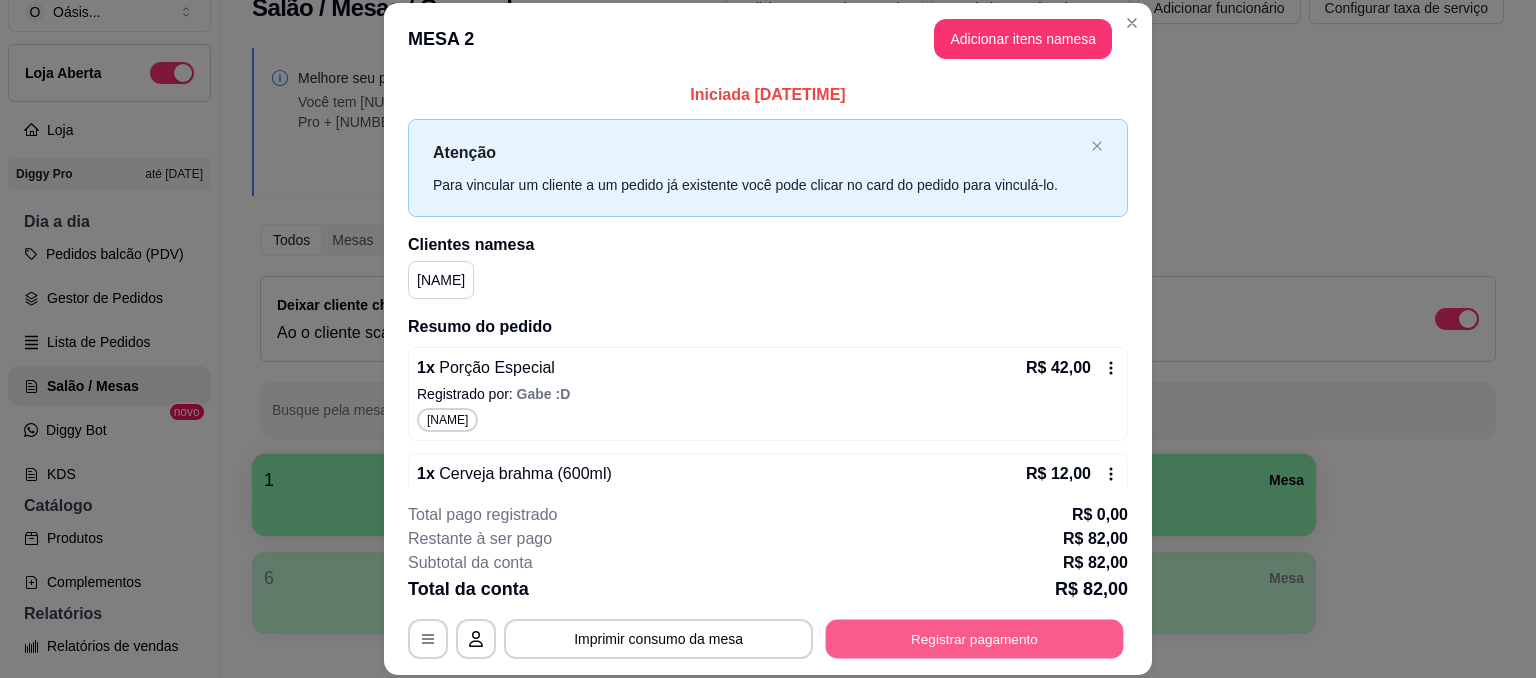 click on "Registrar pagamento" at bounding box center (975, 638) 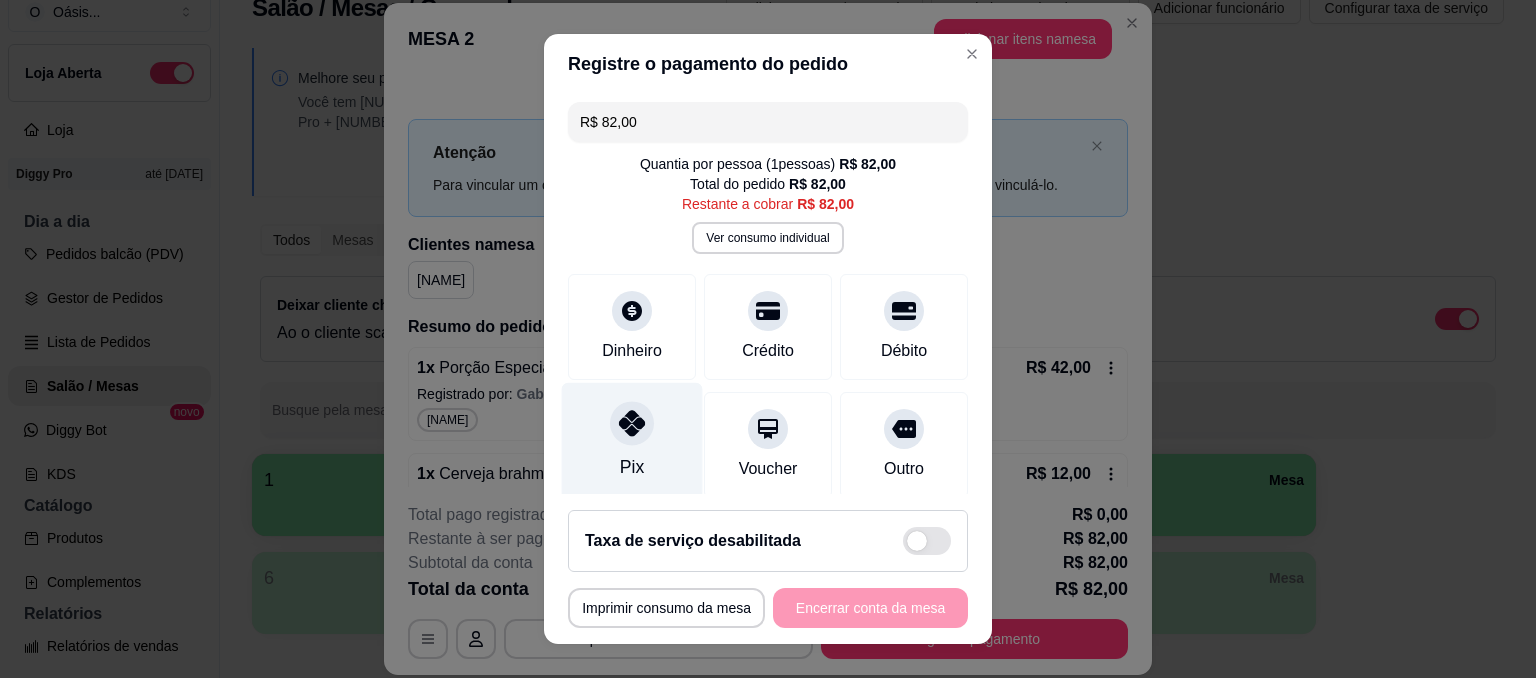 click 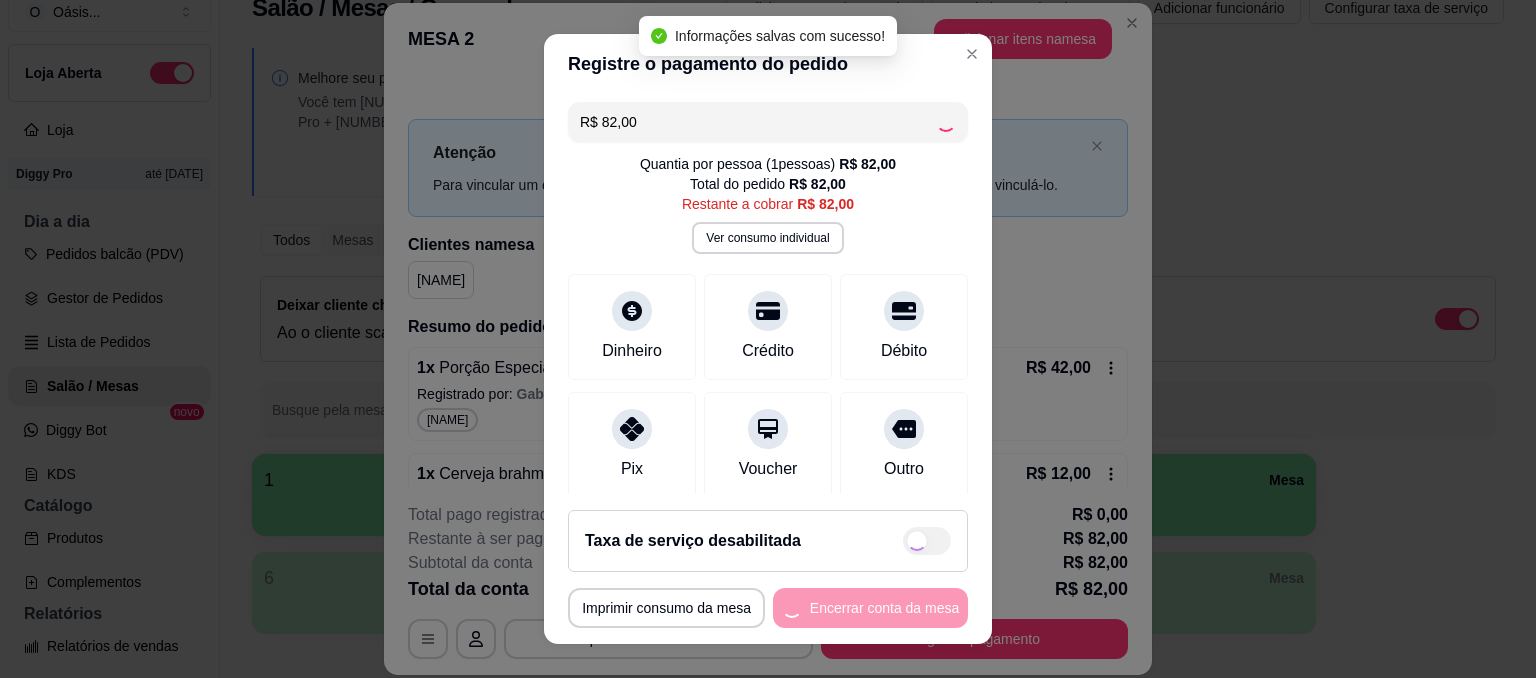 type on "R$ 0,00" 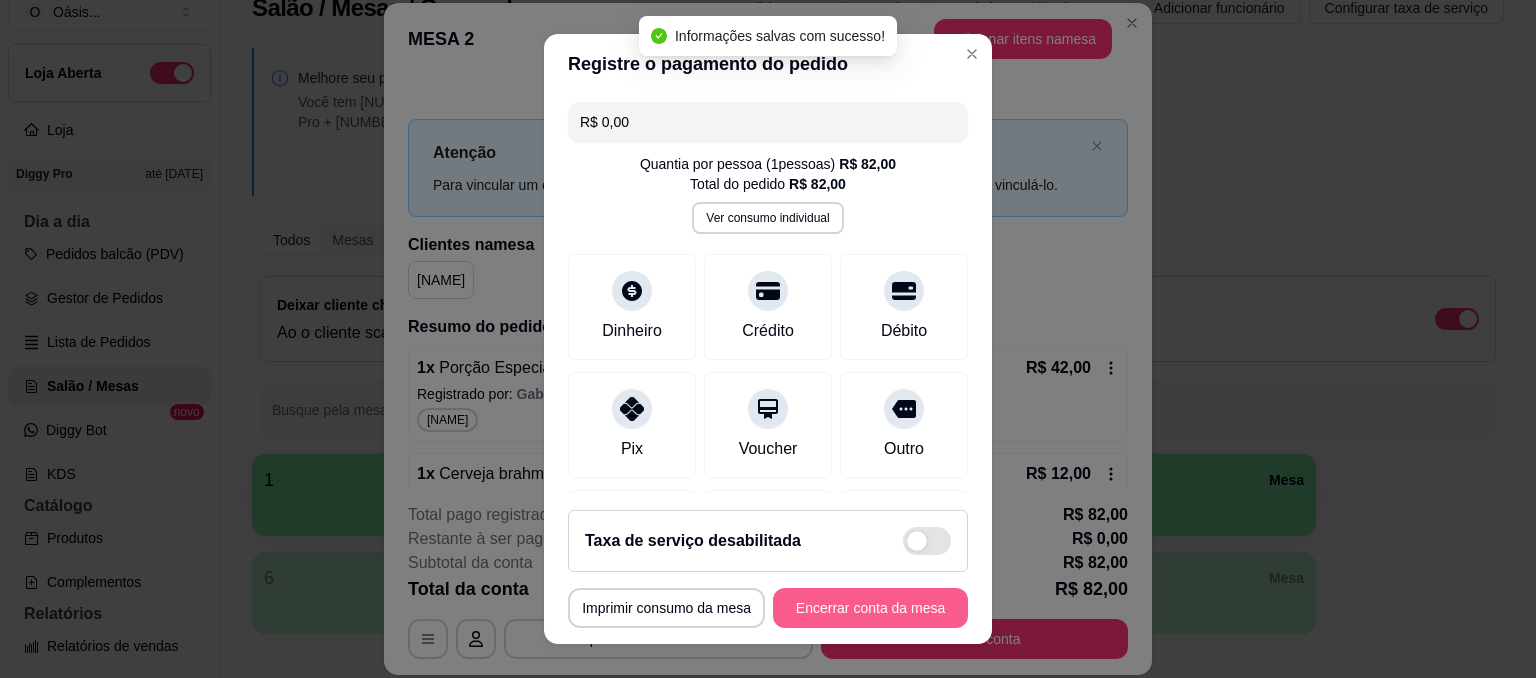 click on "Encerrar conta da mesa" at bounding box center (870, 608) 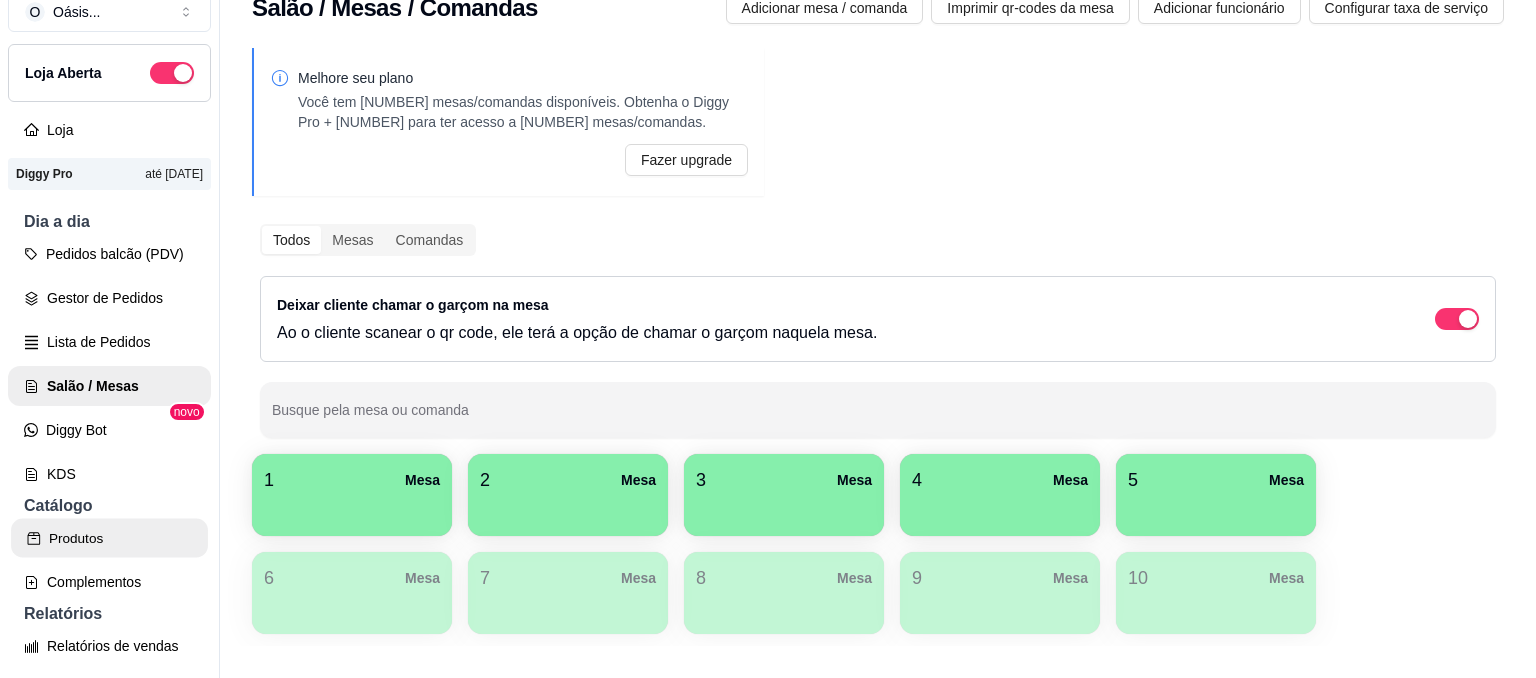 click on "Produtos" at bounding box center [109, 538] 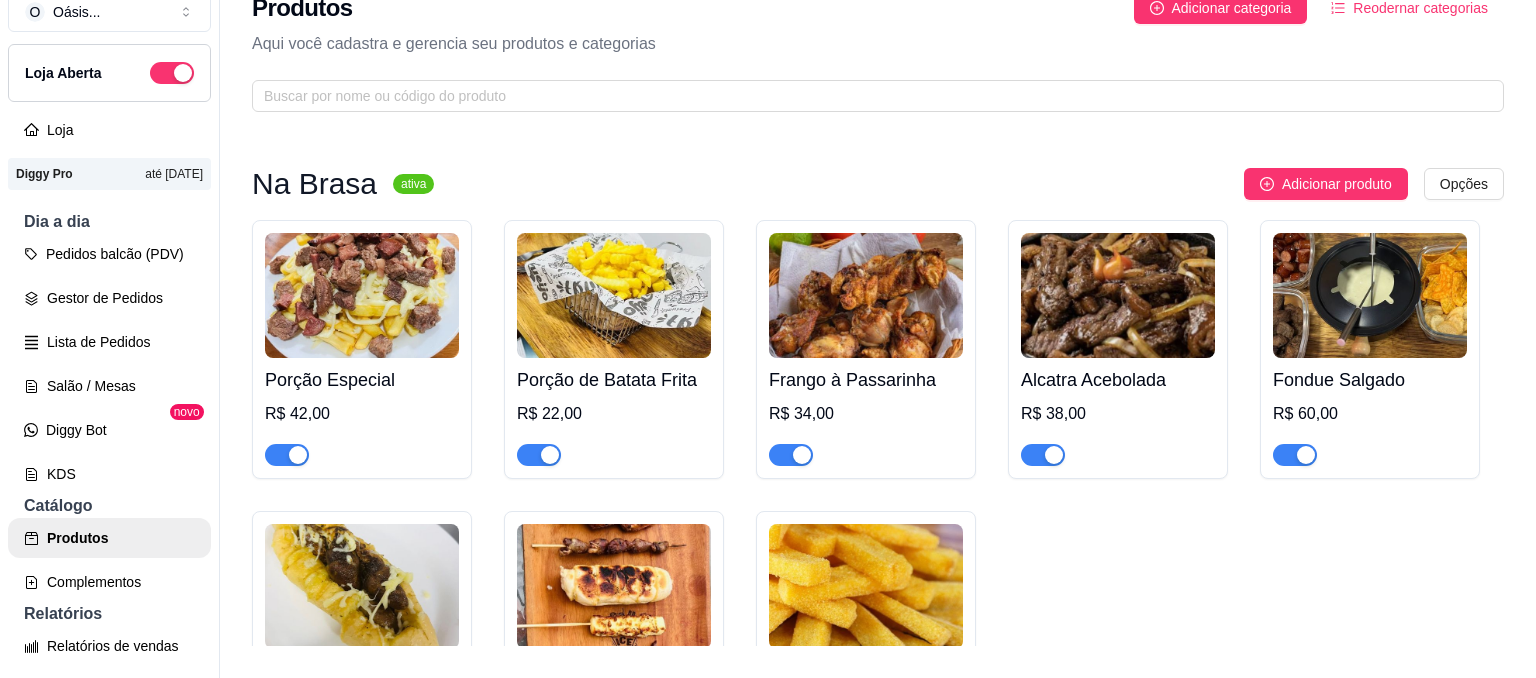 scroll, scrollTop: 0, scrollLeft: 0, axis: both 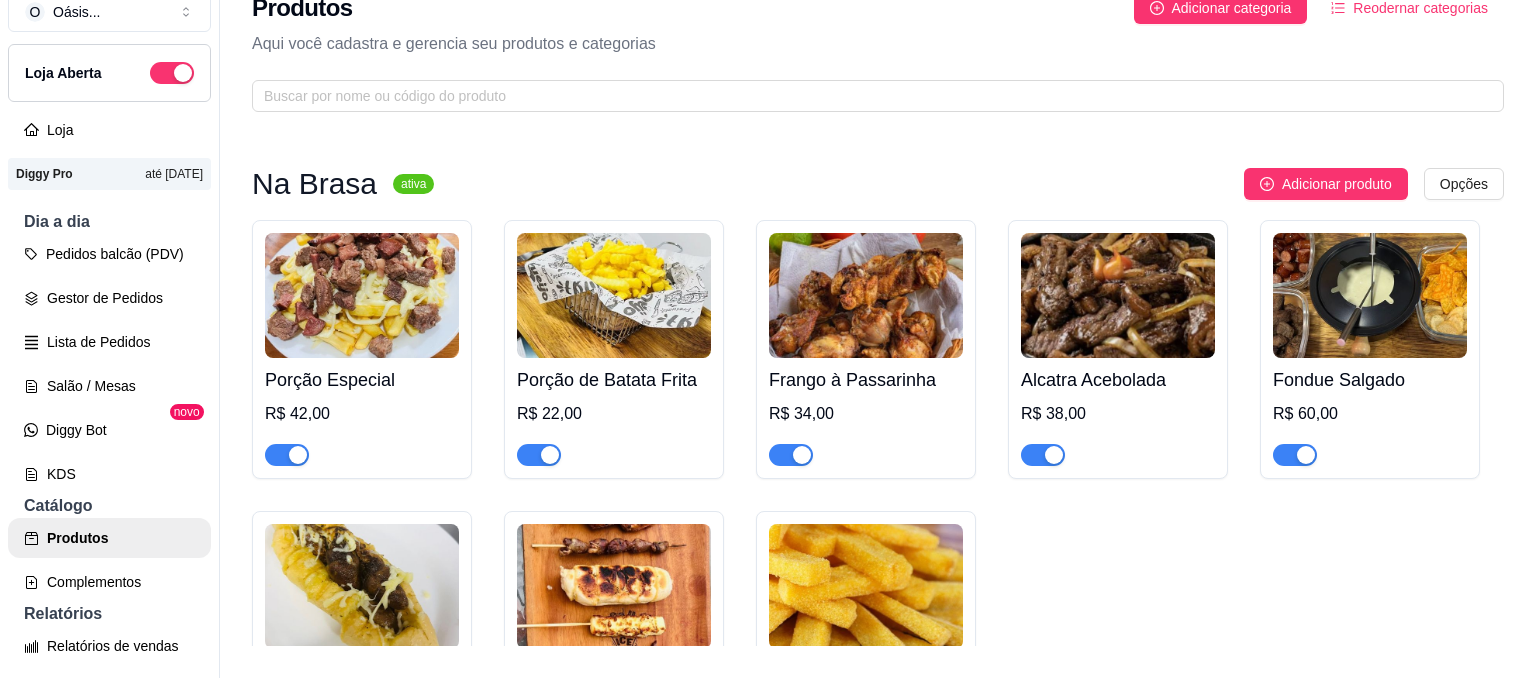click on "Porção Especial R$ 42,00 Porção de Batata Frita R$ 22,00 Frango à Passarinha R$ 34,00 Alcatra Acebolada R$ 38,00 Fondue Salgado R$ 60,00 Pão de Alho Recheado R$ 16,00 Espetinhos R$ 10,00 Polenta Frita R$ 22,00" at bounding box center [878, 495] 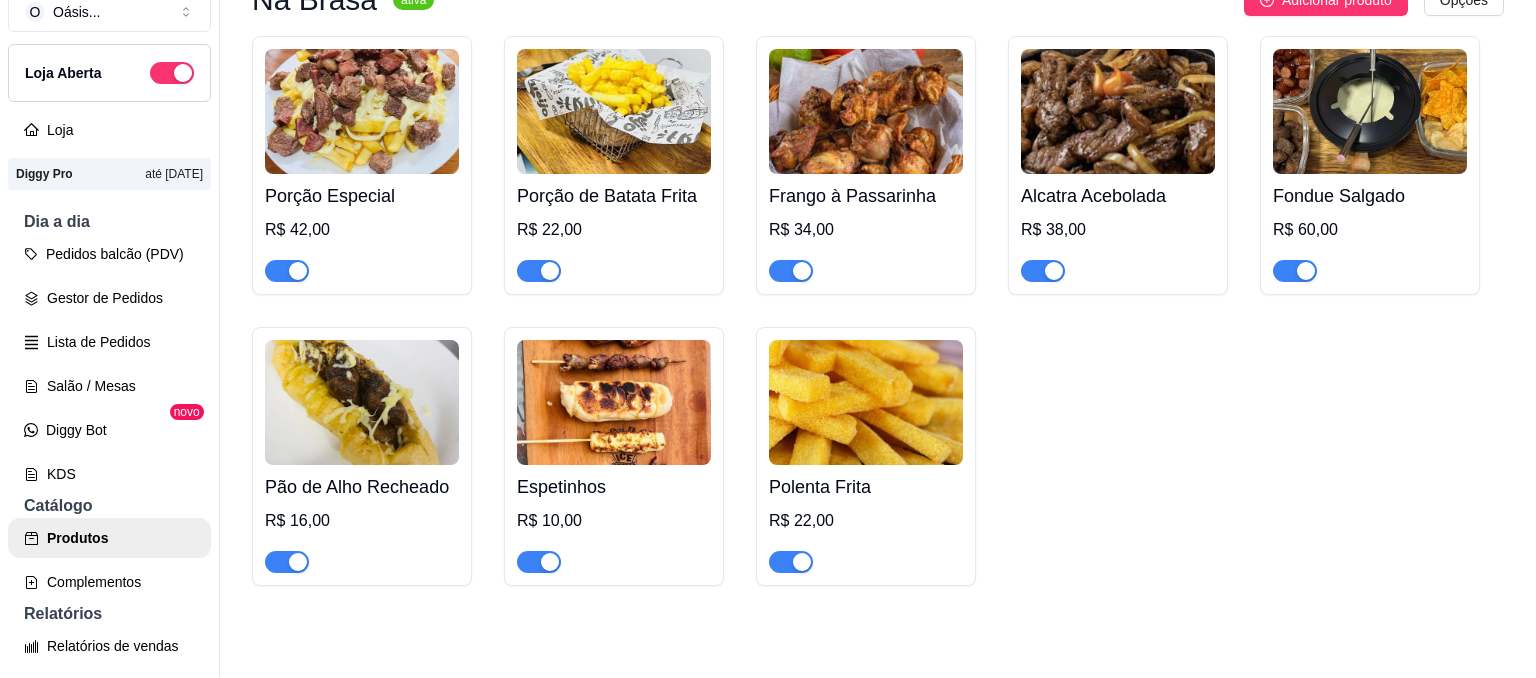 scroll, scrollTop: 259, scrollLeft: 0, axis: vertical 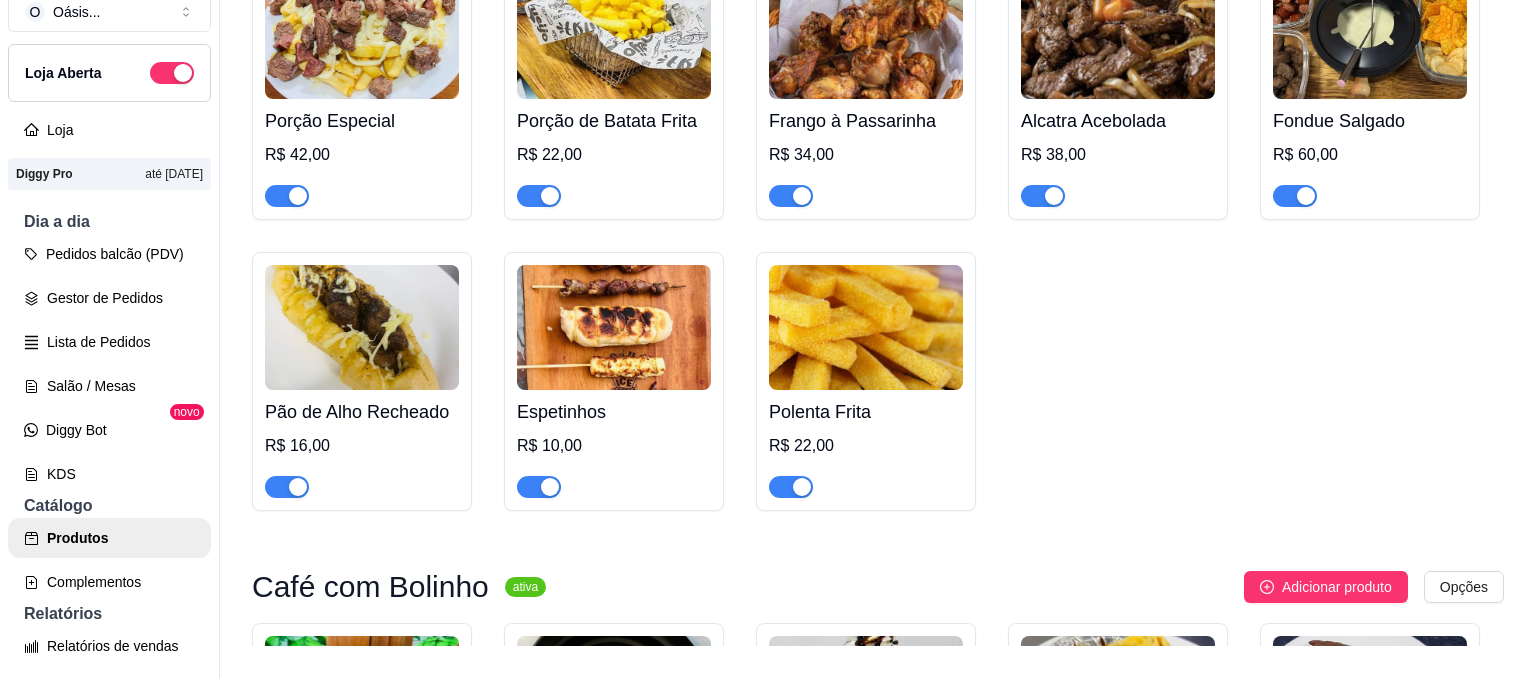 click at bounding box center [539, 487] 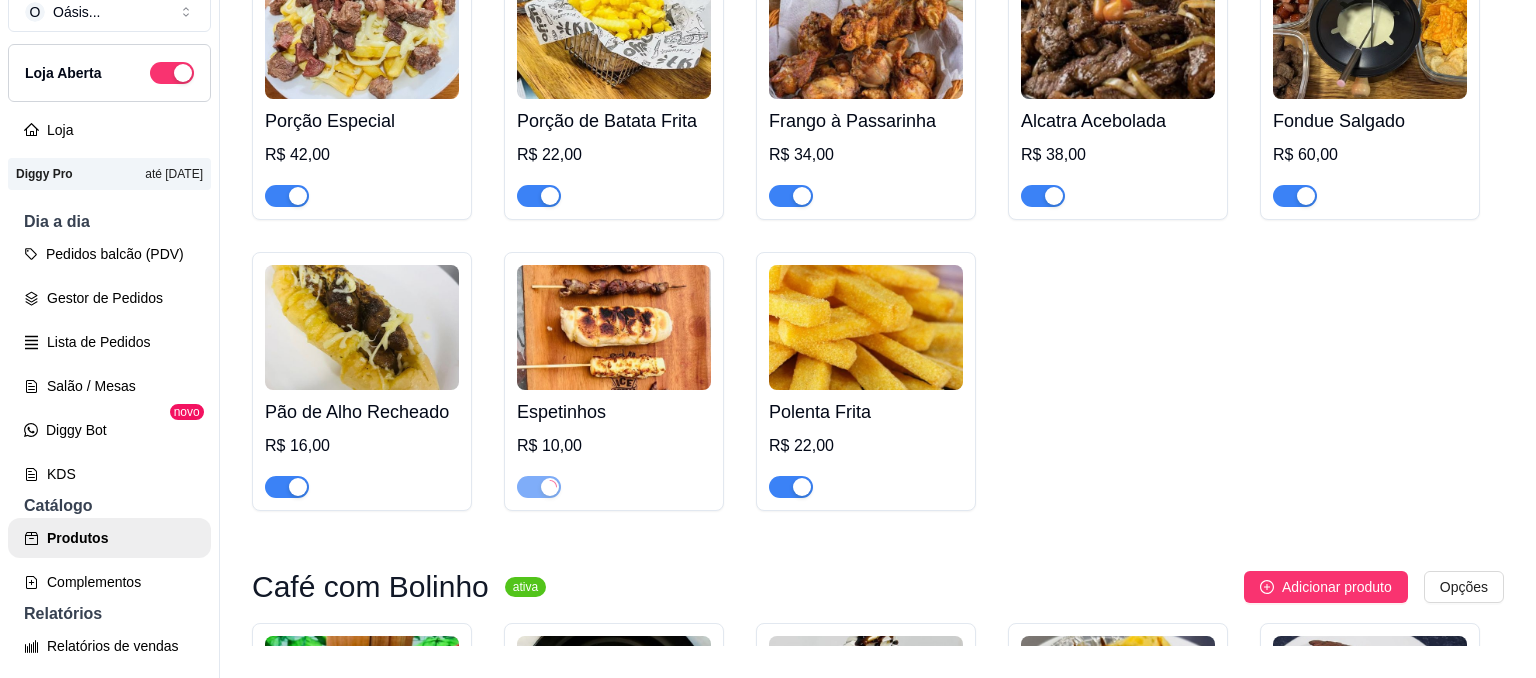 click at bounding box center [298, 487] 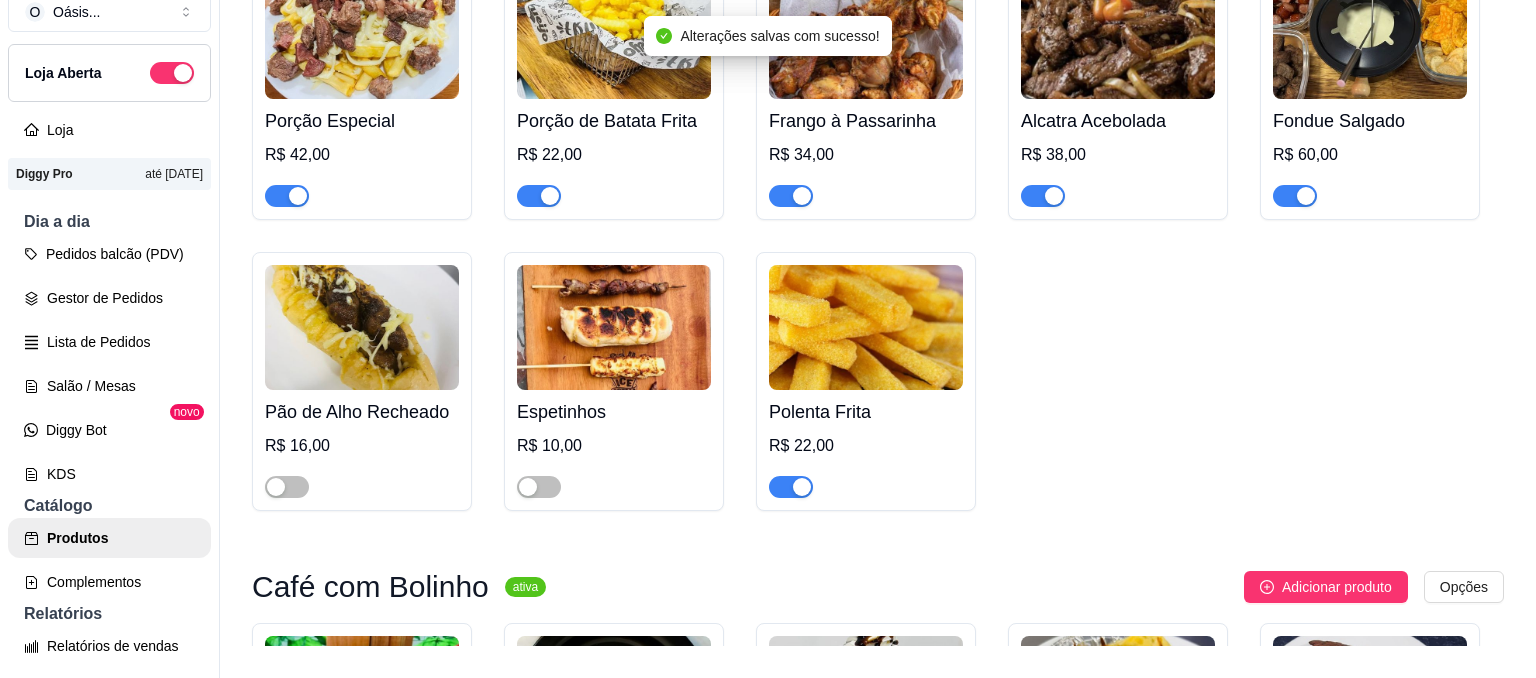 click on "Porção Especial R$ 42,00 Porção de Batata Frita R$ 22,00 Frango à Passarinha R$ 34,00 Alcatra Acebolada R$ 38,00 Fondue Salgado R$ 60,00 Pão de Alho Recheado R$ 16,00 Espetinhos R$ 10,00 Polenta Frita R$ 22,00" at bounding box center [878, 236] 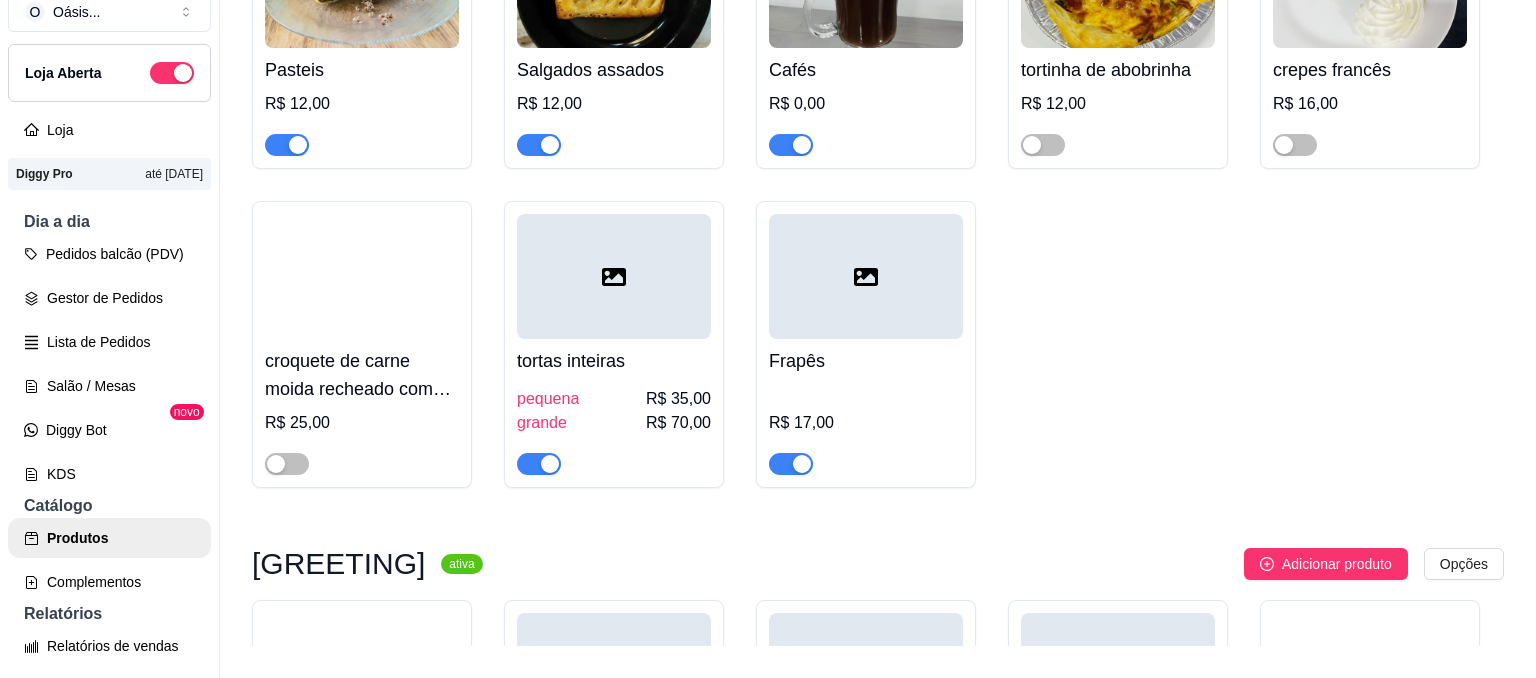 scroll, scrollTop: 1036, scrollLeft: 0, axis: vertical 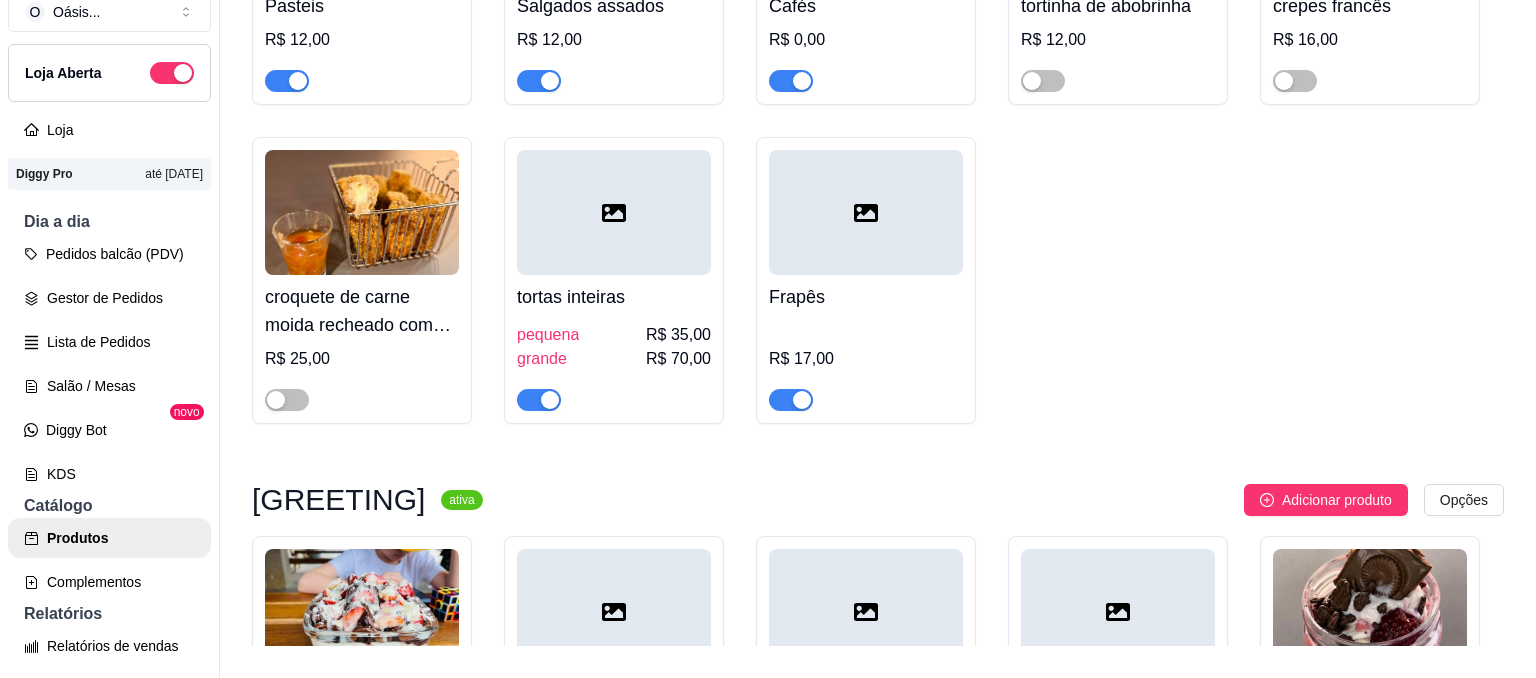 click on "Na Brasa ativa Adicionar produto Opções Porção Especial   R$ 42,00 Porção de Batata Frita   R$ 22,00 Frango à Passarinha   R$ 34,00 Alcatra Acebolada   R$ 38,00 Fondue Salgado   R$ 60,00 Pão de Alho Recheado   R$ 16,00 Espetinhos   R$ 10,00 Polenta Frita   R$ 22,00 Café com Bolinho ativa Adicionar produto Opções Pasteis   R$ 12,00 Salgados assados   R$ 12,00 Cafés   R$ 0,00 tortinha de abobrinha   R$ 12,00 crepes francês   R$ 16,00 croquete de carne moida recheado com queijo   R$ 25,00 tortas inteiras   pequena R$ 35,00 grande R$ 70,00 Frapês   R$ 17,00 Hey Guys ativa Adicionar produto Opções Açaí da Casa   1L R$ 35,00 500ml R$ 25,00 Açai R$ 20,00 monte seu açaí   1L R$ 25,00 500ml R$ 16,00 300ml R$ 12,00 gelato   R$ 8,00 milkshake   R$ 20,00 mc fraude   R$ 25,00 sorvete expresso   casquinha R$ 5,00 cascão R$ 8,00 copinho 300 R$ 8,00 copo 500 R$ 12,00 Doceria G&S ativa Adicionar produto Opções copos tradicionais   R$ 18,00 copo brownie   R$ 18,00     1L" at bounding box center (878, 1024) 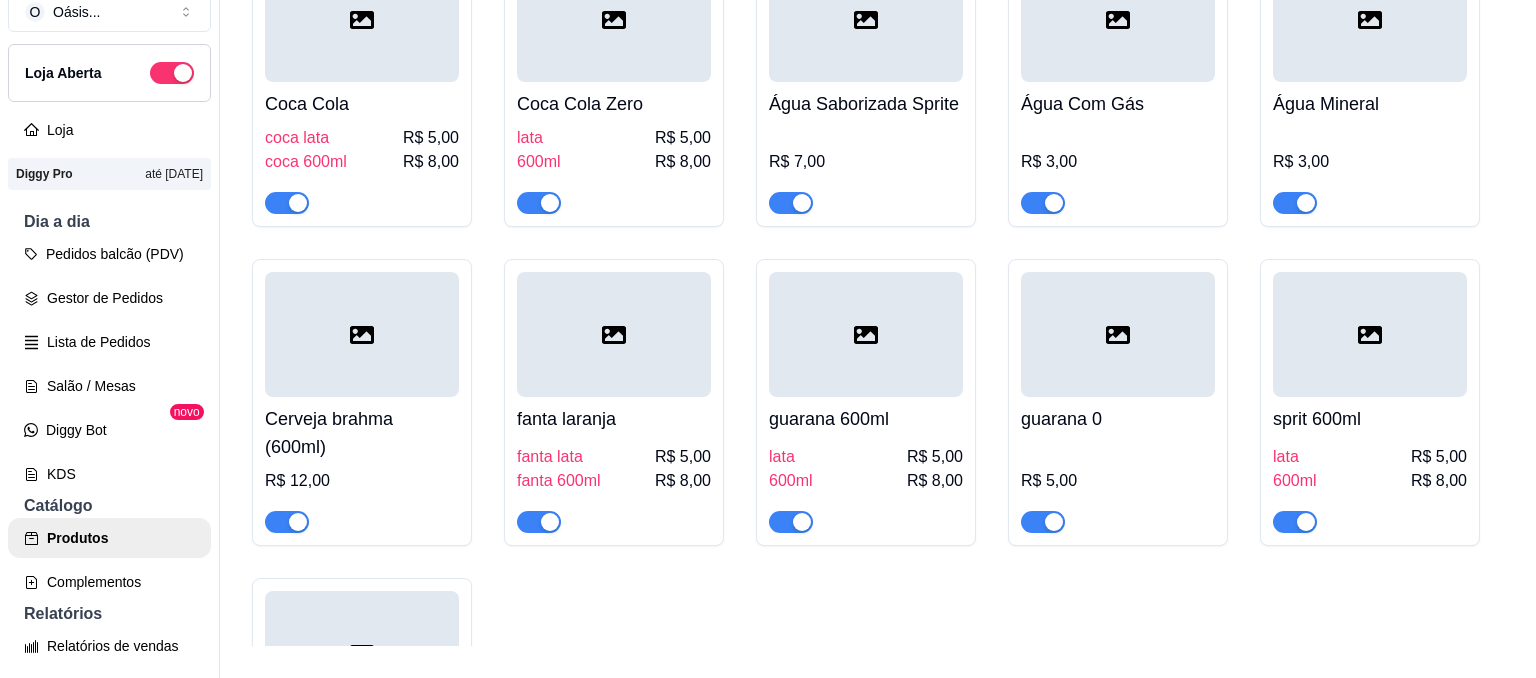 scroll, scrollTop: 3110, scrollLeft: 0, axis: vertical 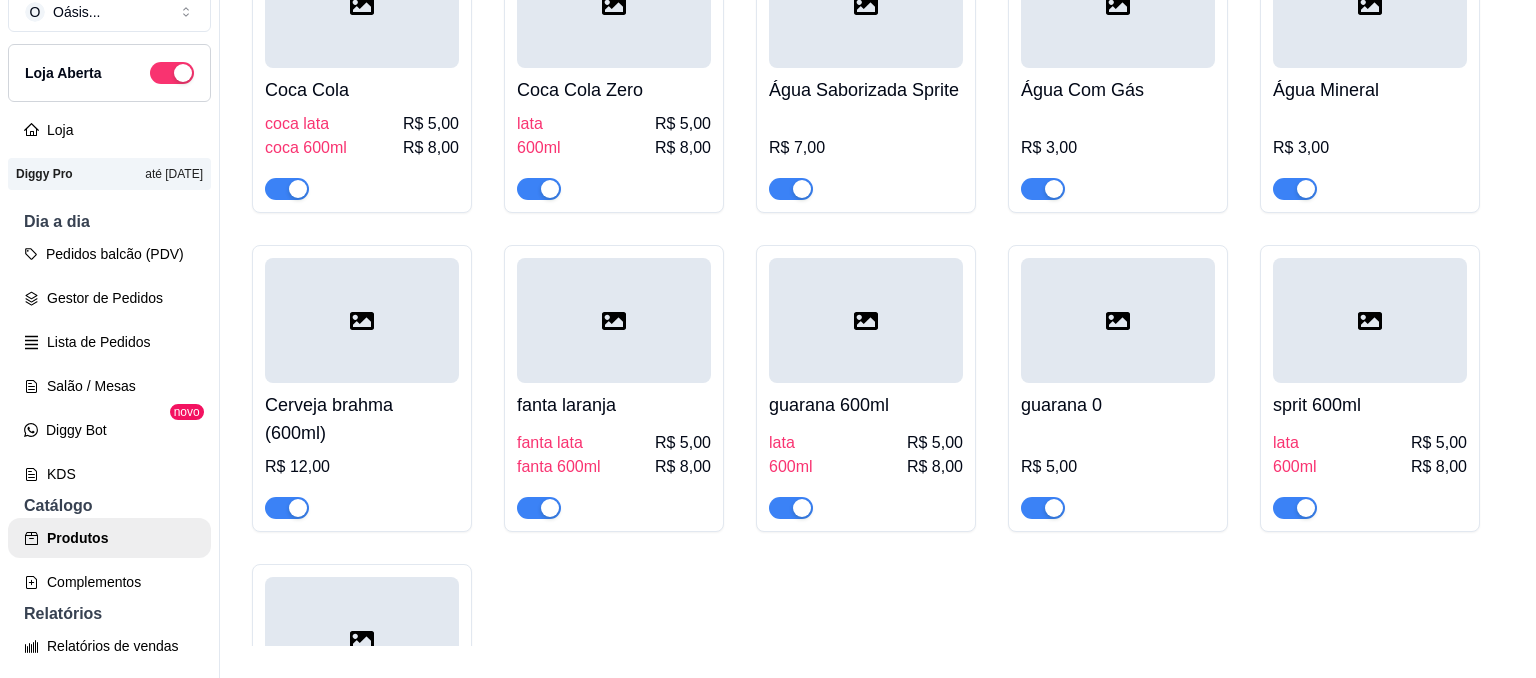 click on "Cerveja brahma (600ml)" at bounding box center [362, 419] 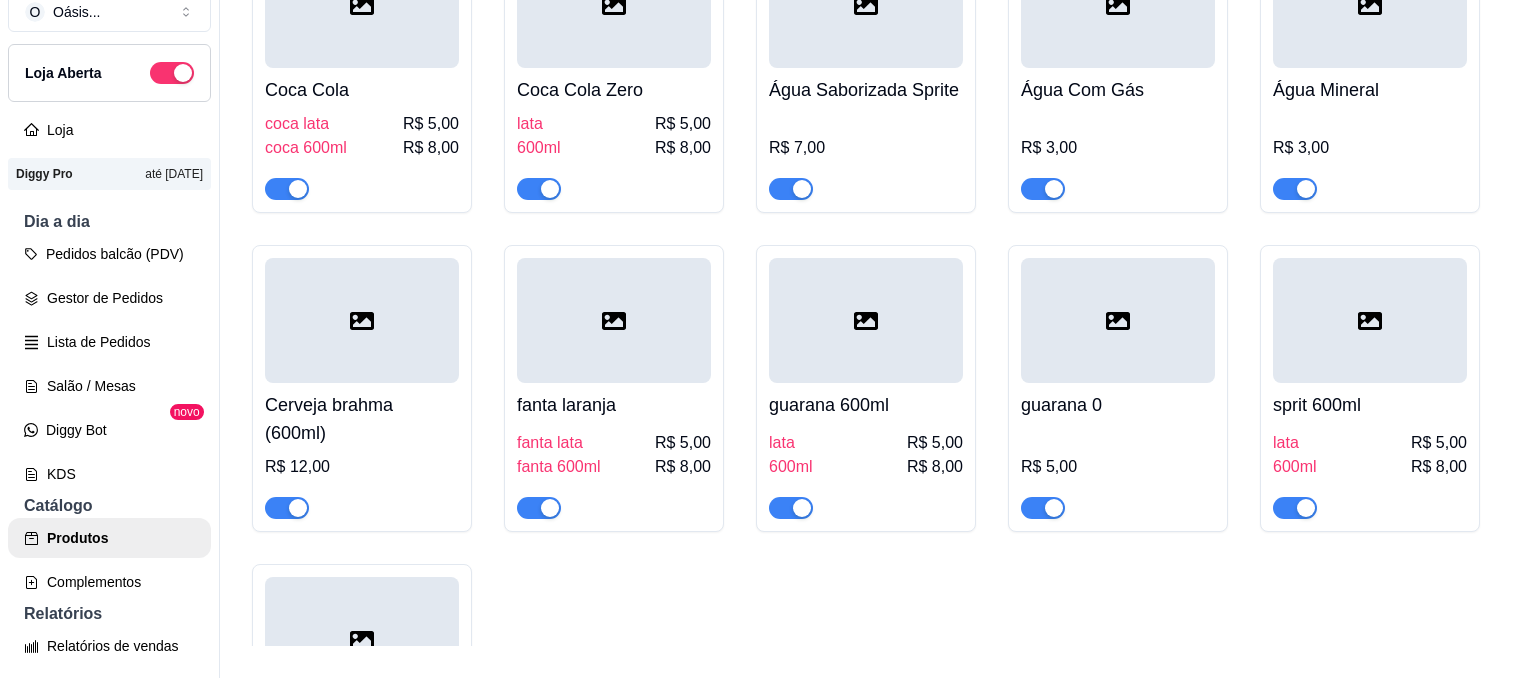 type 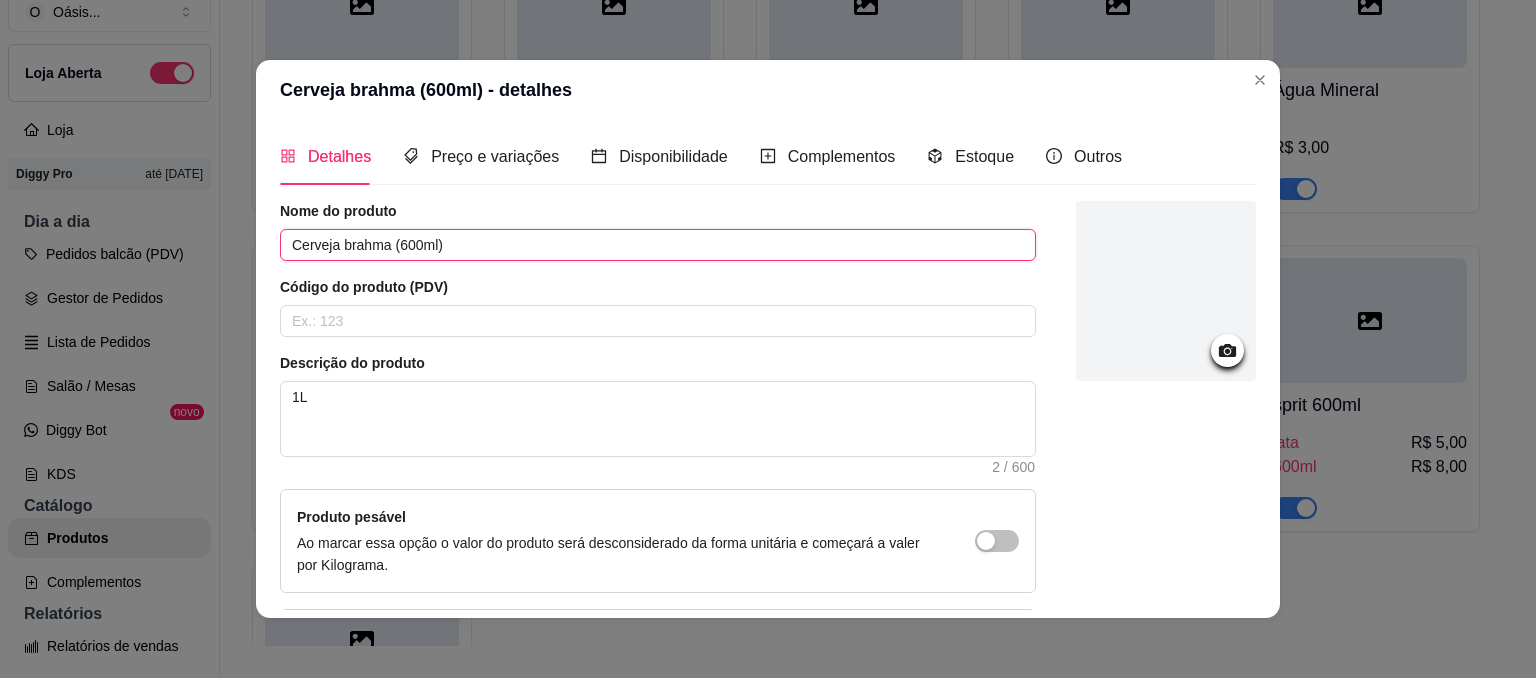 click on "Cerveja brahma (600ml)" at bounding box center (658, 245) 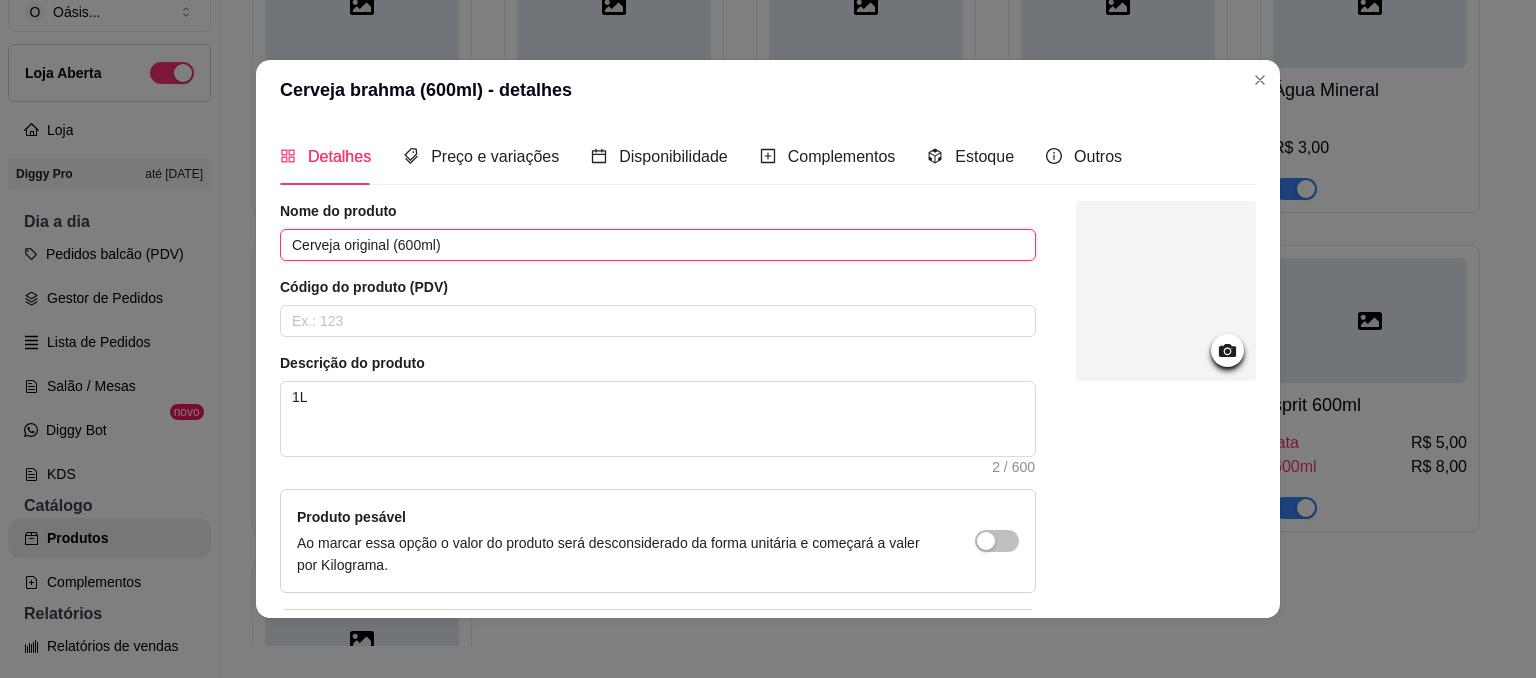 type on "Cerveja original (600ml)" 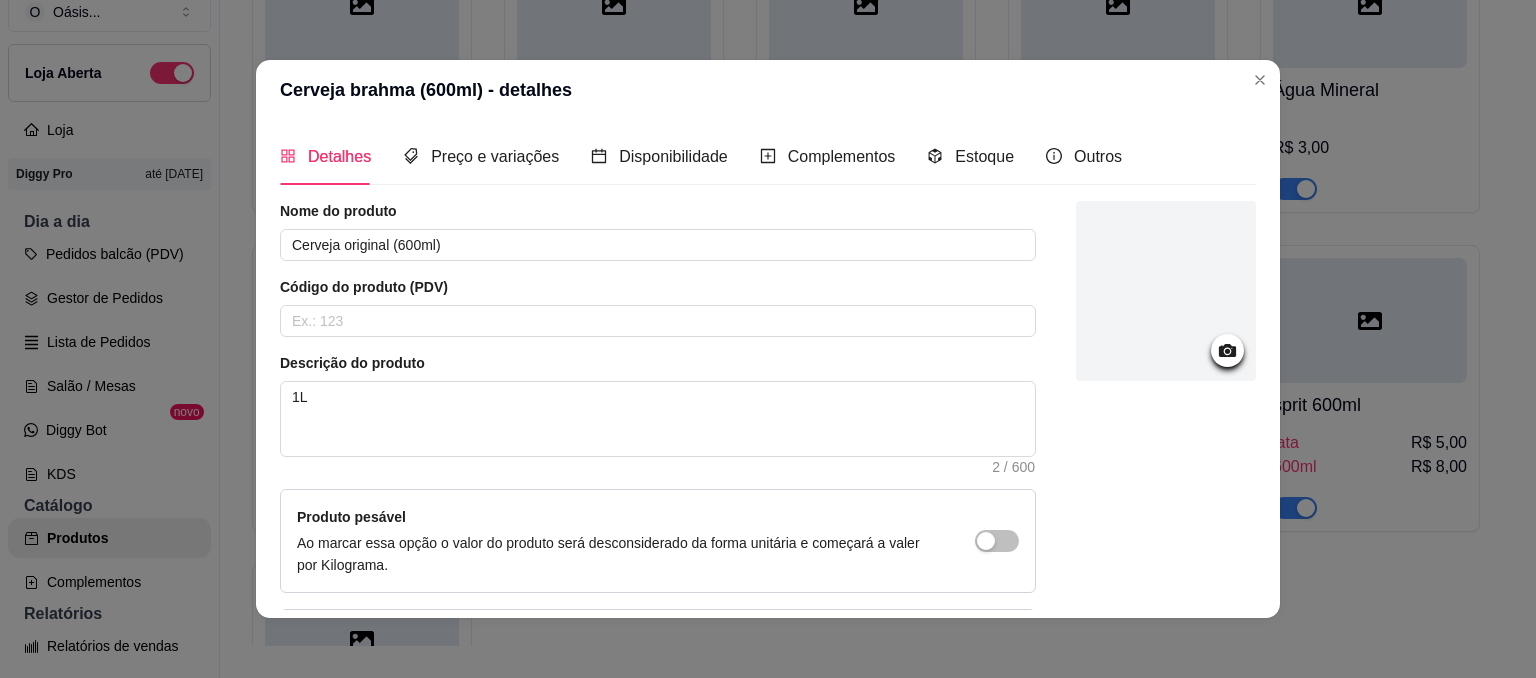 scroll, scrollTop: 168, scrollLeft: 0, axis: vertical 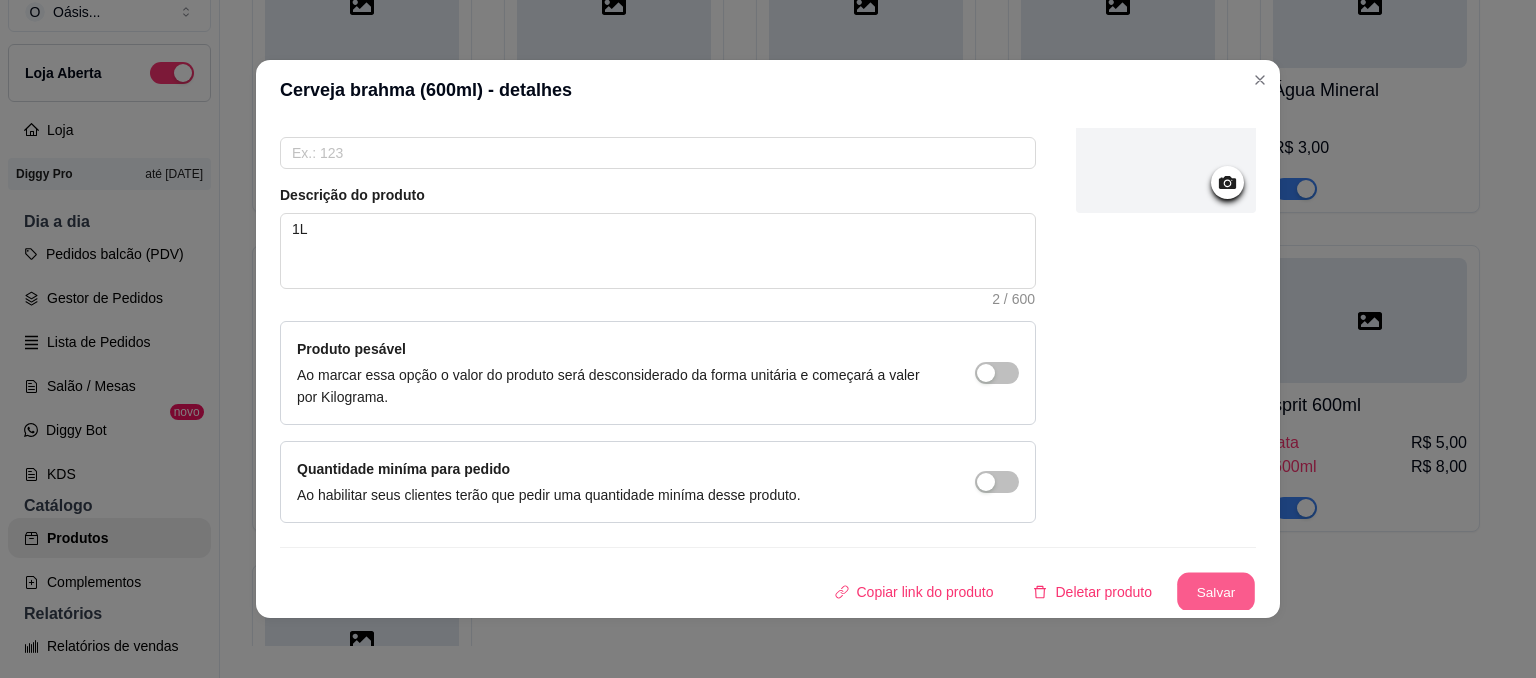 click on "Salvar" at bounding box center [1216, 592] 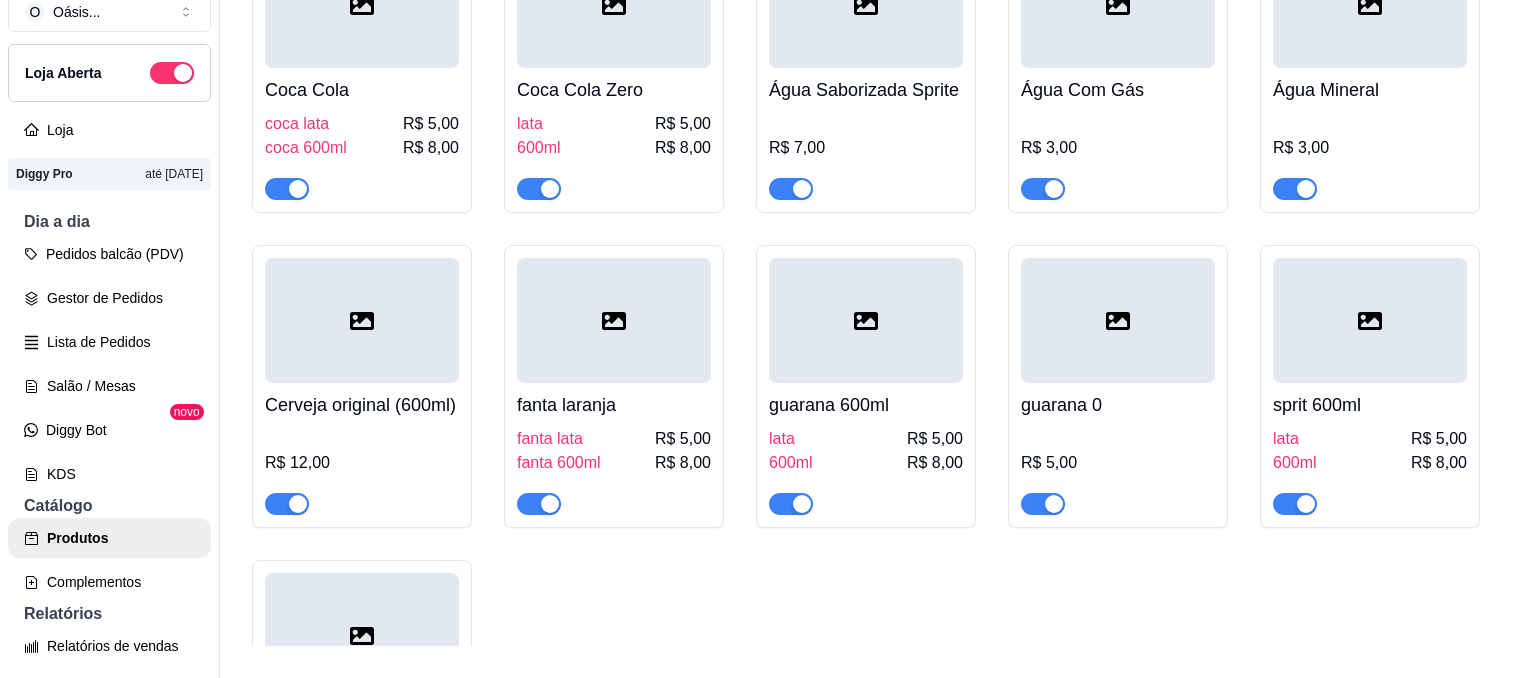 click at bounding box center [550, 504] 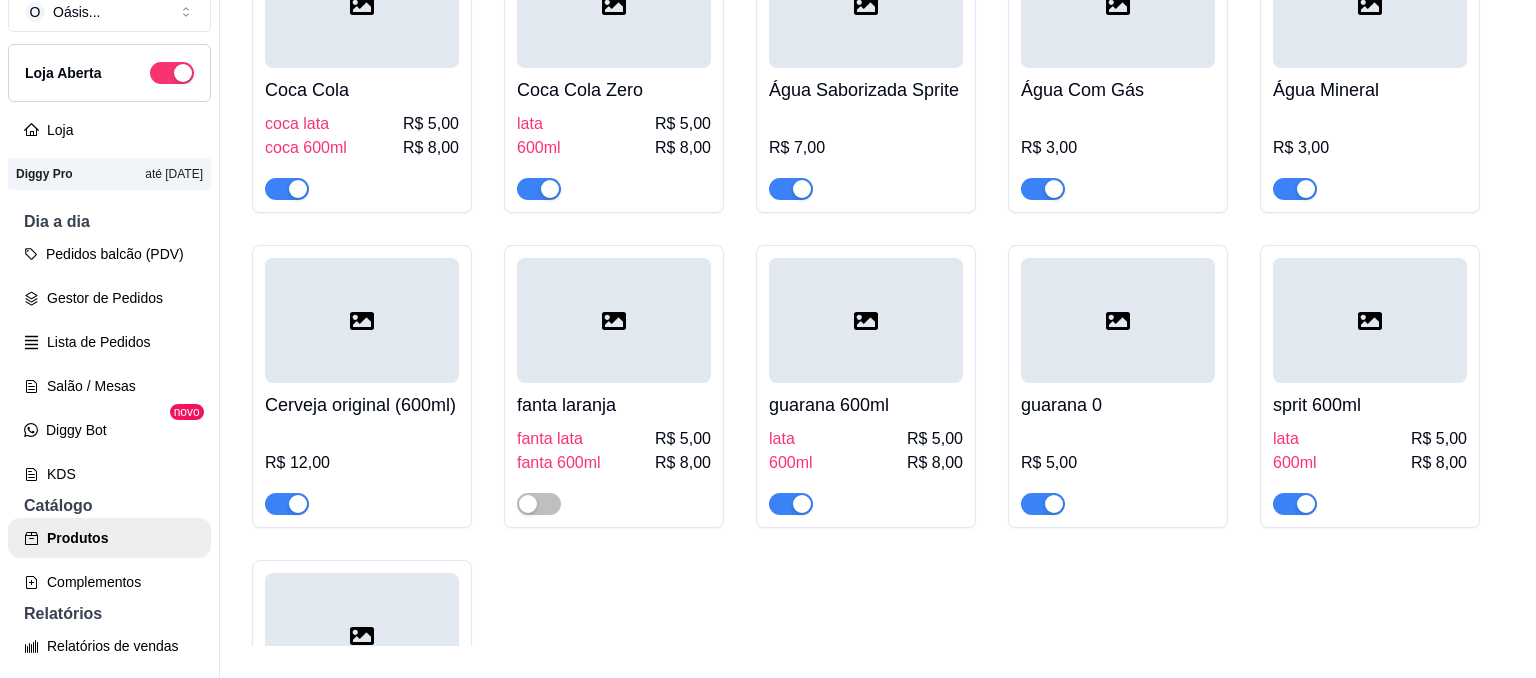 click at bounding box center (1306, 504) 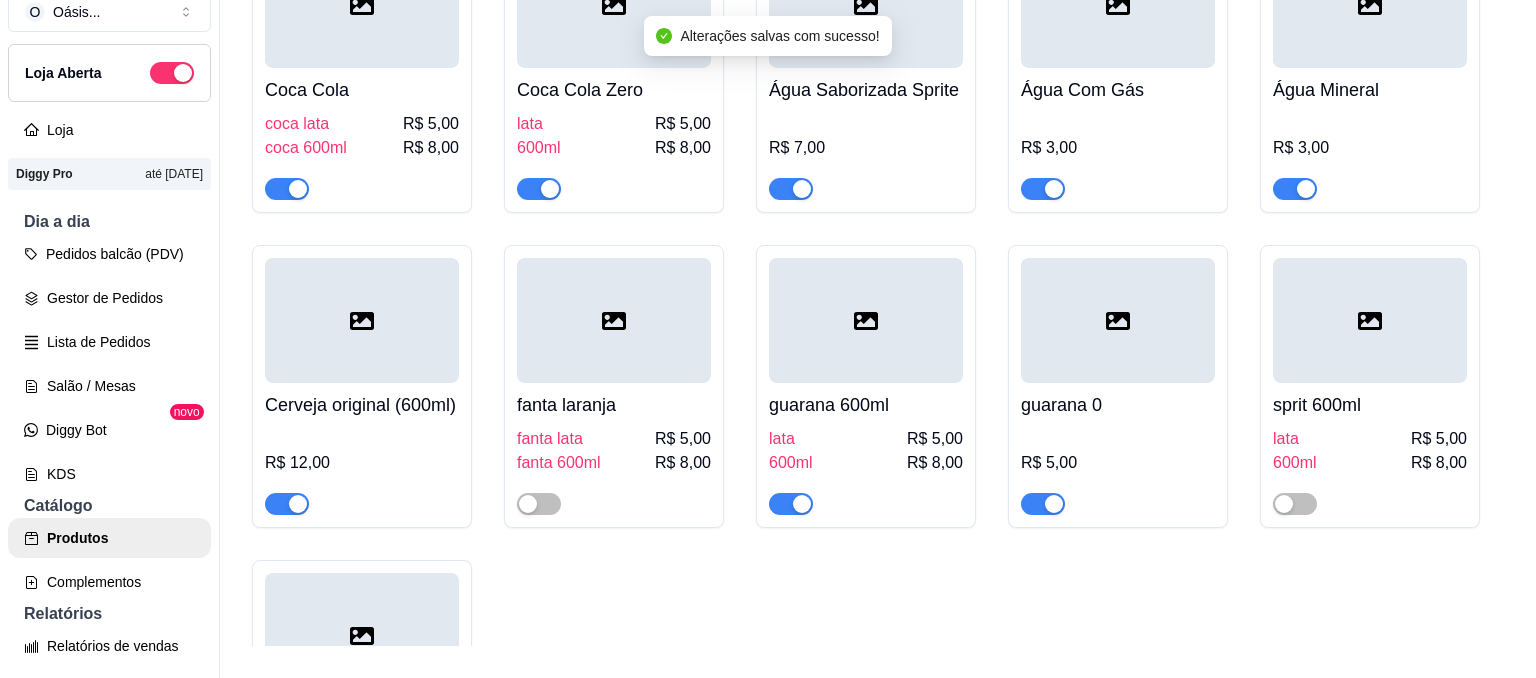click on "Coca Cola coca lata R$ 5,00 coca 600ml R$ 8,00 Coca Cola Zero lata R$ 5,00 600ml R$ 8,00 Água Saborizada Sprite R$ 7,00 Água Com Gás R$ 3,00 Água Mineral R$ 3,00 Cerveja original (600ml) R$ 12,00 fanta laranja fanta lata R$ 5,00 fanta 600ml R$ 8,00 guarana 600ml lata R$ 5,00 600ml R$ 8,00 guarana 0 R$ 5,00 sprit 600ml lata R$ 5,00 600ml R$ 8,00 schweppes lata R$ 5,00" at bounding box center [878, 374] 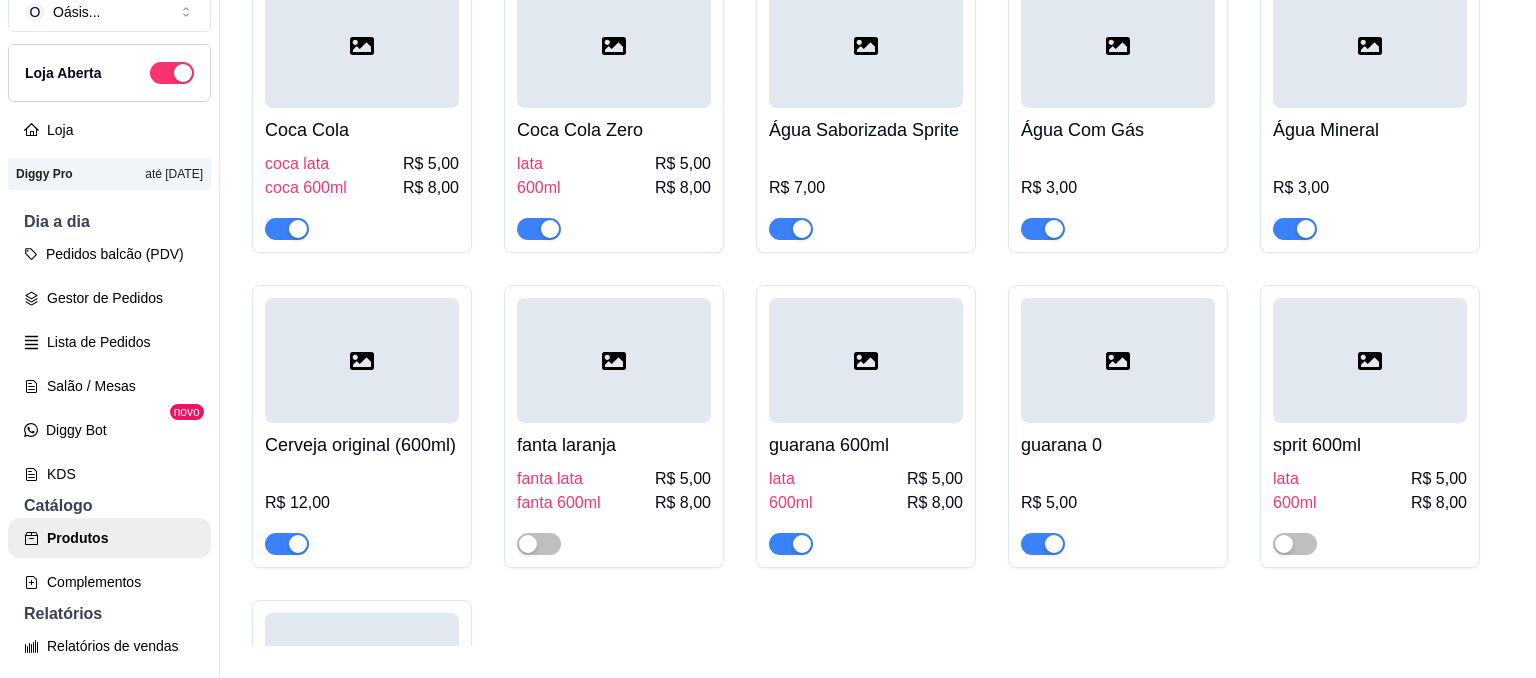 scroll, scrollTop: 3009, scrollLeft: 0, axis: vertical 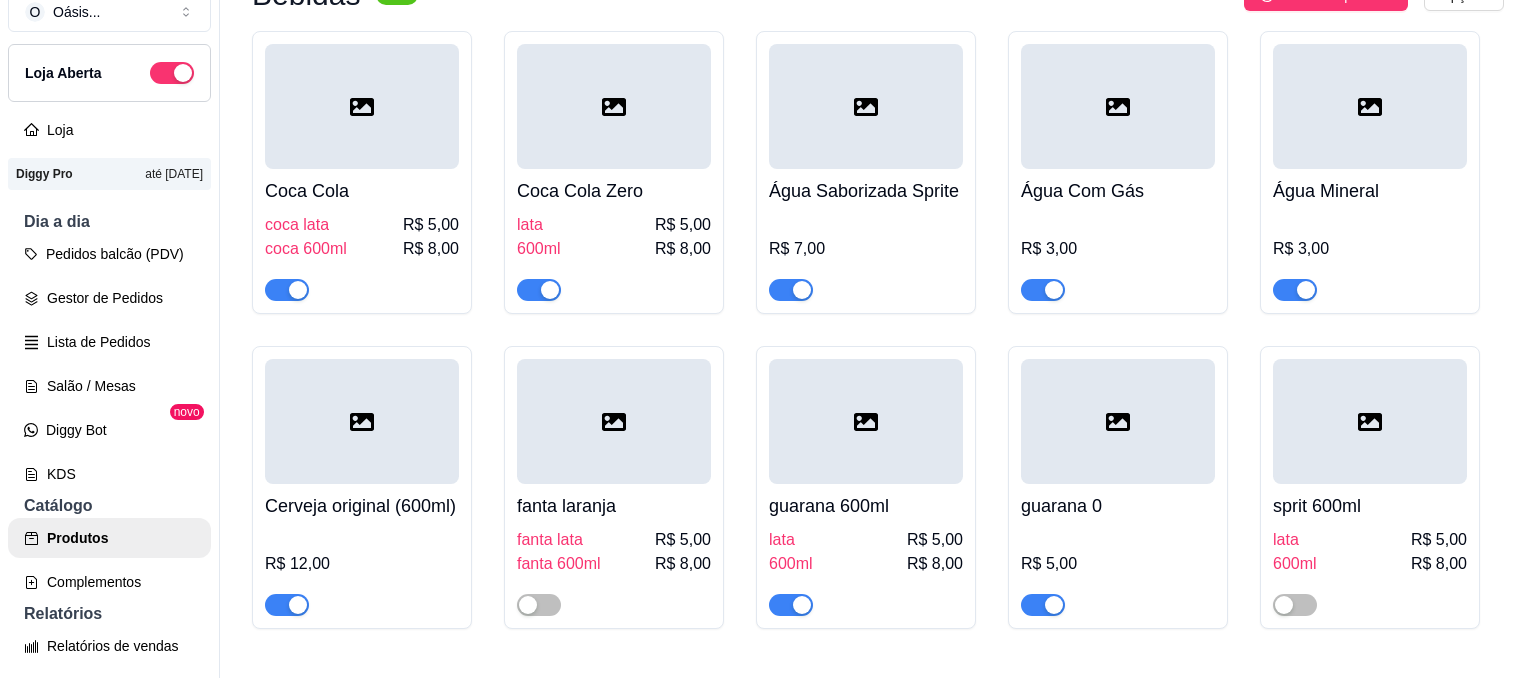 click on "R$ 5,00" at bounding box center [1118, 572] 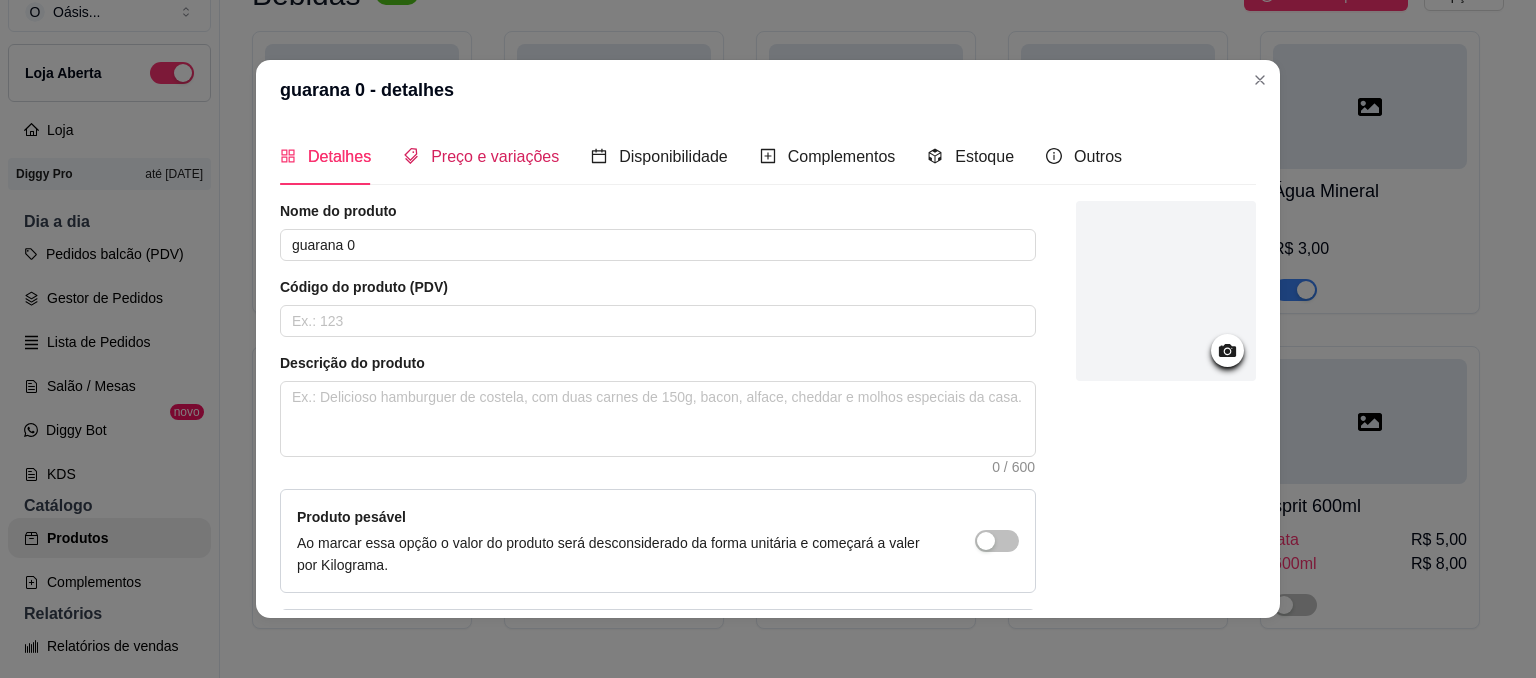 click on "Preço e variações" at bounding box center [495, 156] 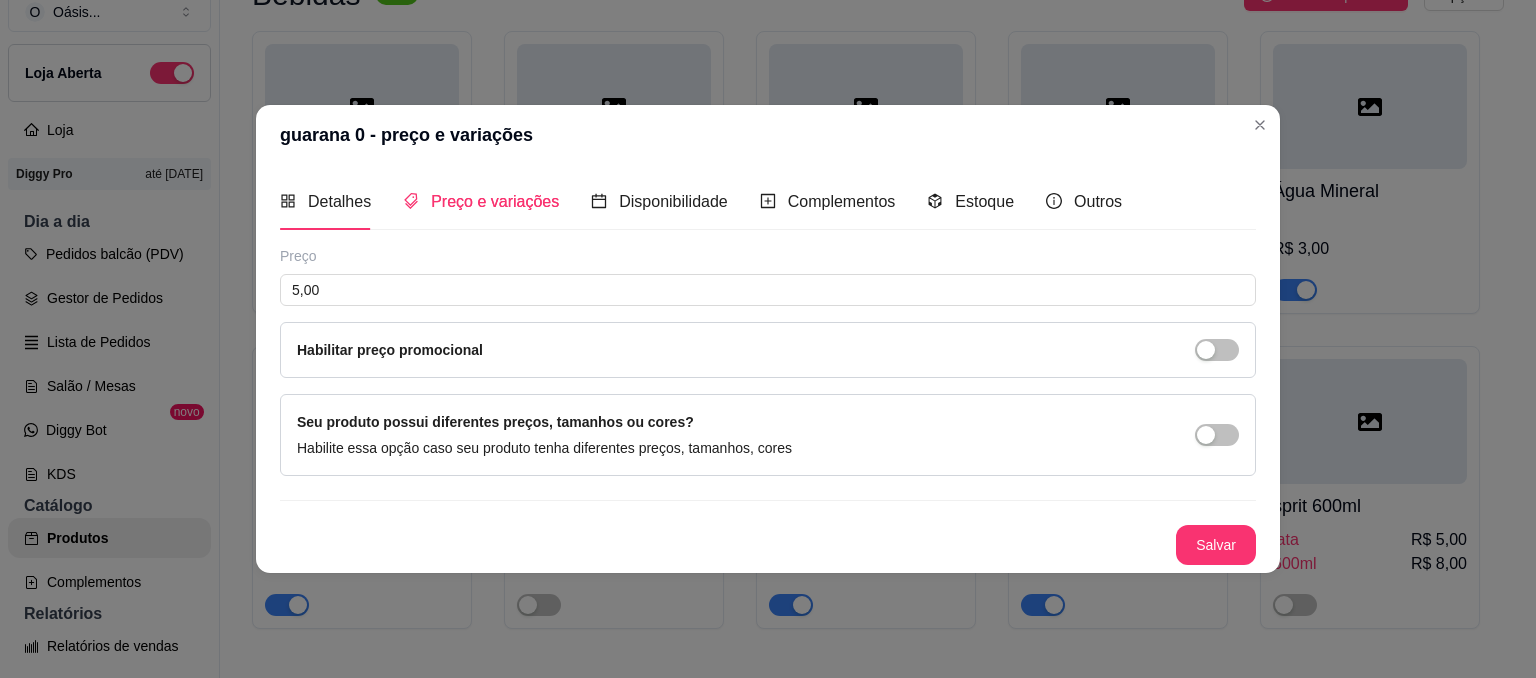 type 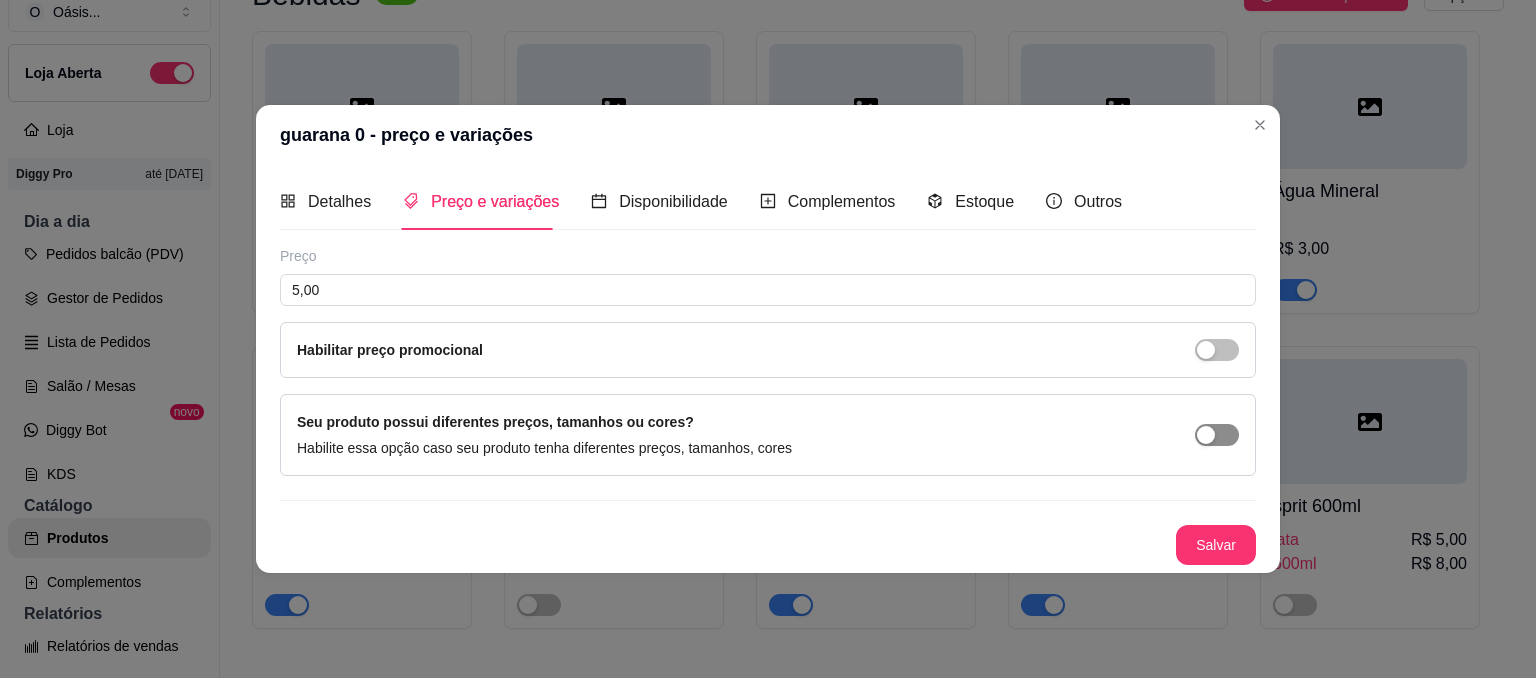 click at bounding box center (1206, 435) 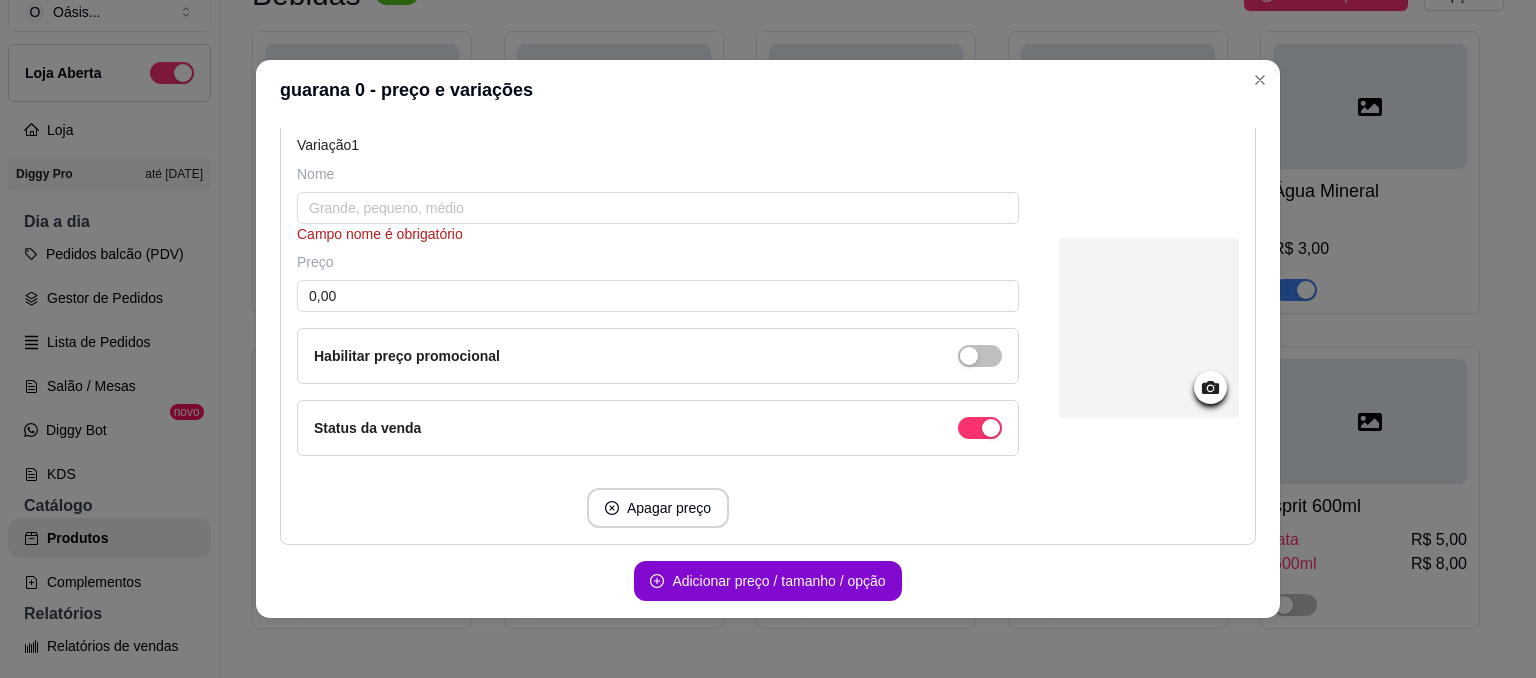 scroll, scrollTop: 286, scrollLeft: 0, axis: vertical 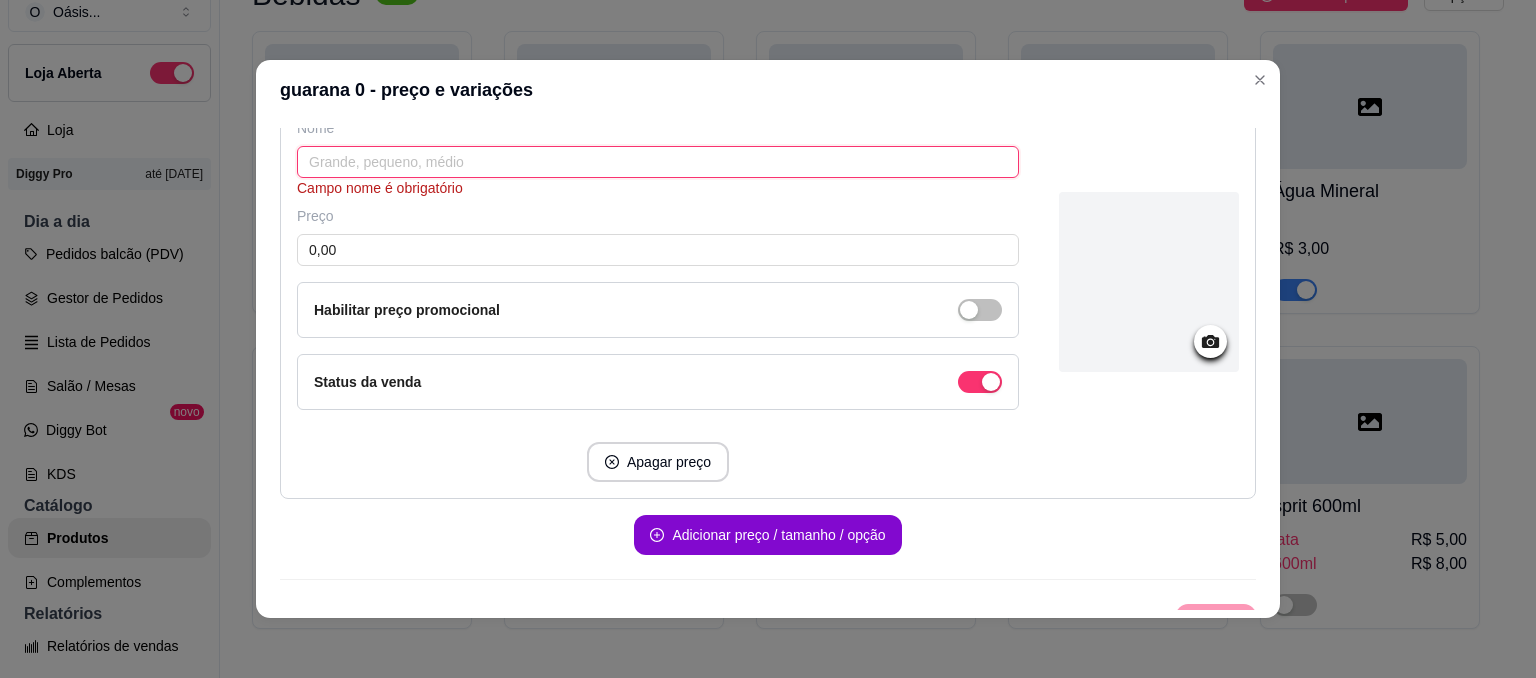 click at bounding box center [658, 162] 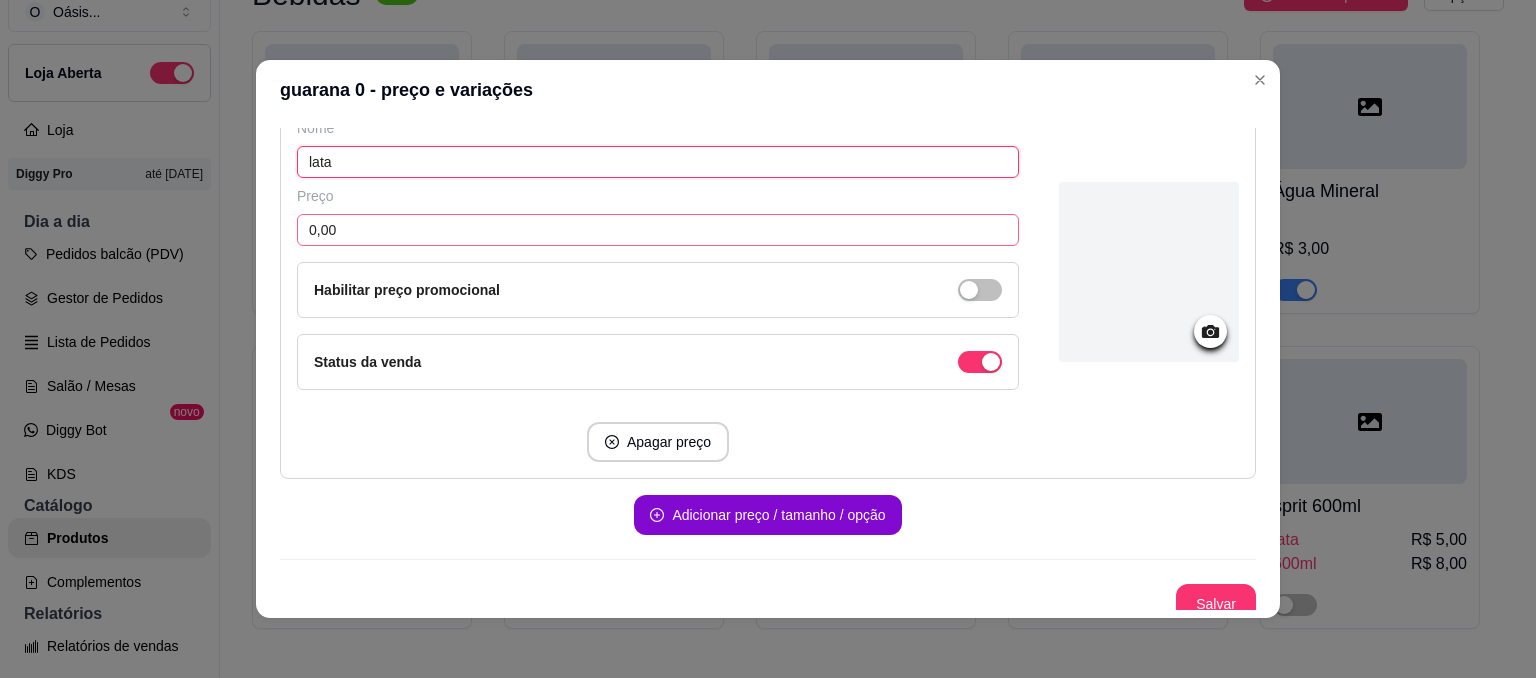 type on "lata" 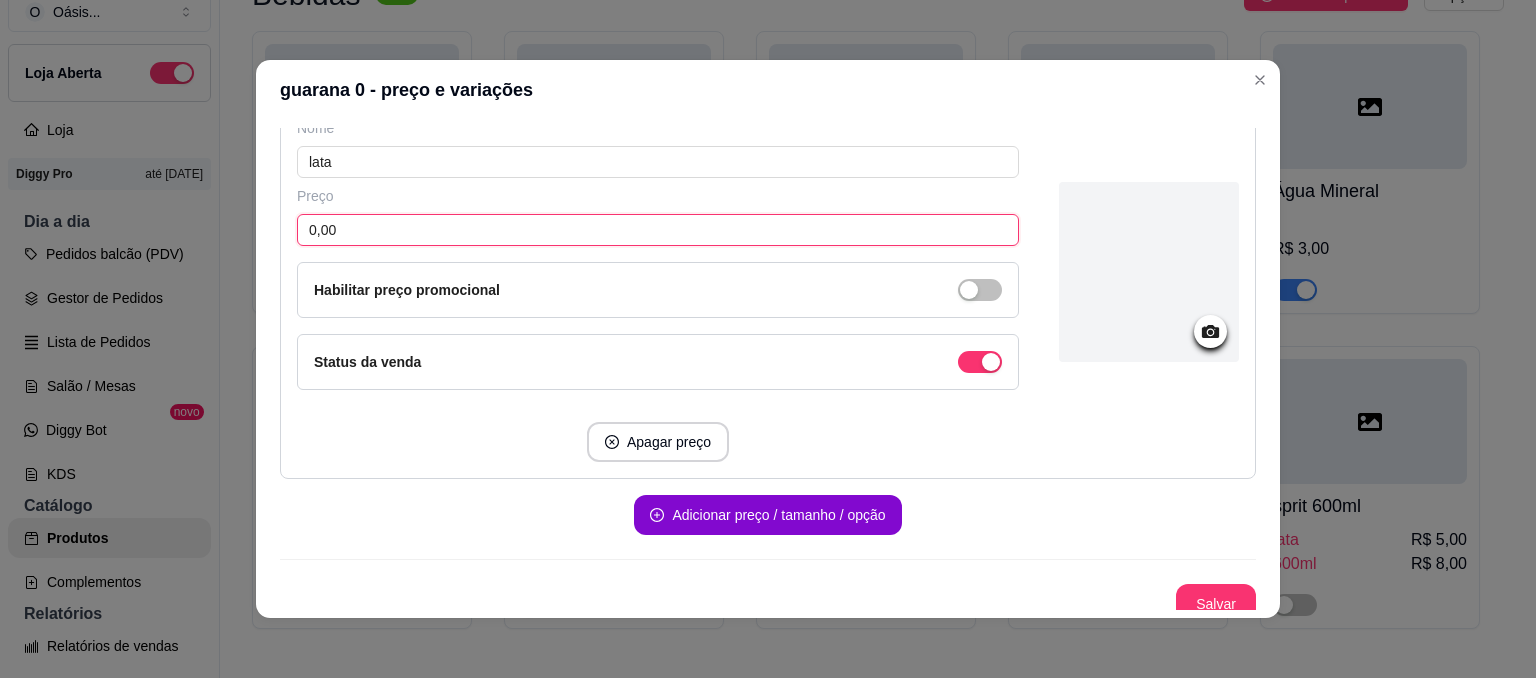 click on "0,00" at bounding box center (658, 230) 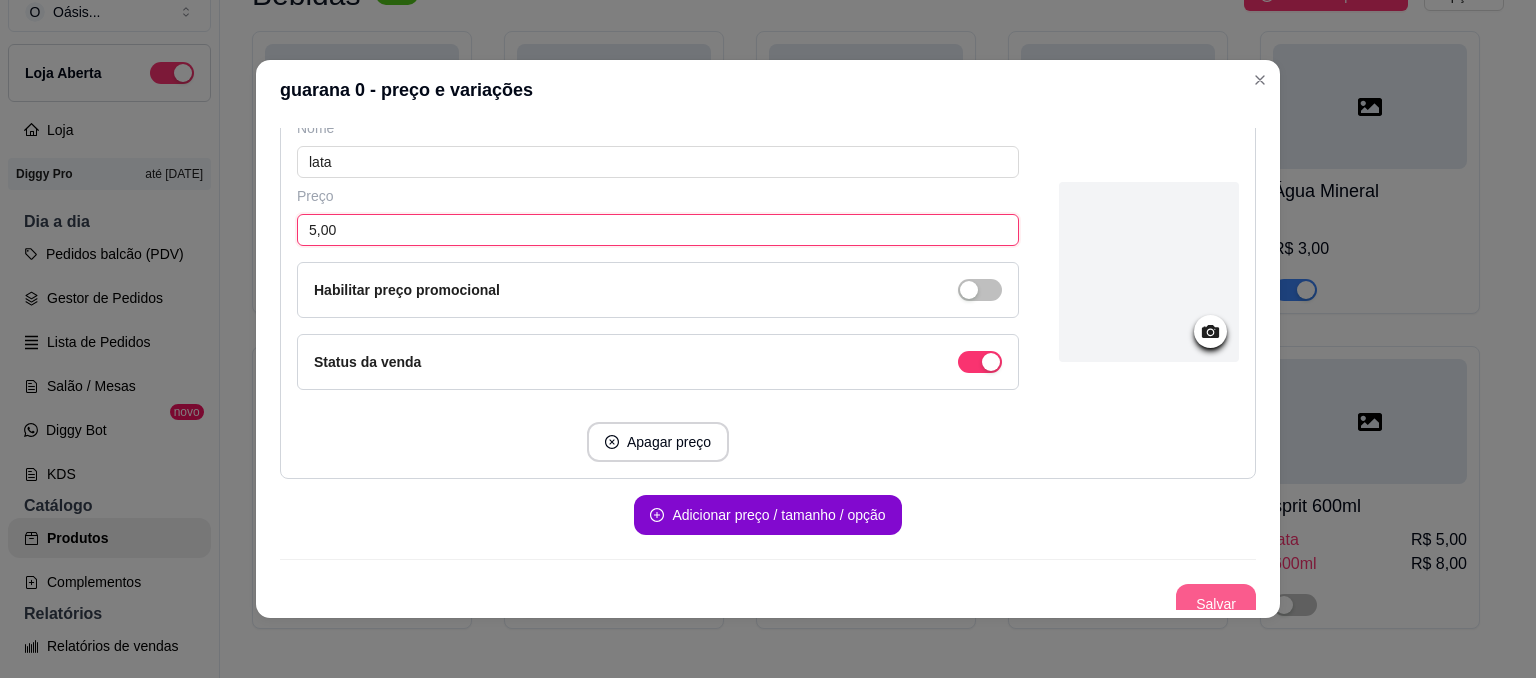 type on "5,00" 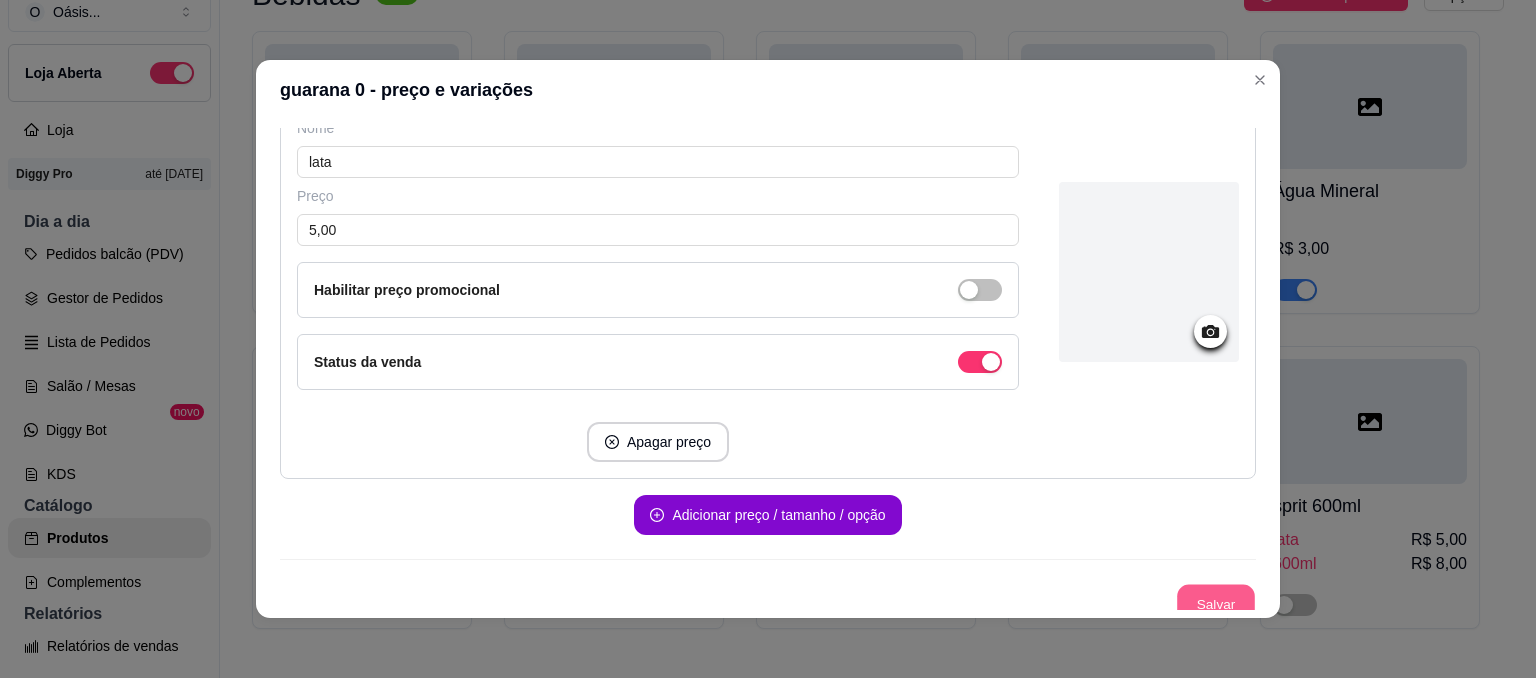 click on "Salvar" at bounding box center (1216, 604) 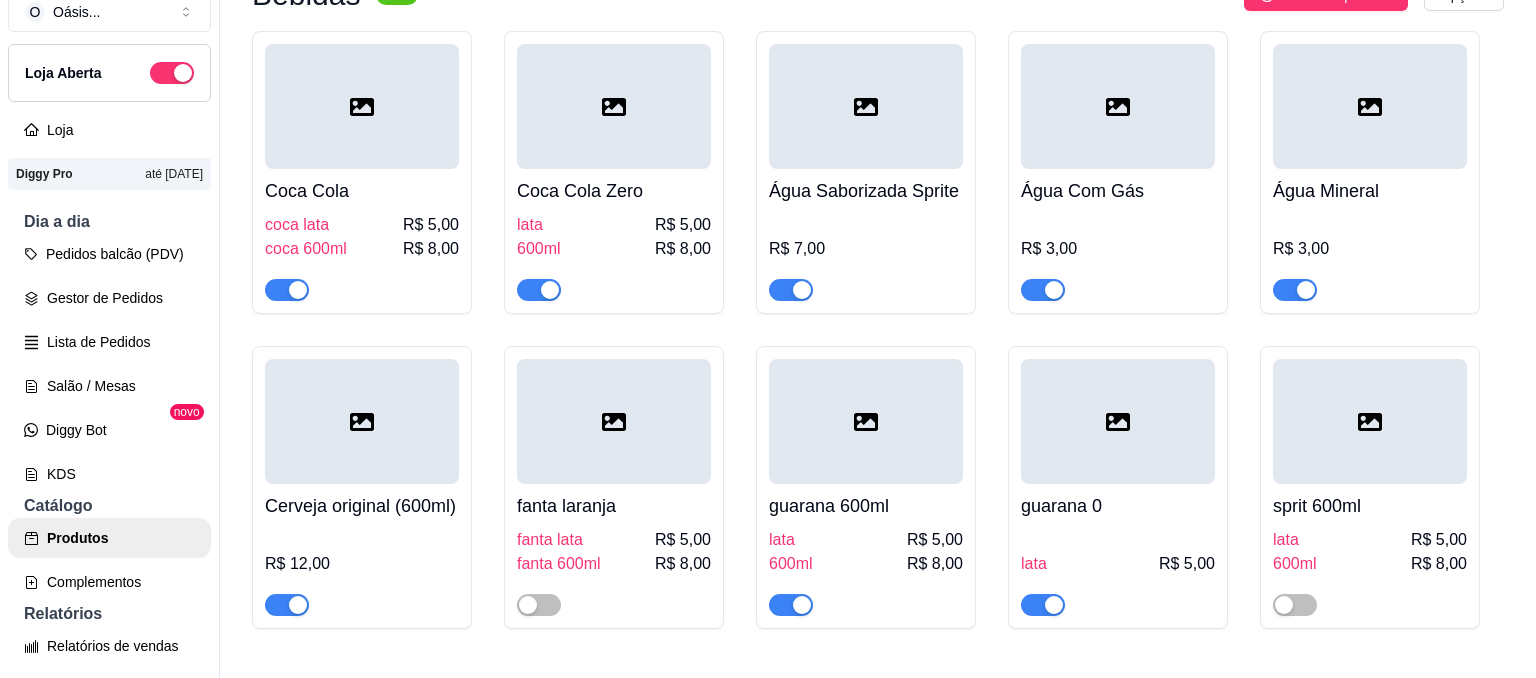 click at bounding box center (1118, 596) 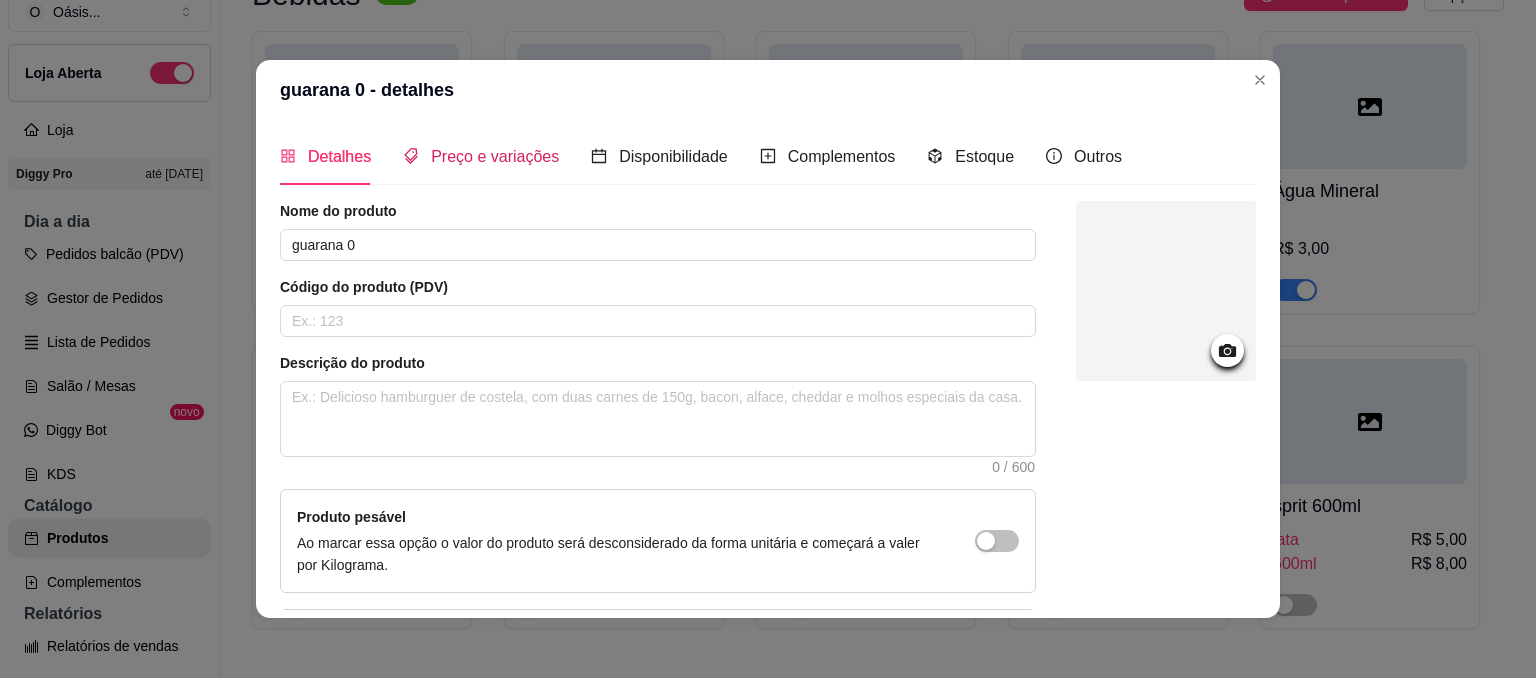 click on "Preço e variações" at bounding box center (495, 156) 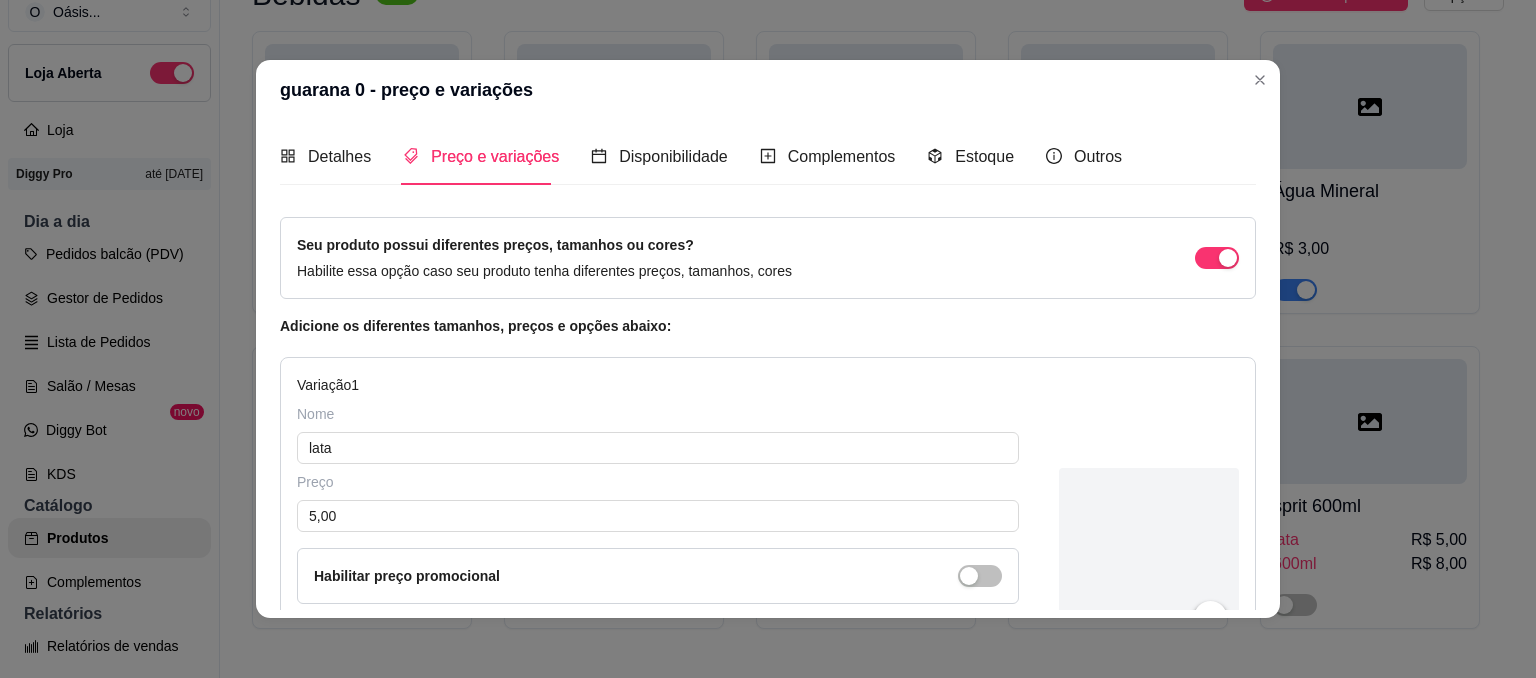 type 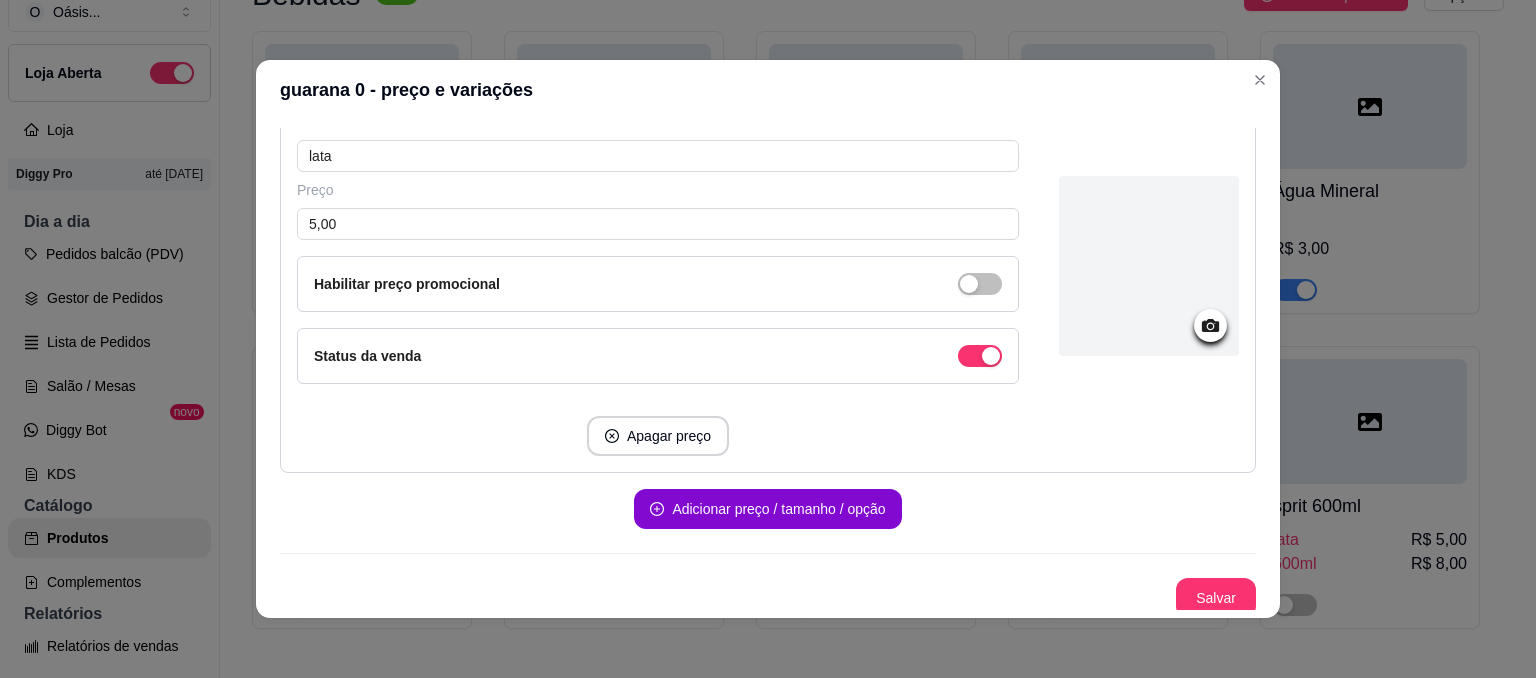 scroll, scrollTop: 297, scrollLeft: 0, axis: vertical 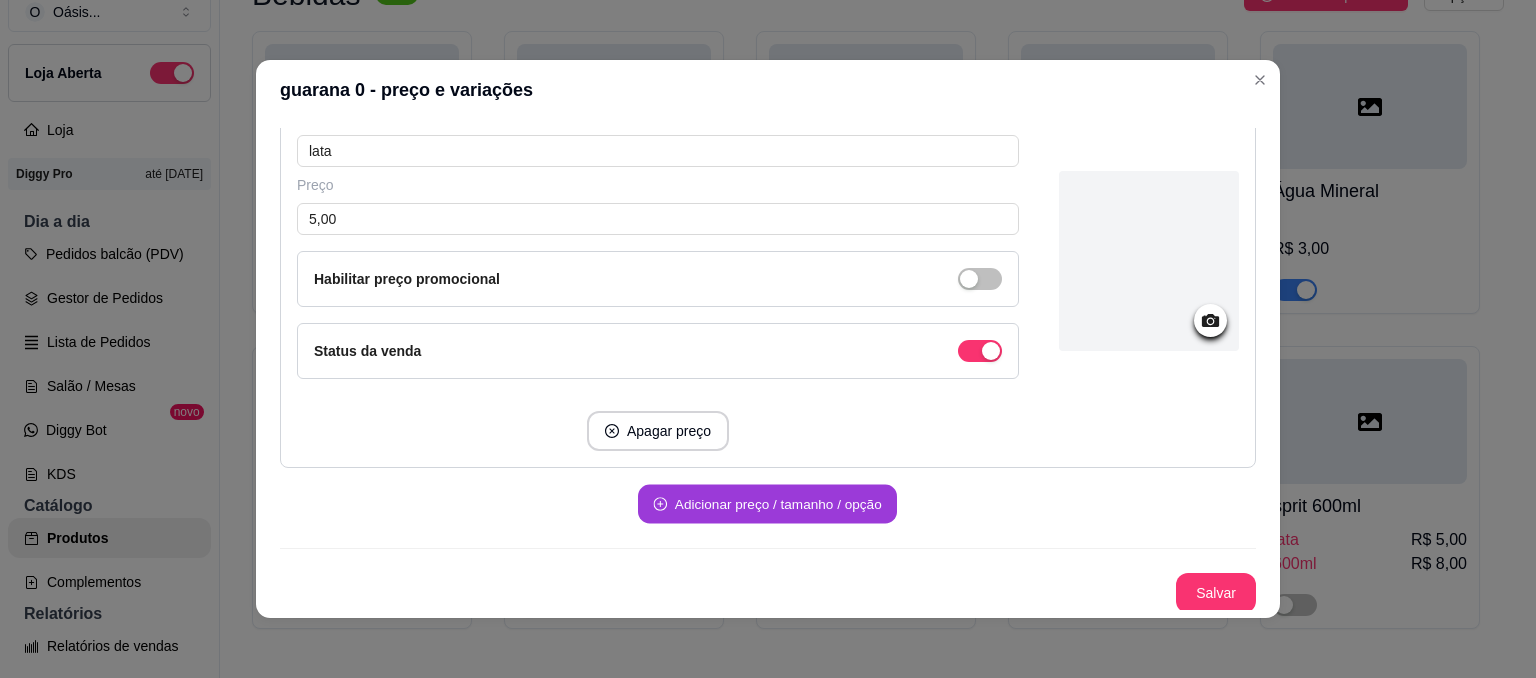 click on "Adicionar preço / tamanho / opção" at bounding box center [767, 504] 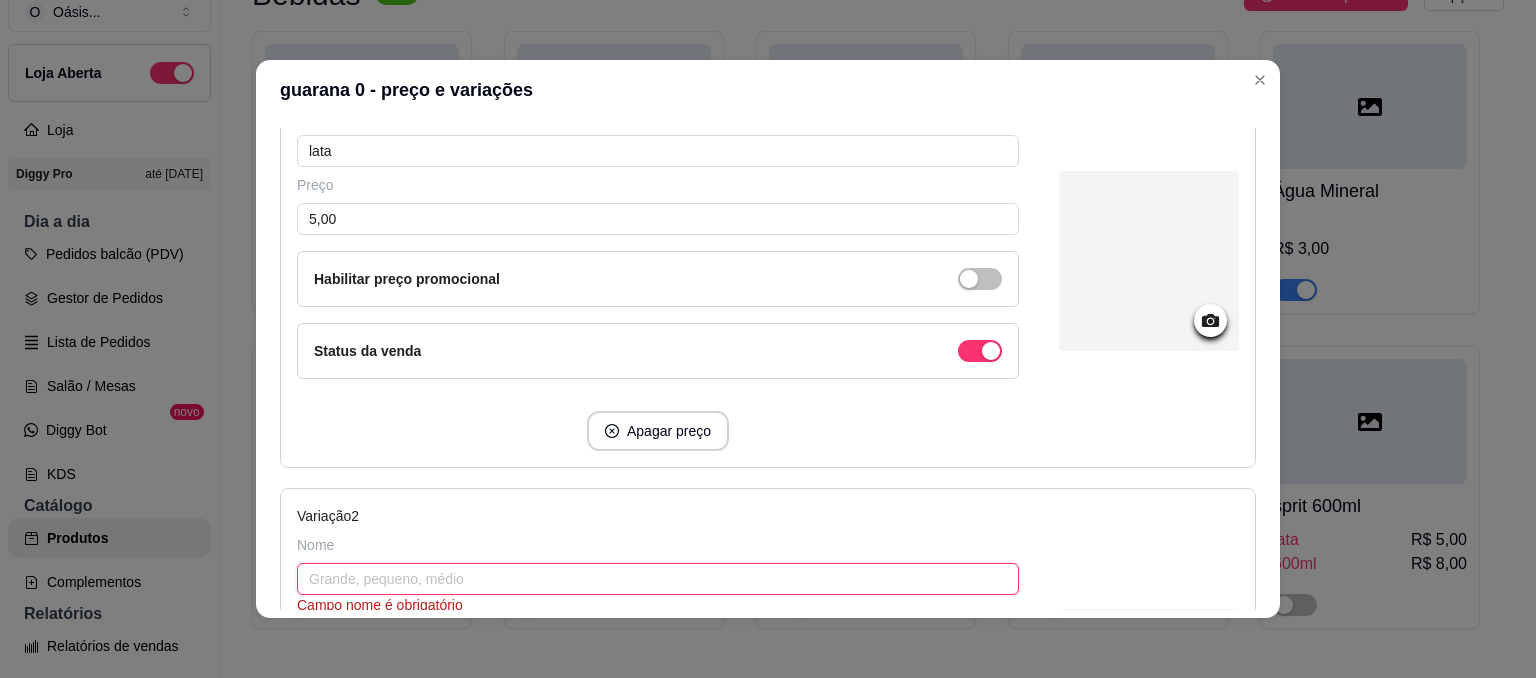 click at bounding box center (658, 579) 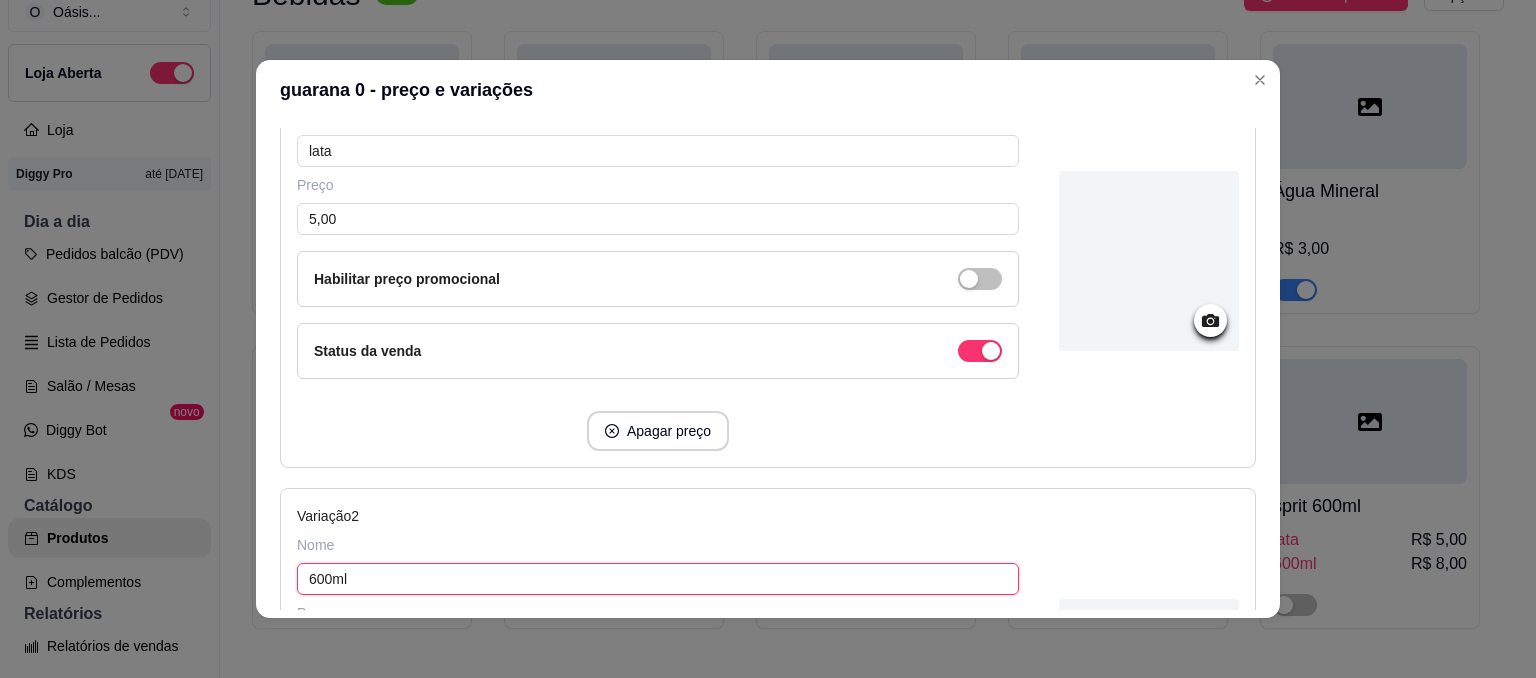 type on "600ml" 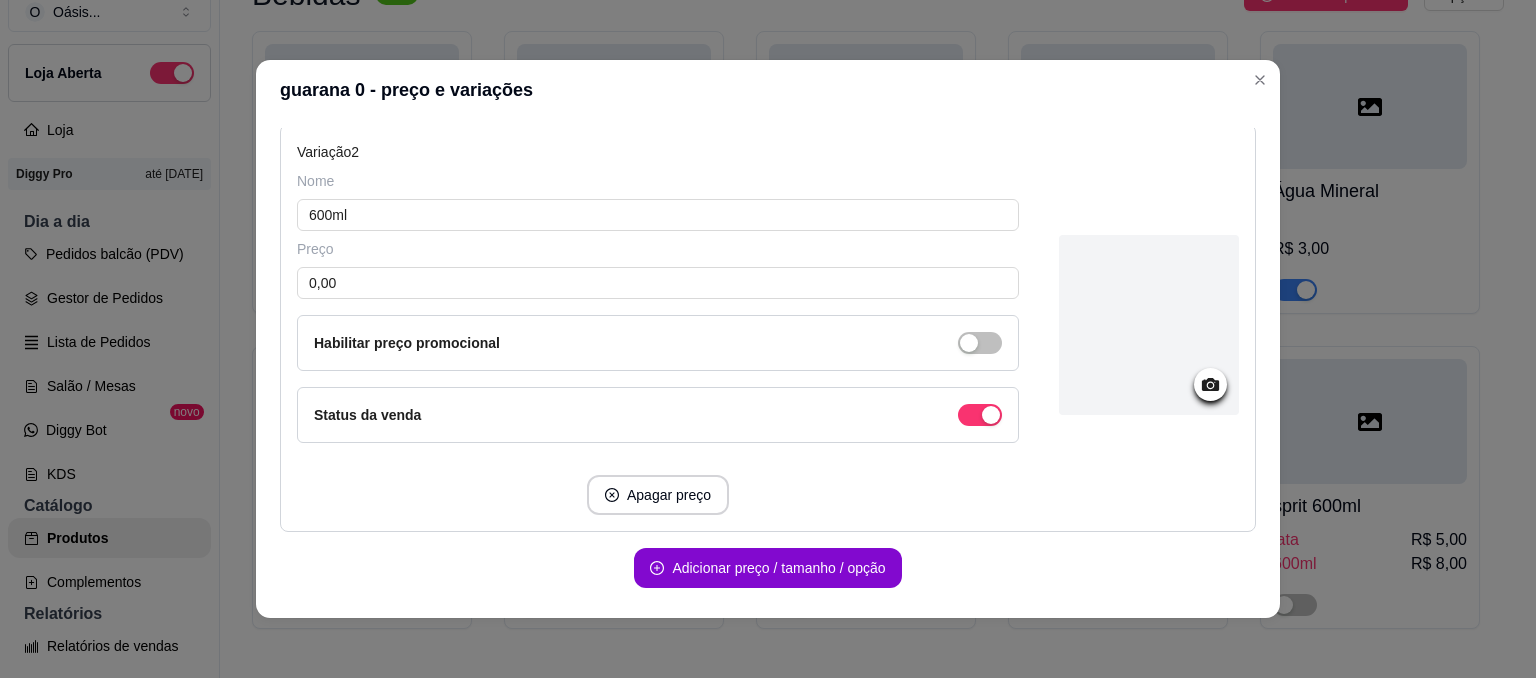 scroll, scrollTop: 668, scrollLeft: 0, axis: vertical 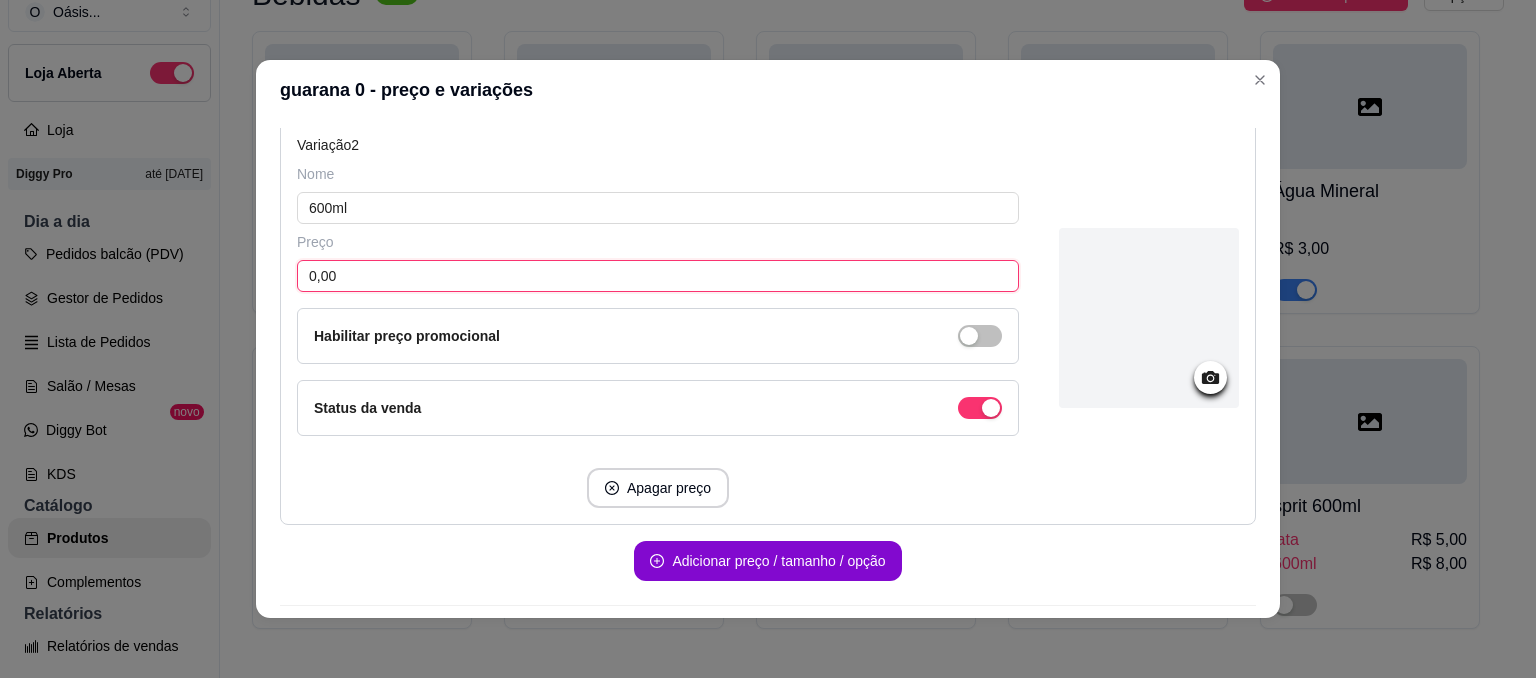 click on "0,00" at bounding box center (658, 276) 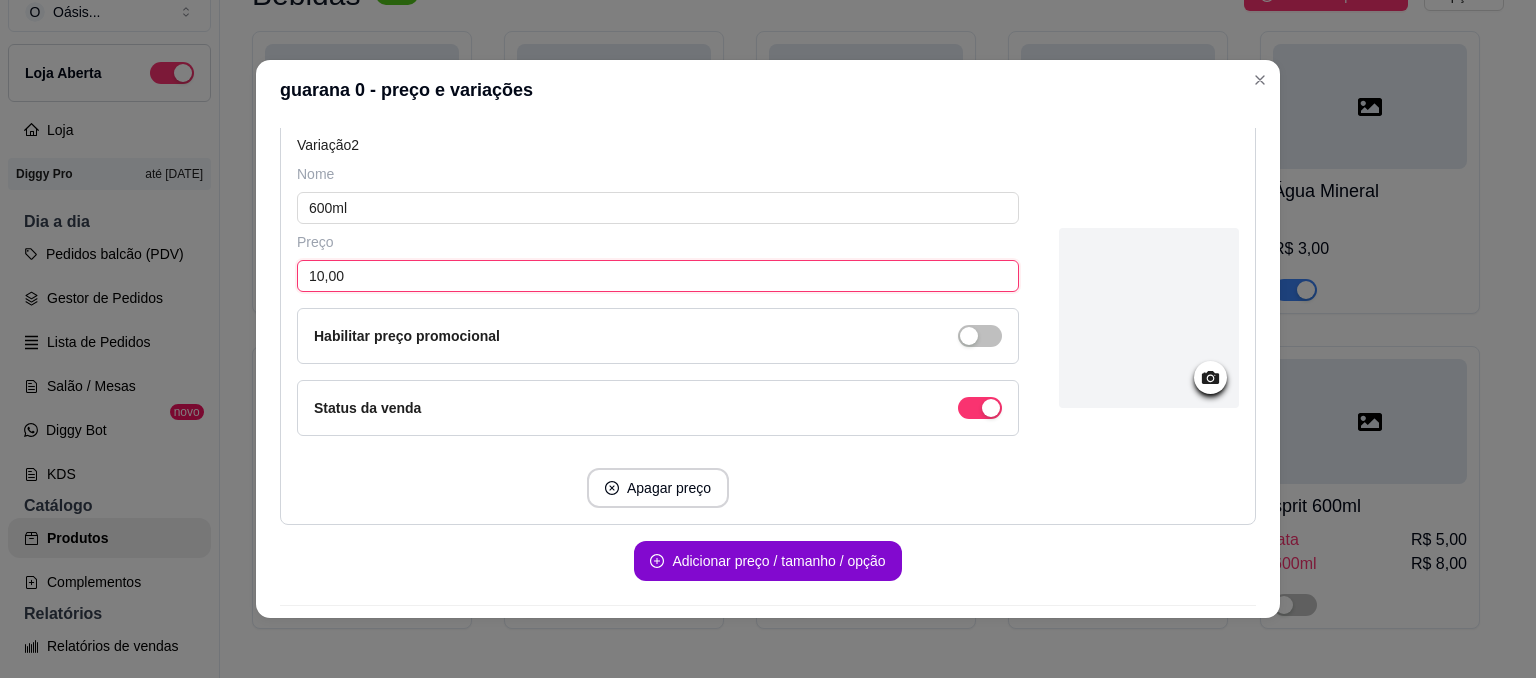 type on "10,00" 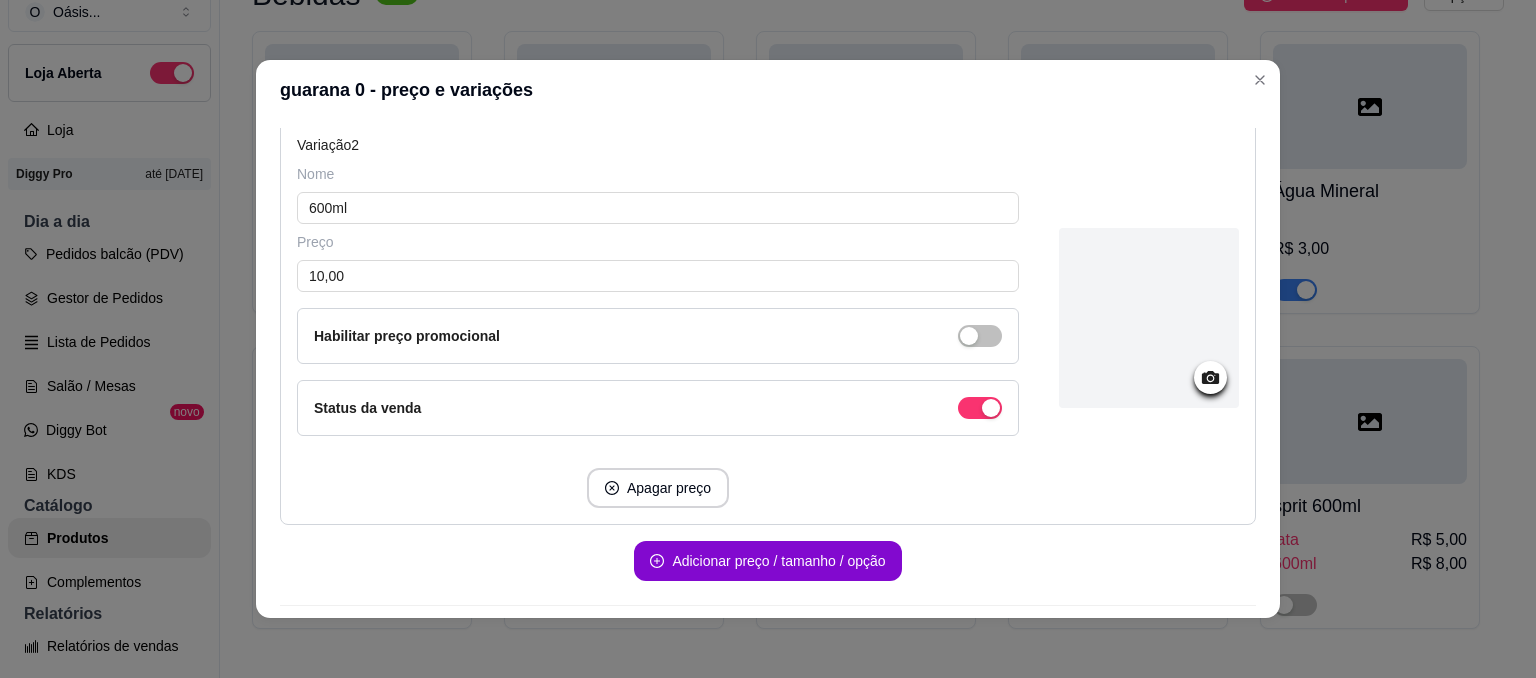 scroll, scrollTop: 724, scrollLeft: 0, axis: vertical 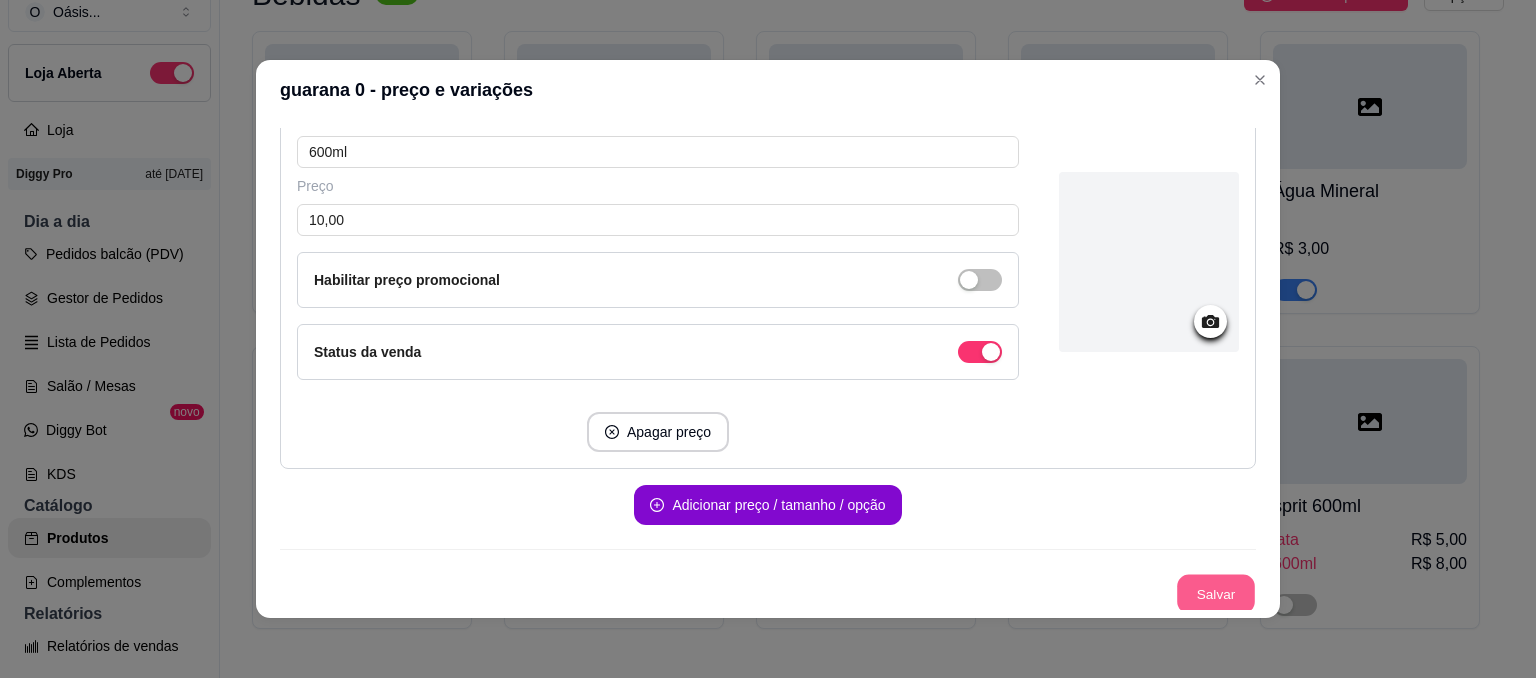 click on "Salvar" at bounding box center (1216, 594) 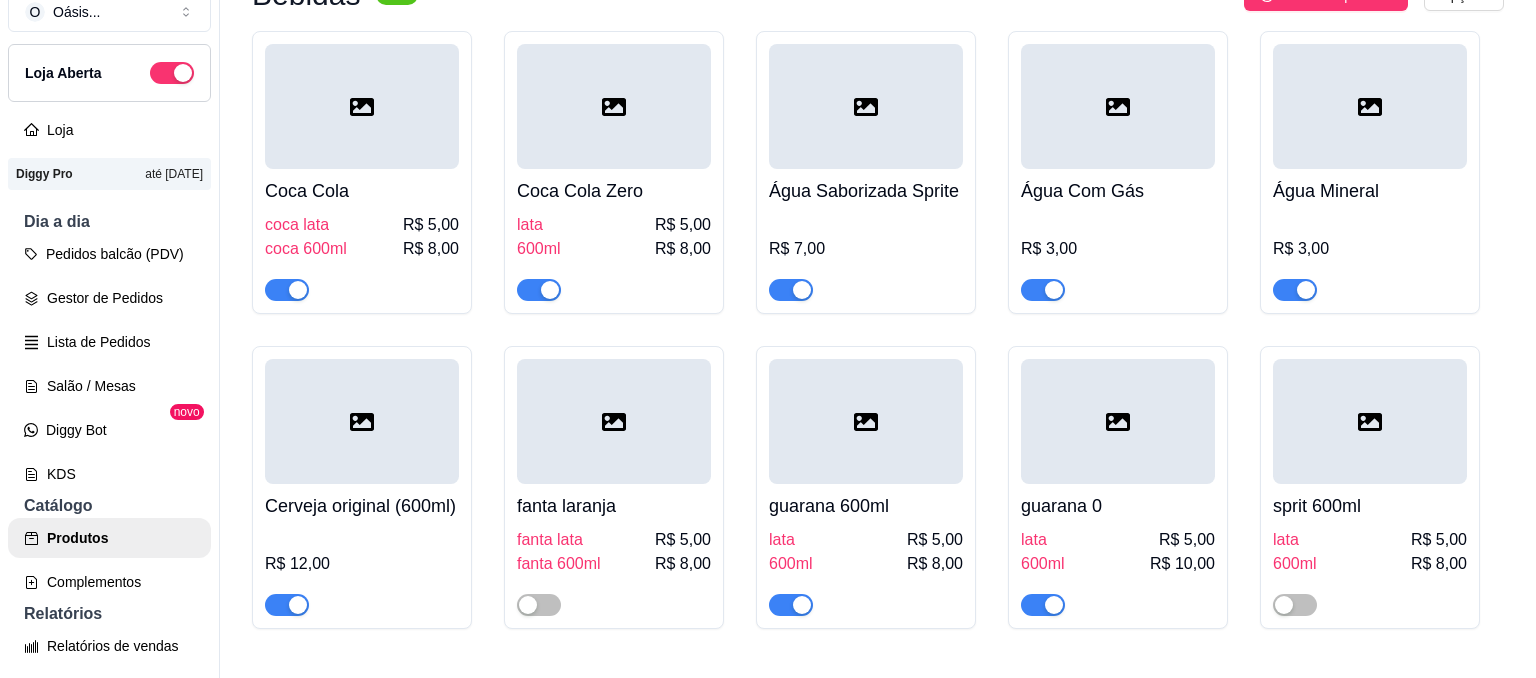 click on "sprit 600ml" at bounding box center [1370, 506] 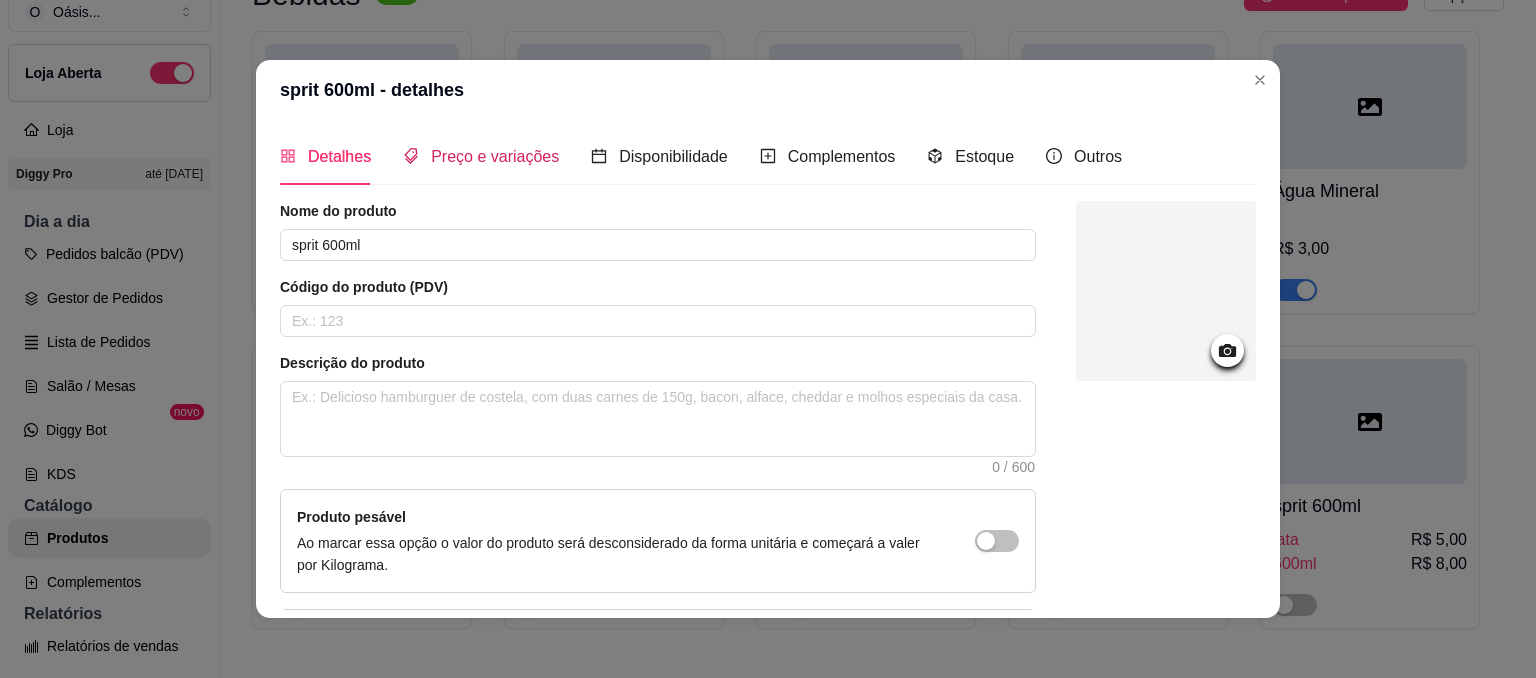 click on "Preço e variações" at bounding box center [495, 156] 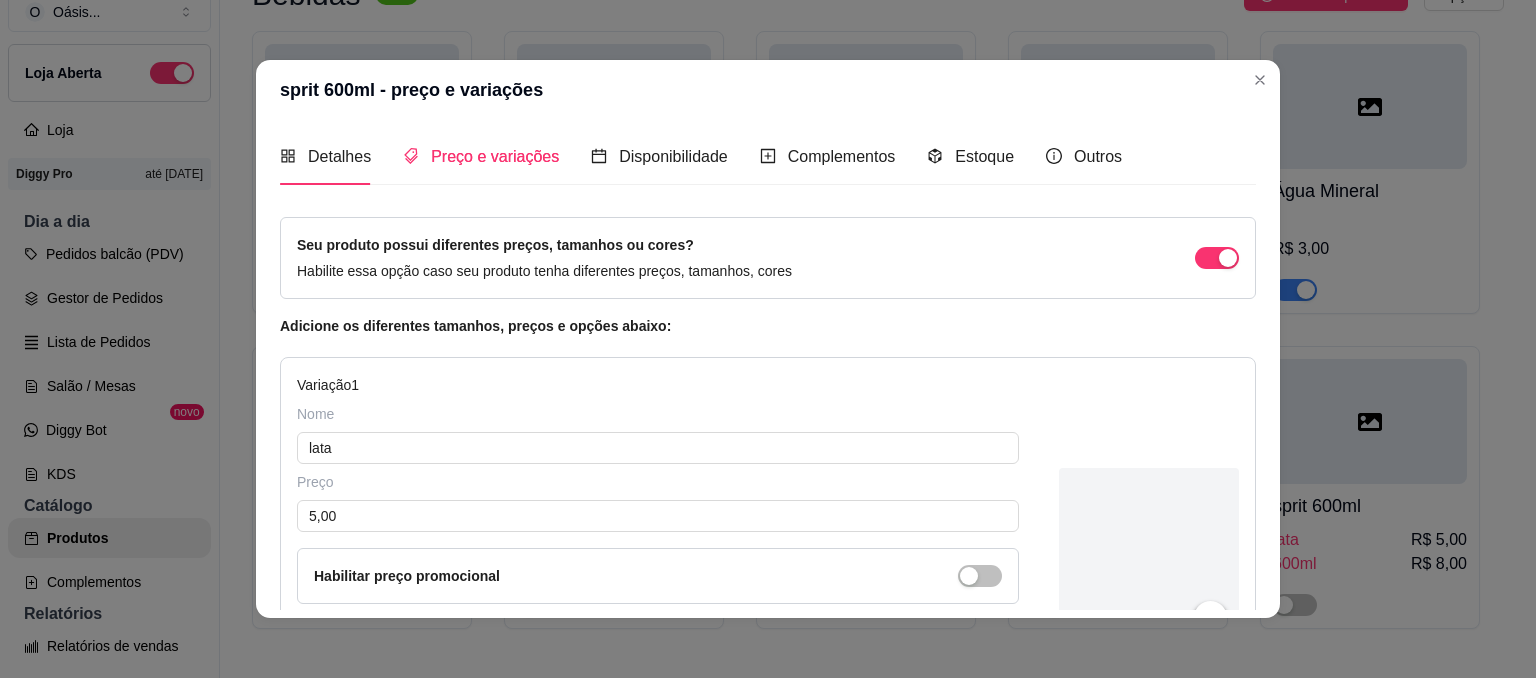 type 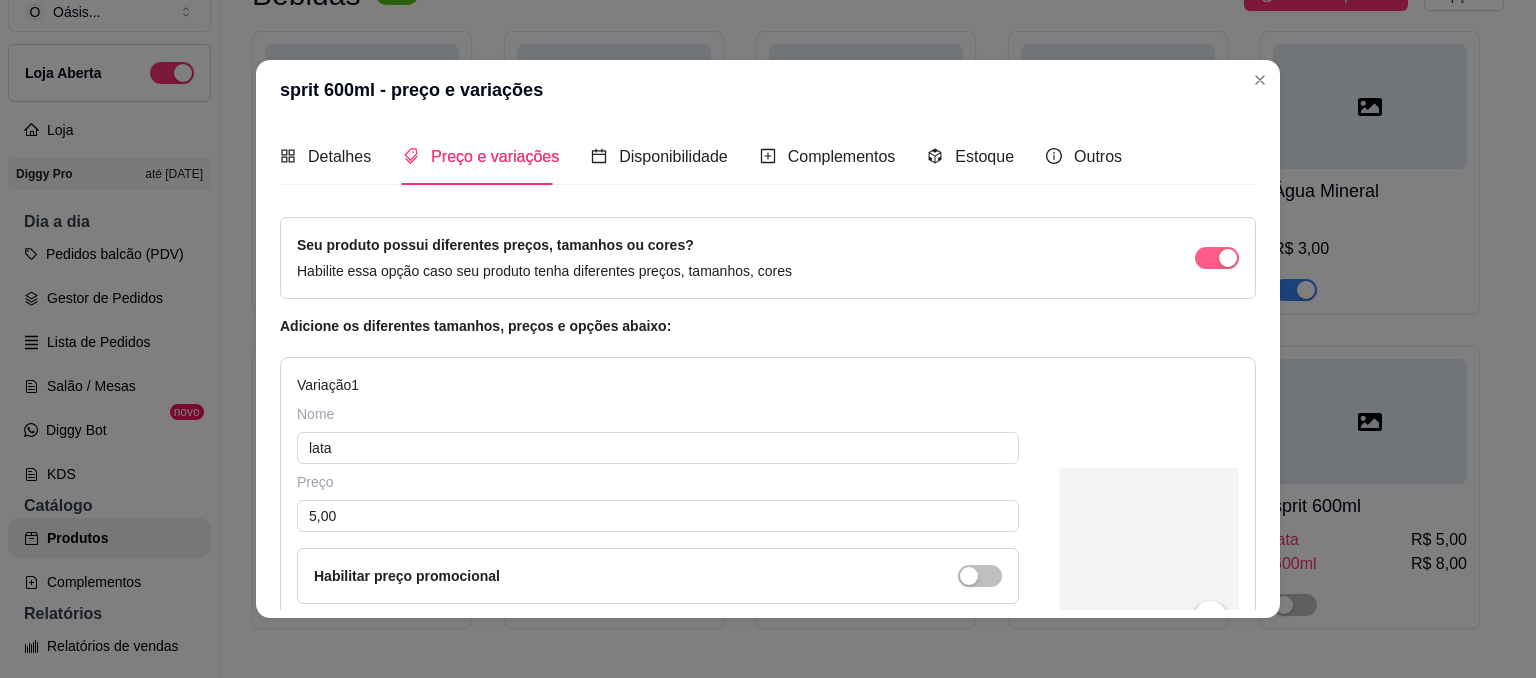 click at bounding box center (1228, 258) 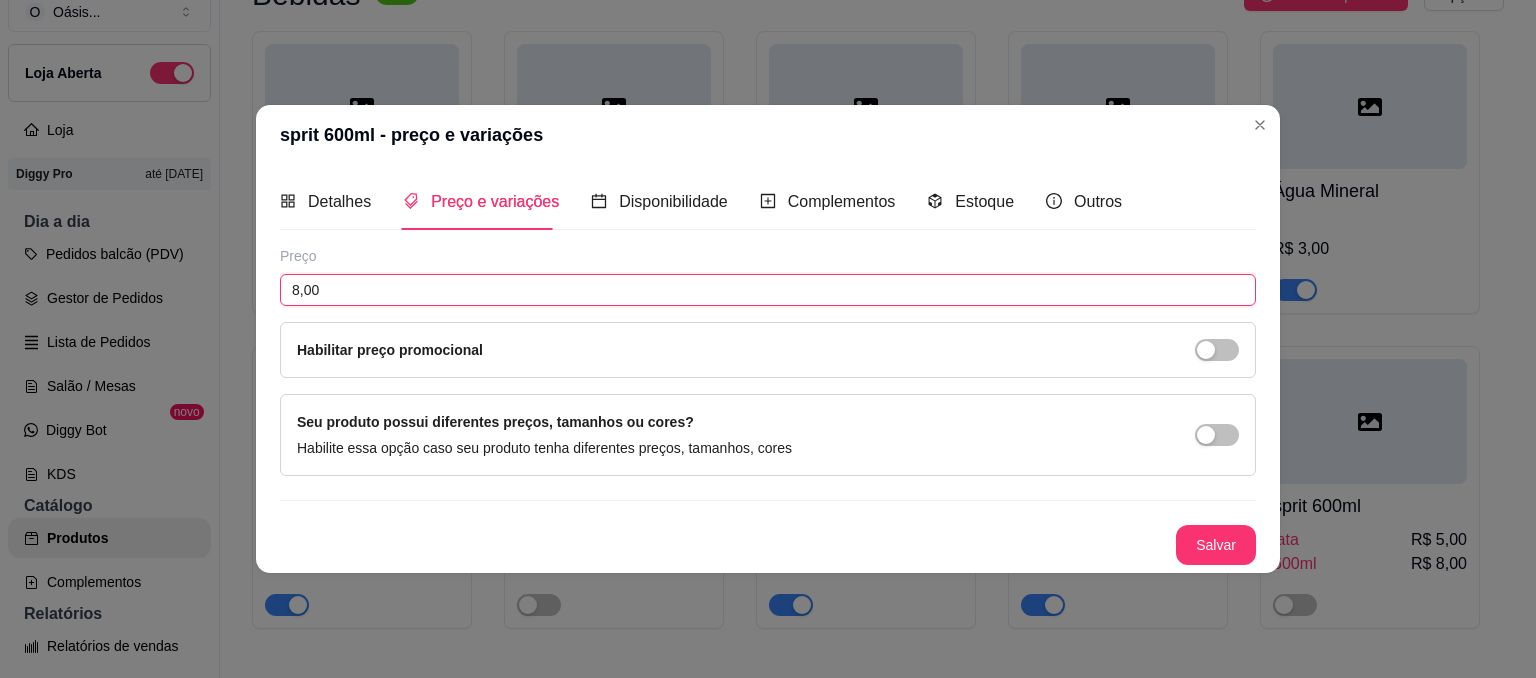 click on "8,00" at bounding box center [768, 290] 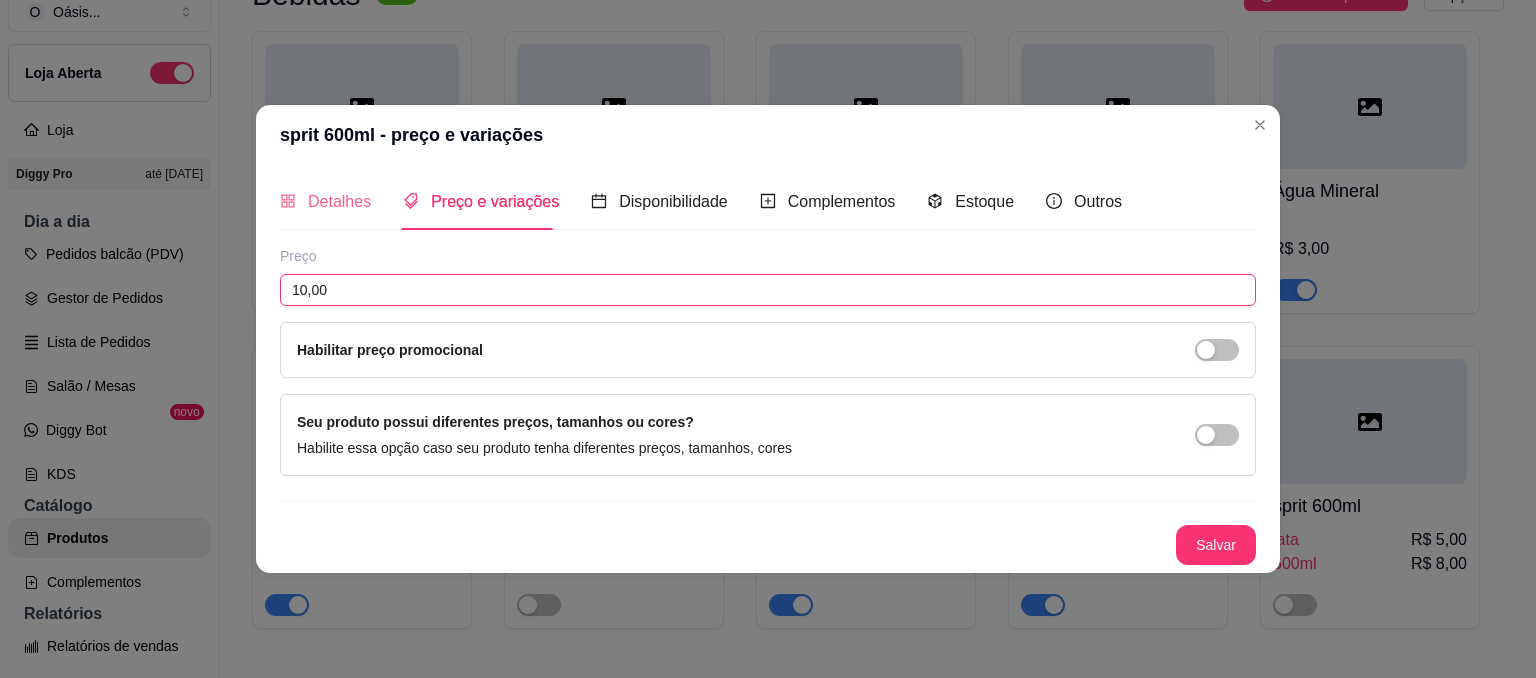 type on "10,00" 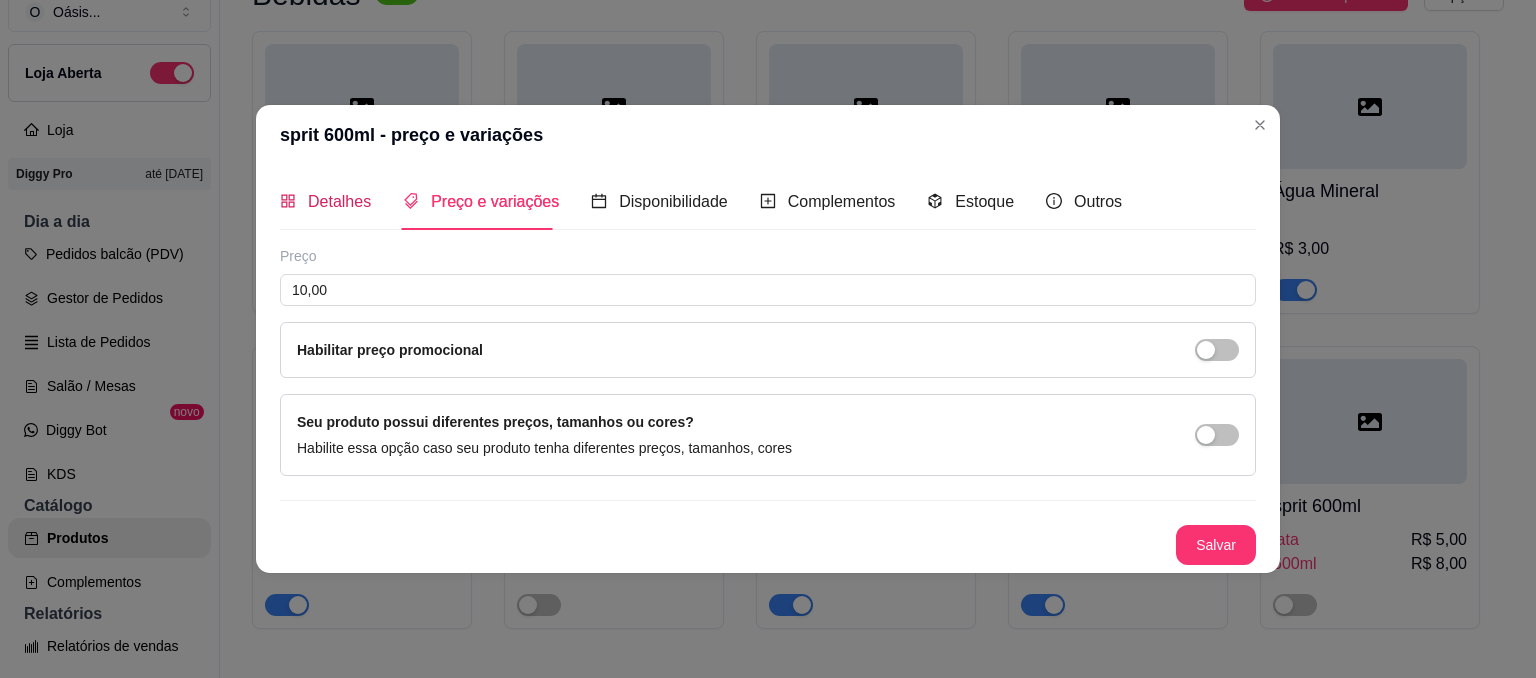 click on "Detalhes" at bounding box center [339, 201] 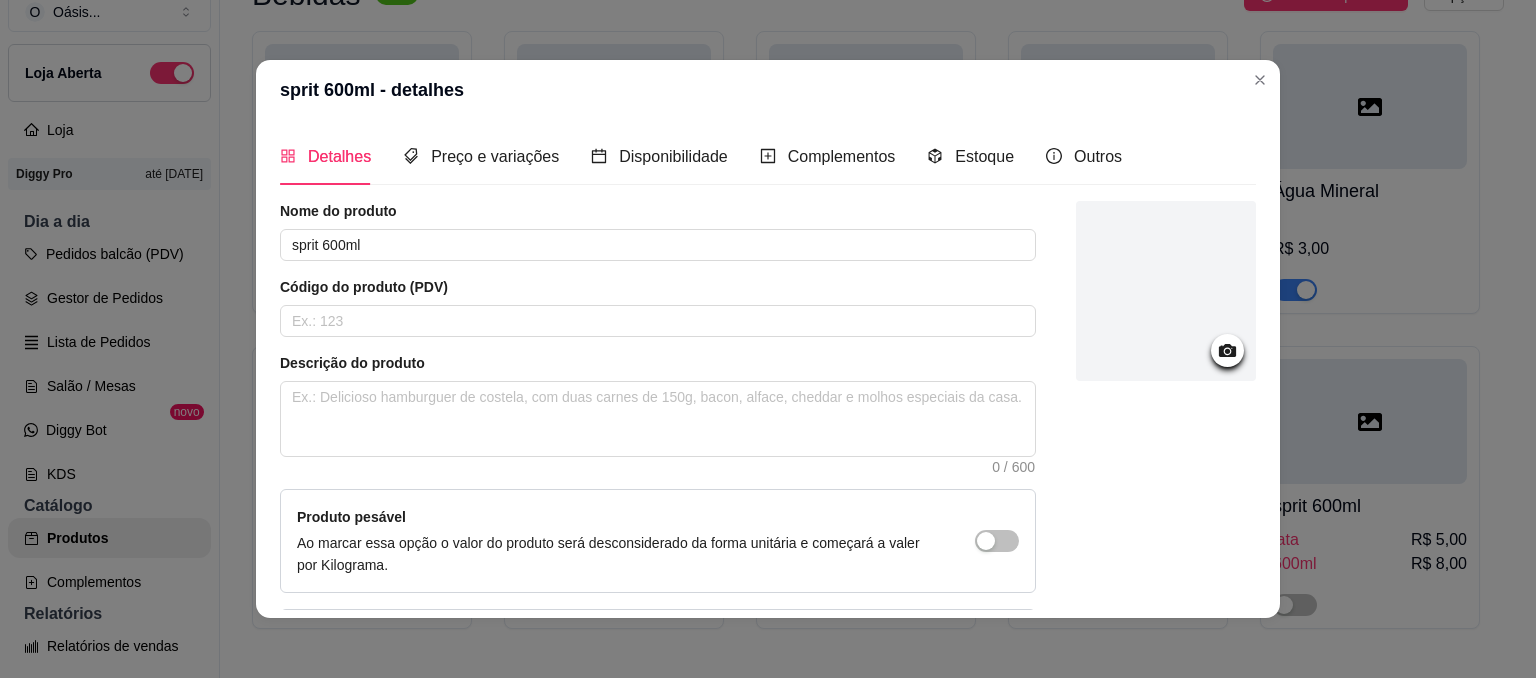 type 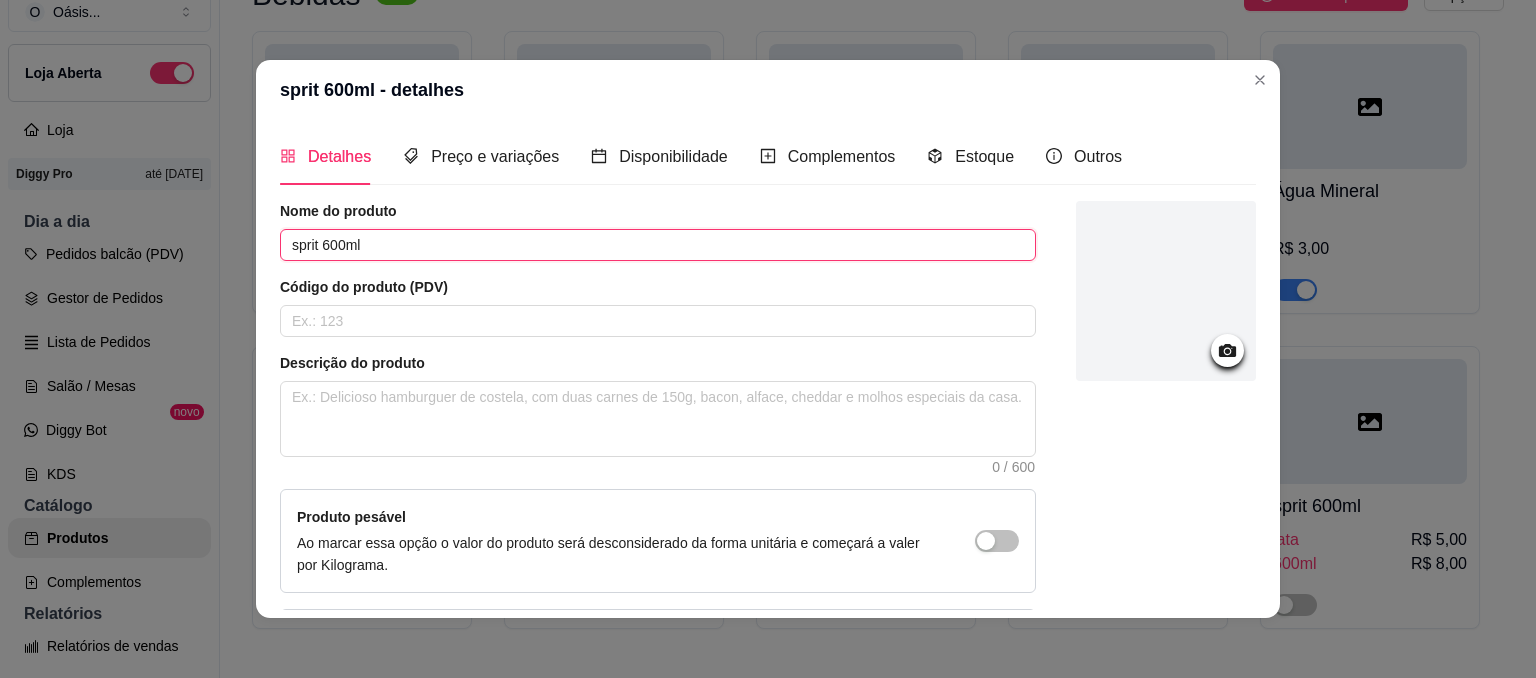 click on "sprit 600ml" at bounding box center (658, 245) 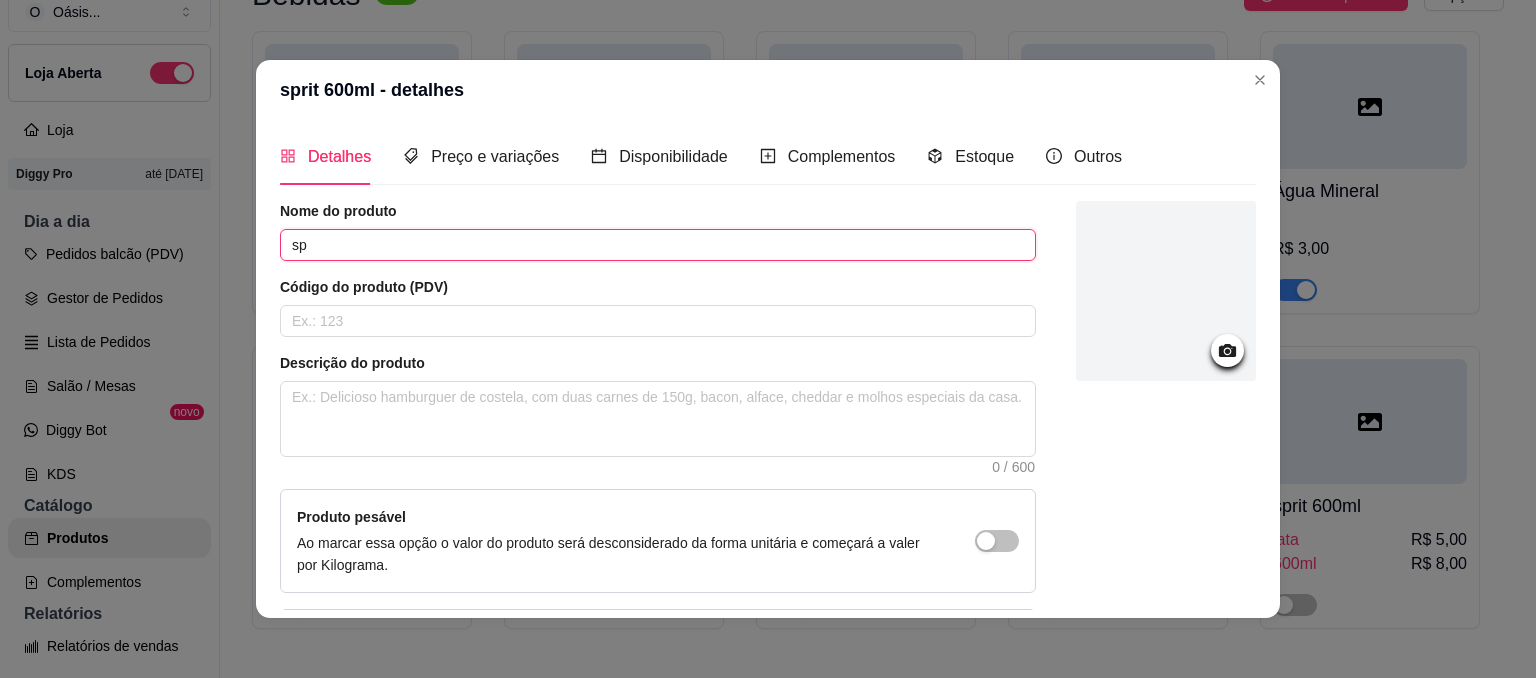 type on "s" 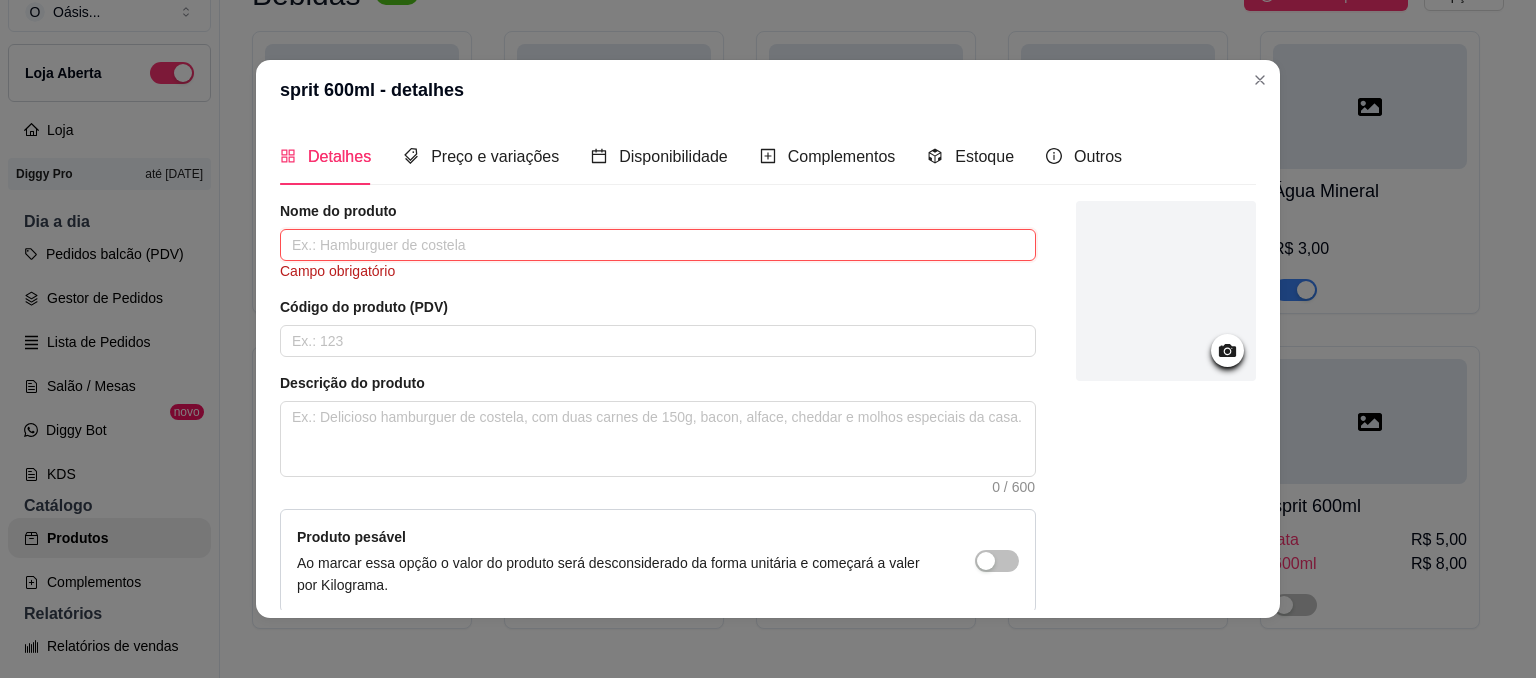 type on "c" 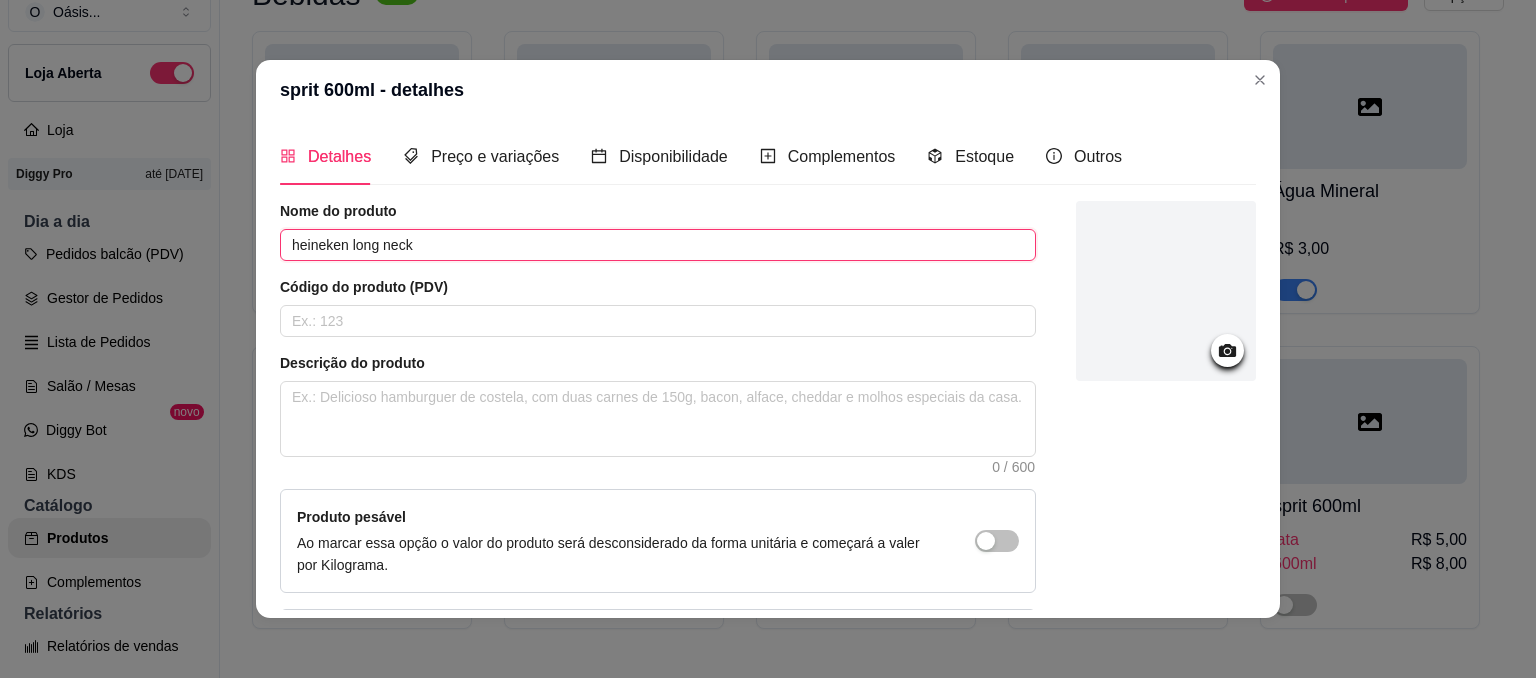 type on "heineken long neck" 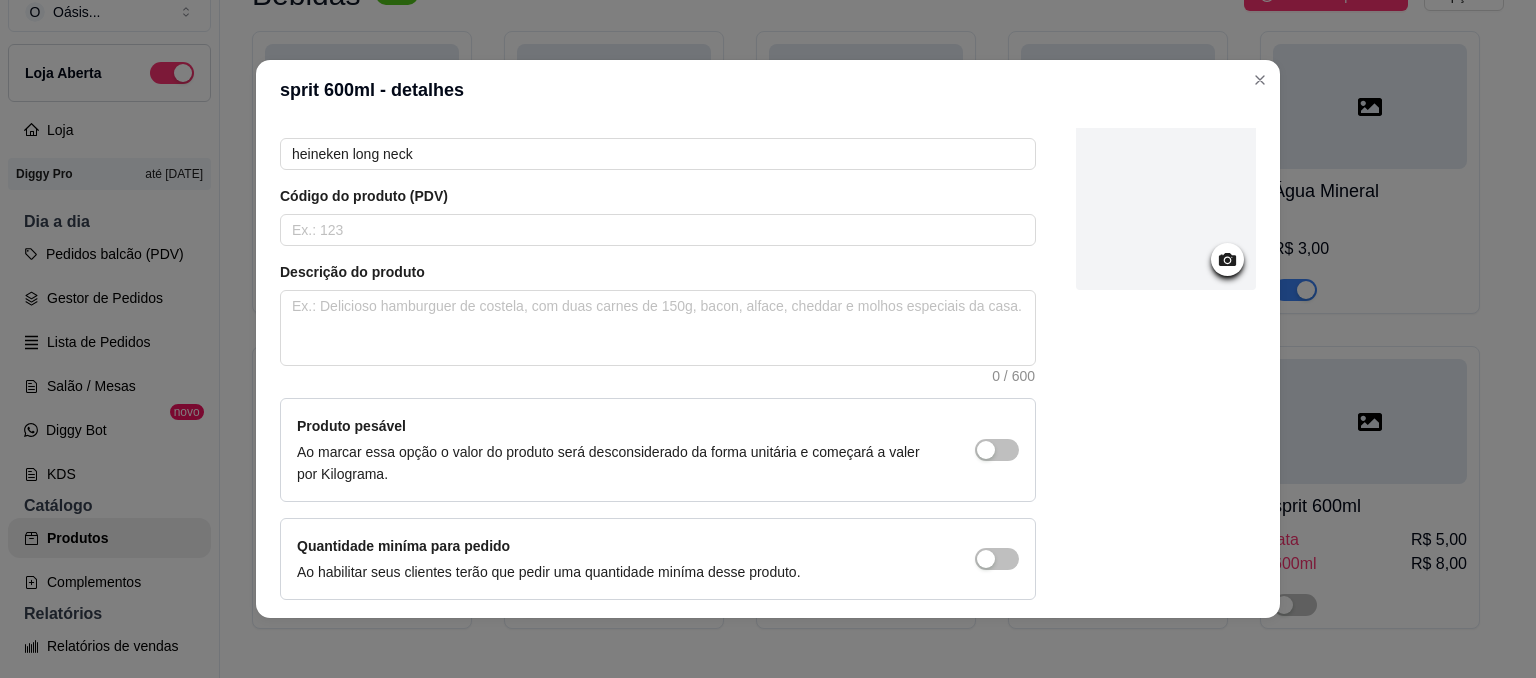 scroll, scrollTop: 168, scrollLeft: 0, axis: vertical 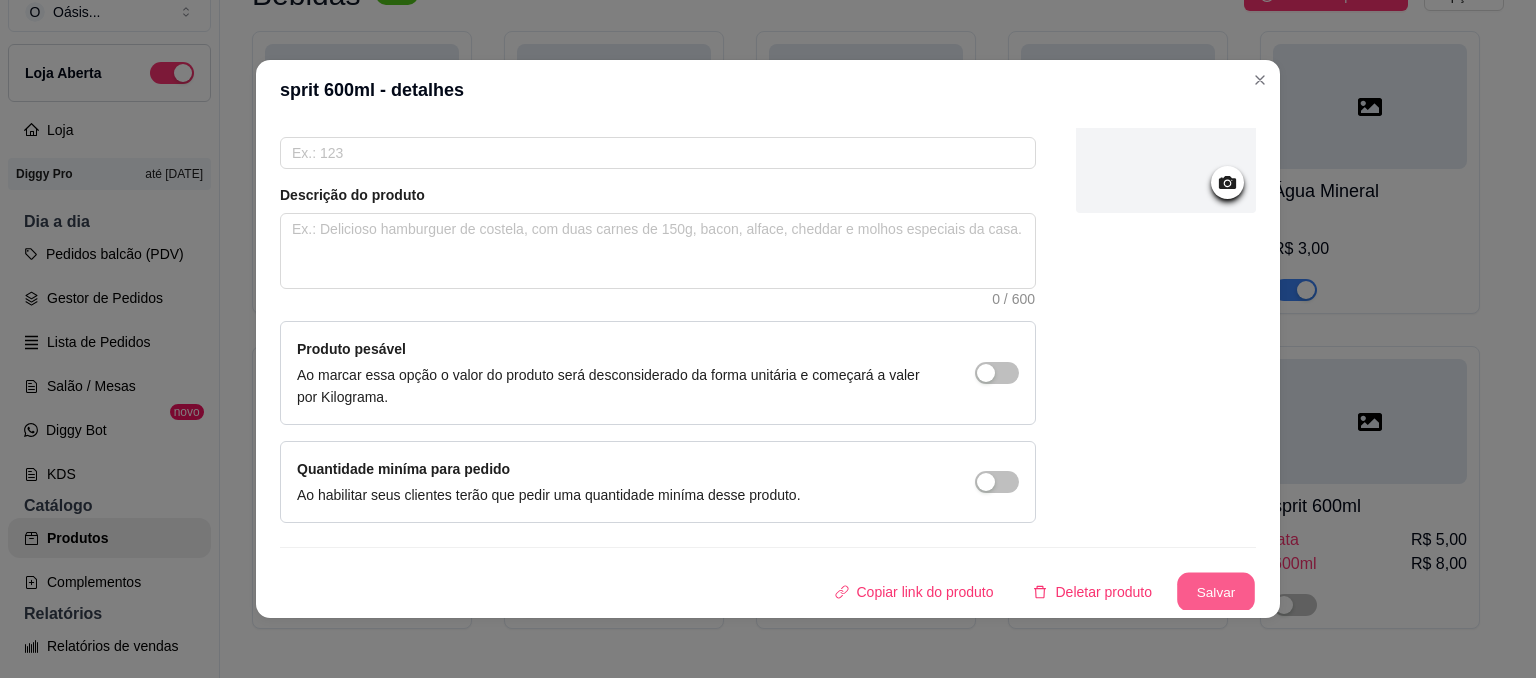 click on "Salvar" at bounding box center (1216, 592) 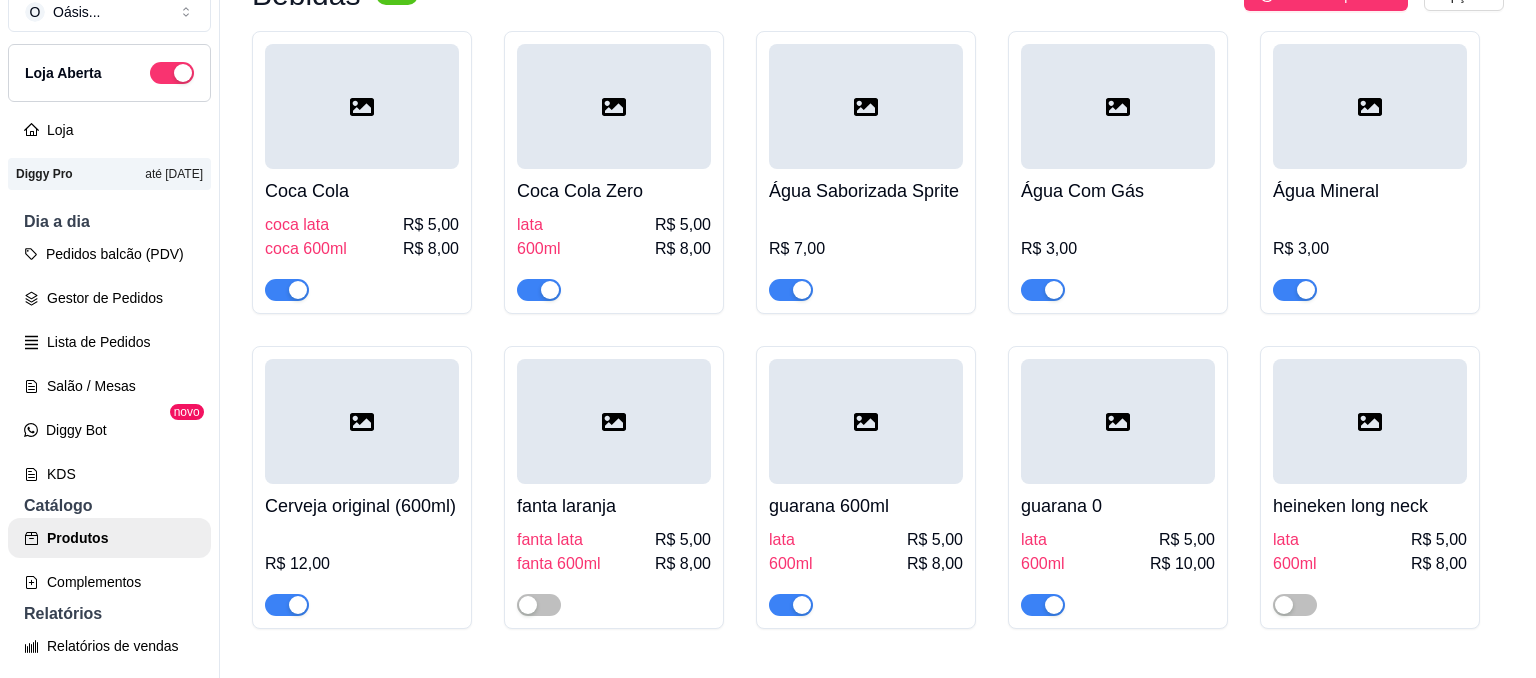 click on "lata R$ 5,00" at bounding box center (1370, 540) 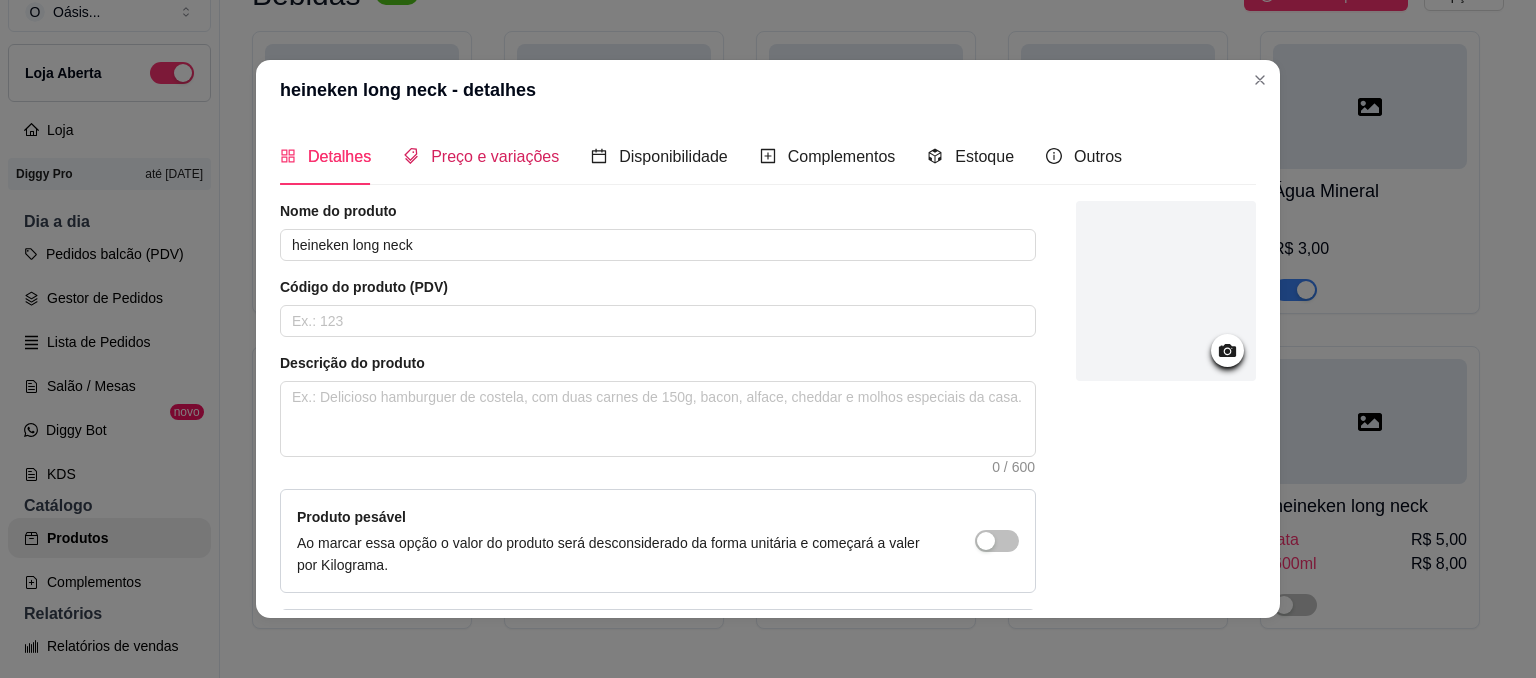 click on "Preço e variações" at bounding box center (495, 156) 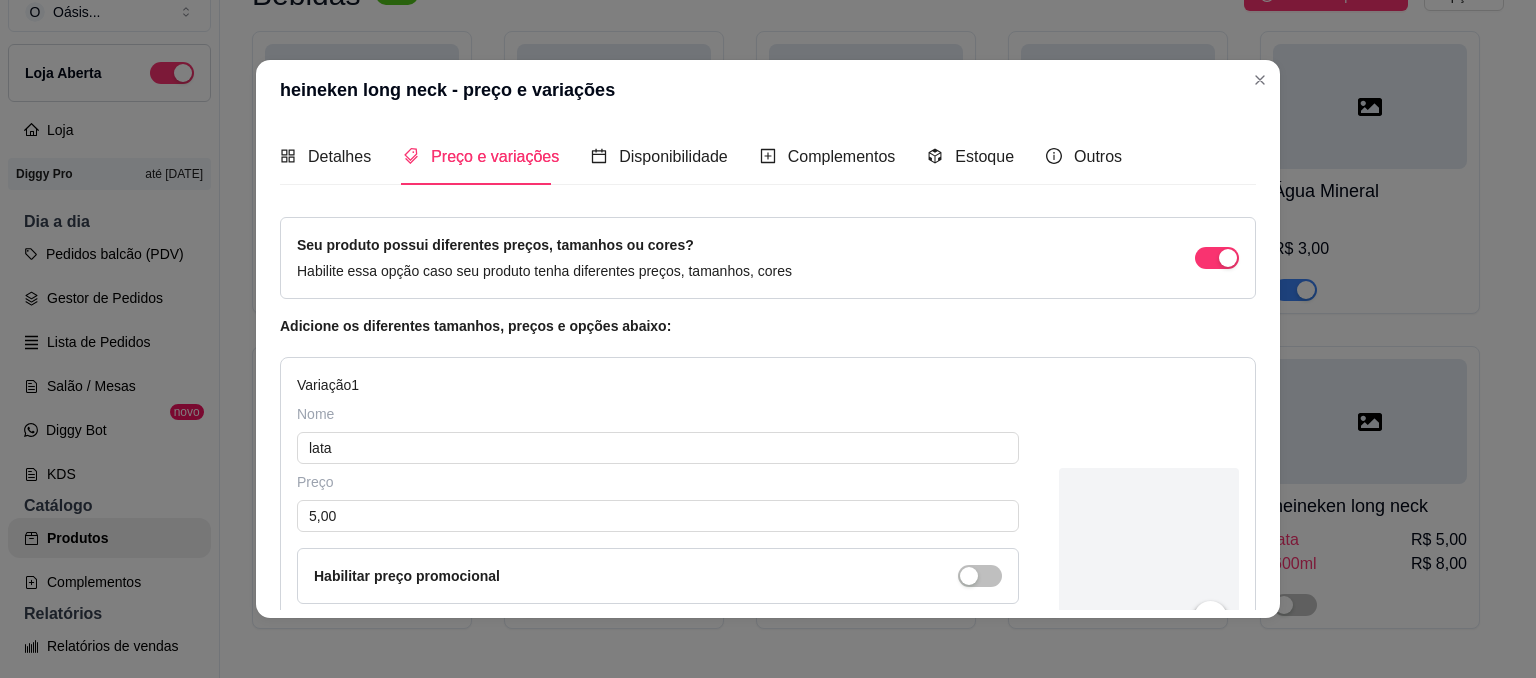 type 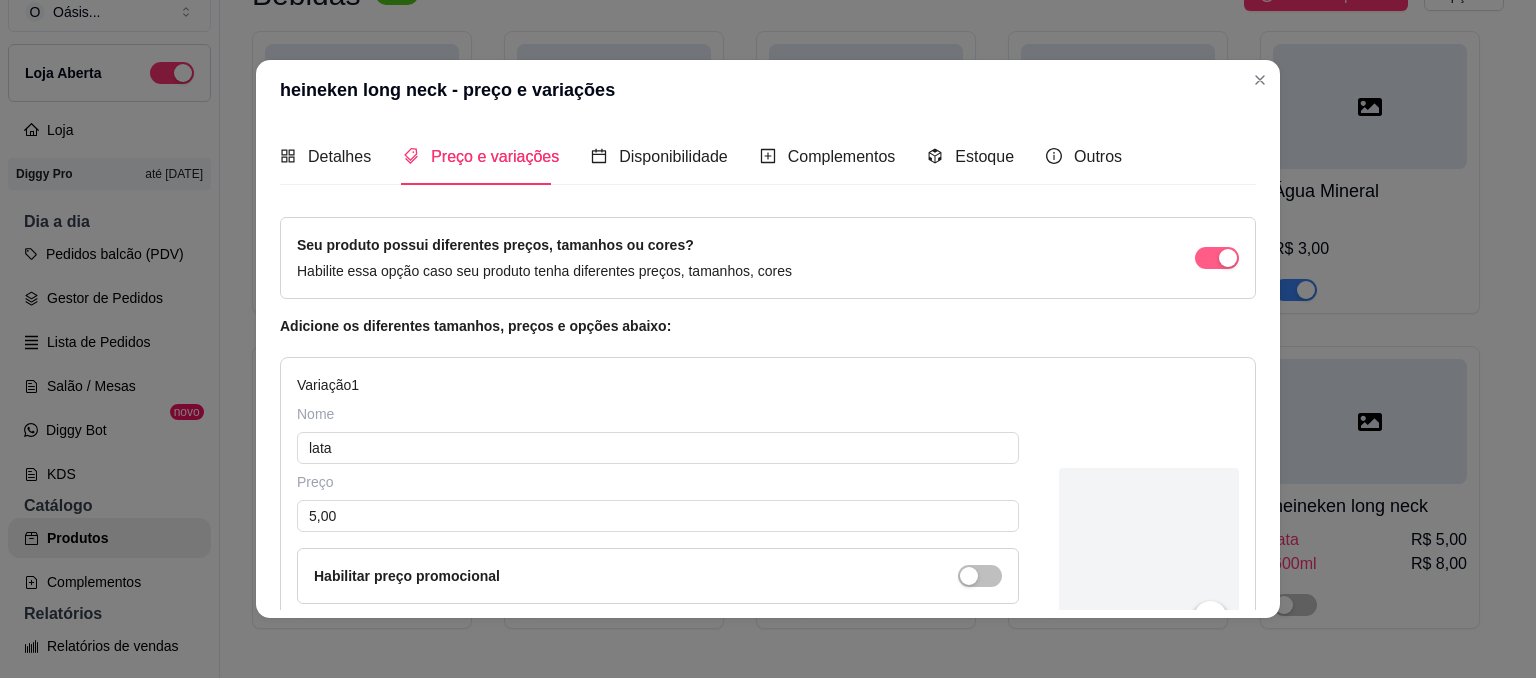 click at bounding box center (1217, 258) 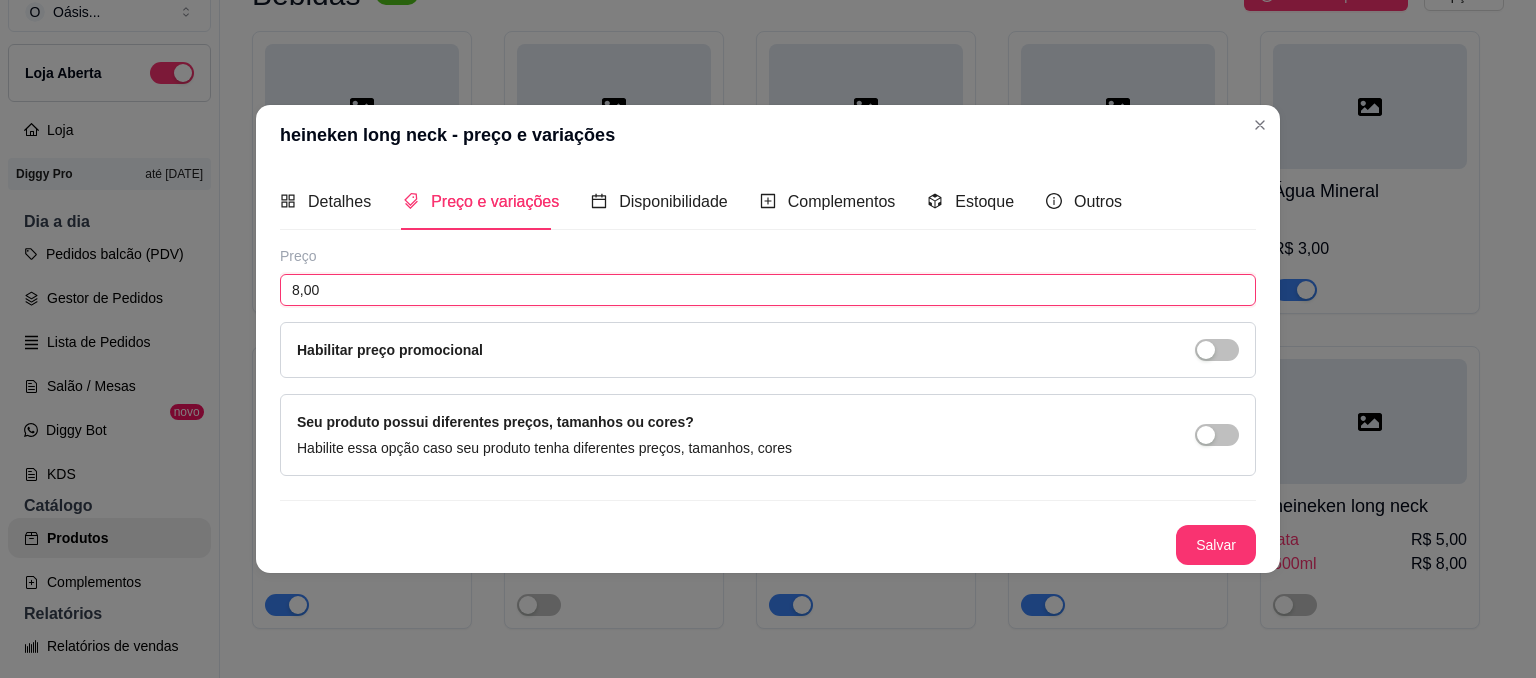 click on "8,00" at bounding box center (768, 290) 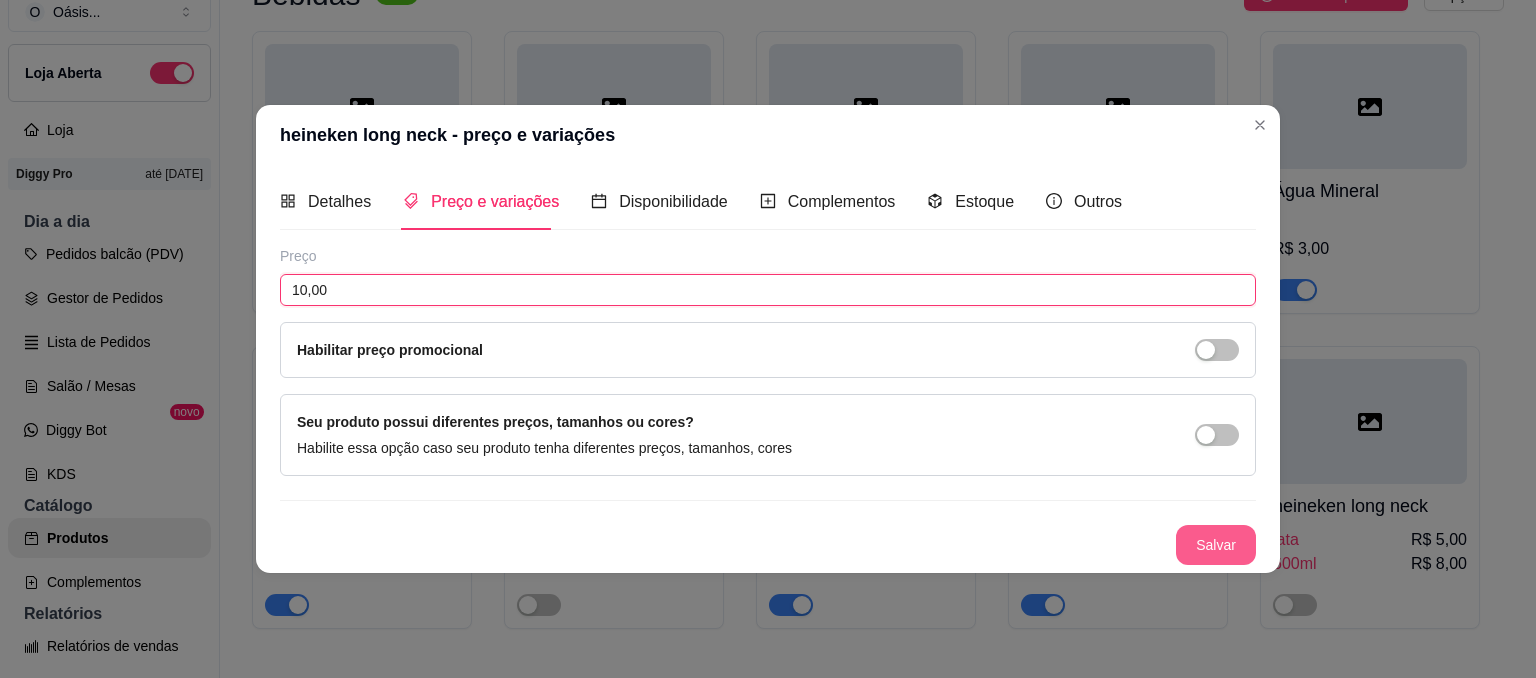 type on "10,00" 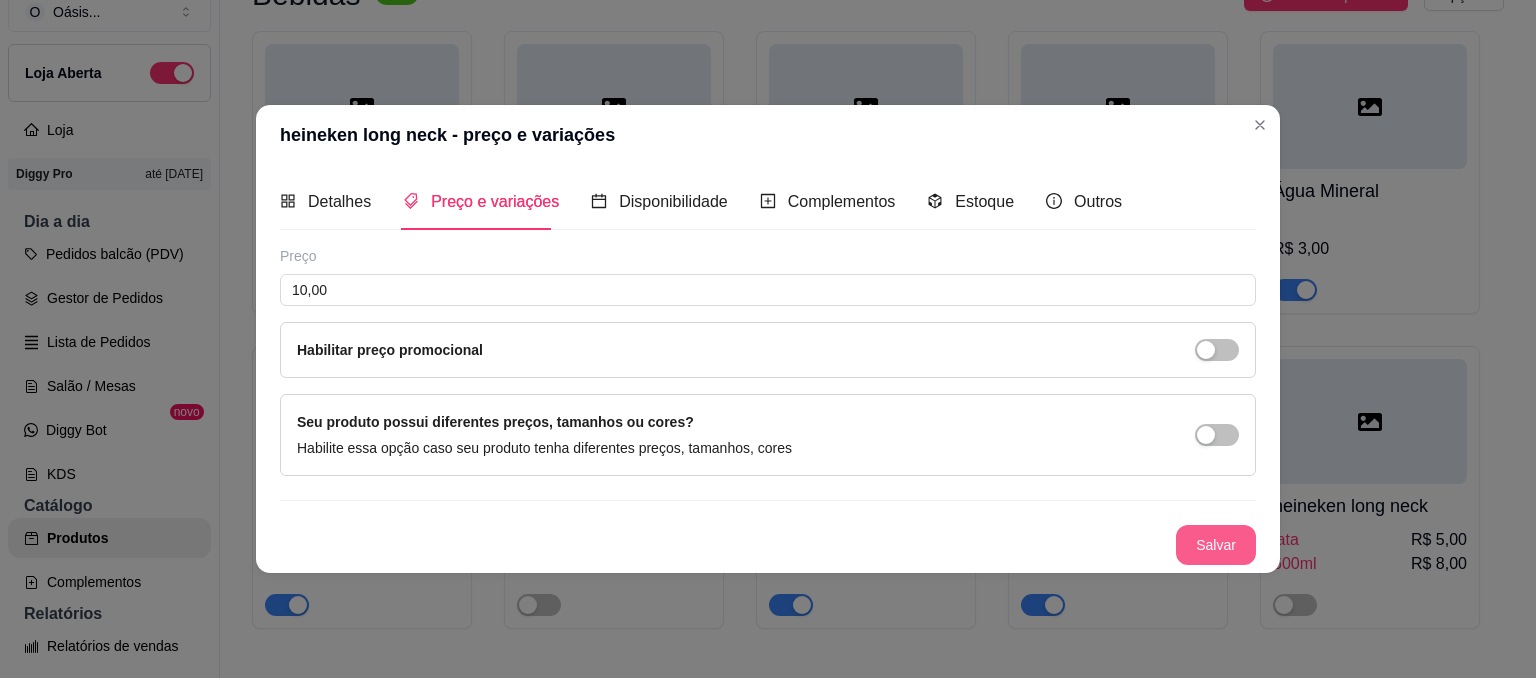 click on "Salvar" at bounding box center [1216, 545] 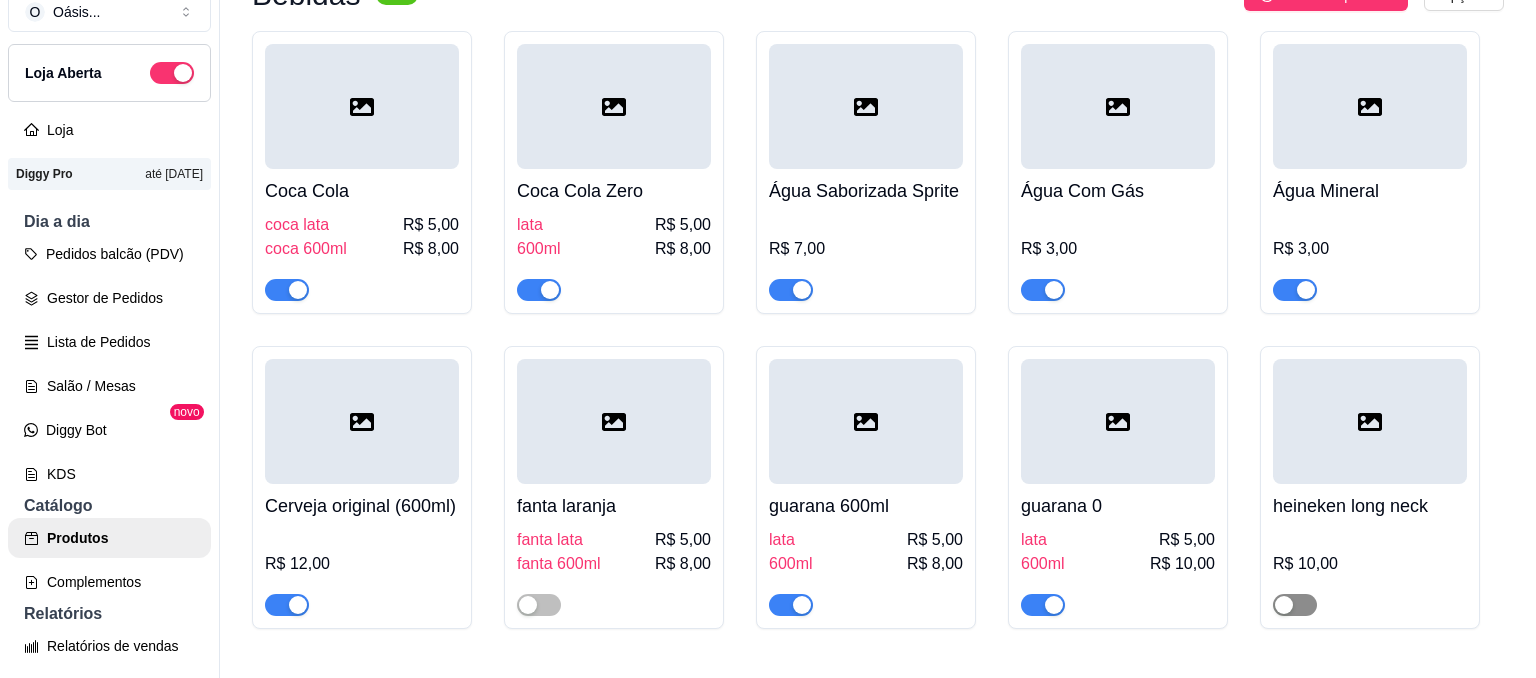 click at bounding box center [1284, 605] 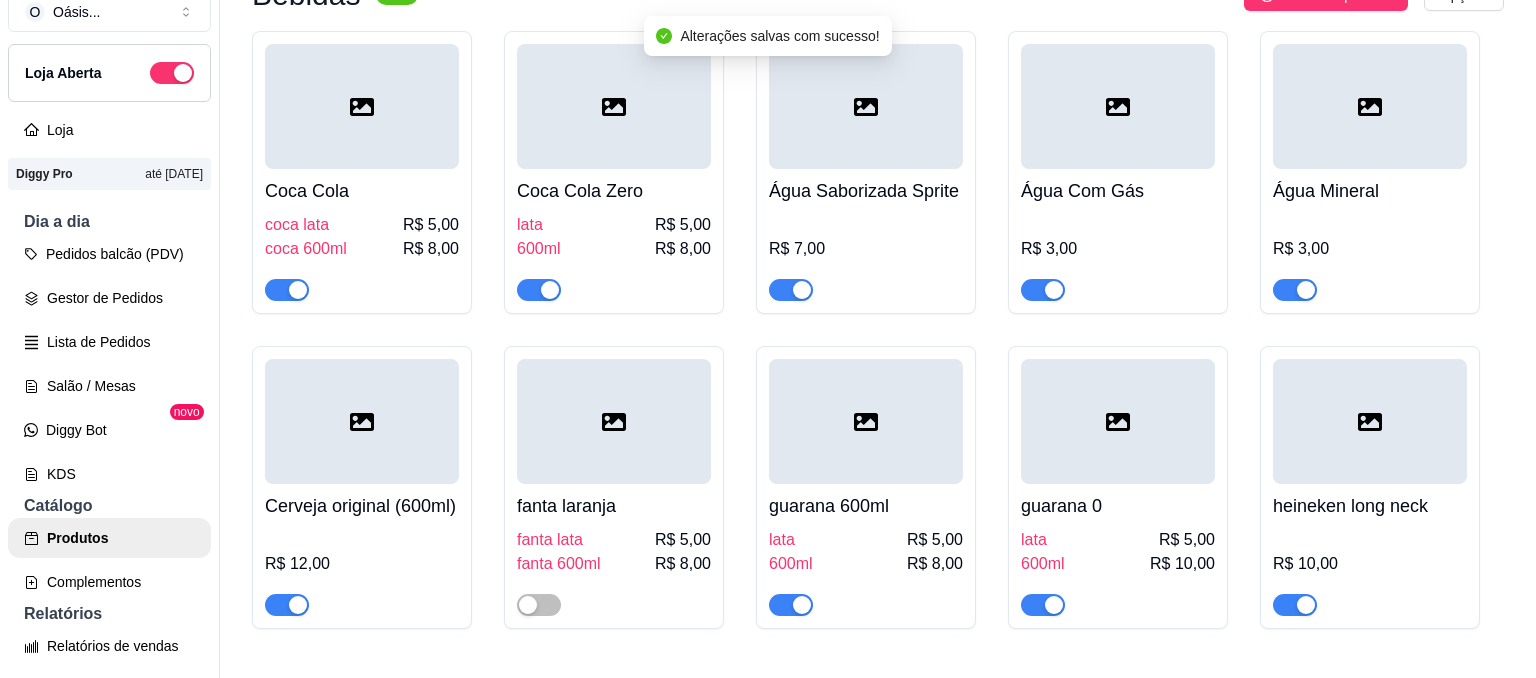 click on "R$ 8,00" at bounding box center [683, 564] 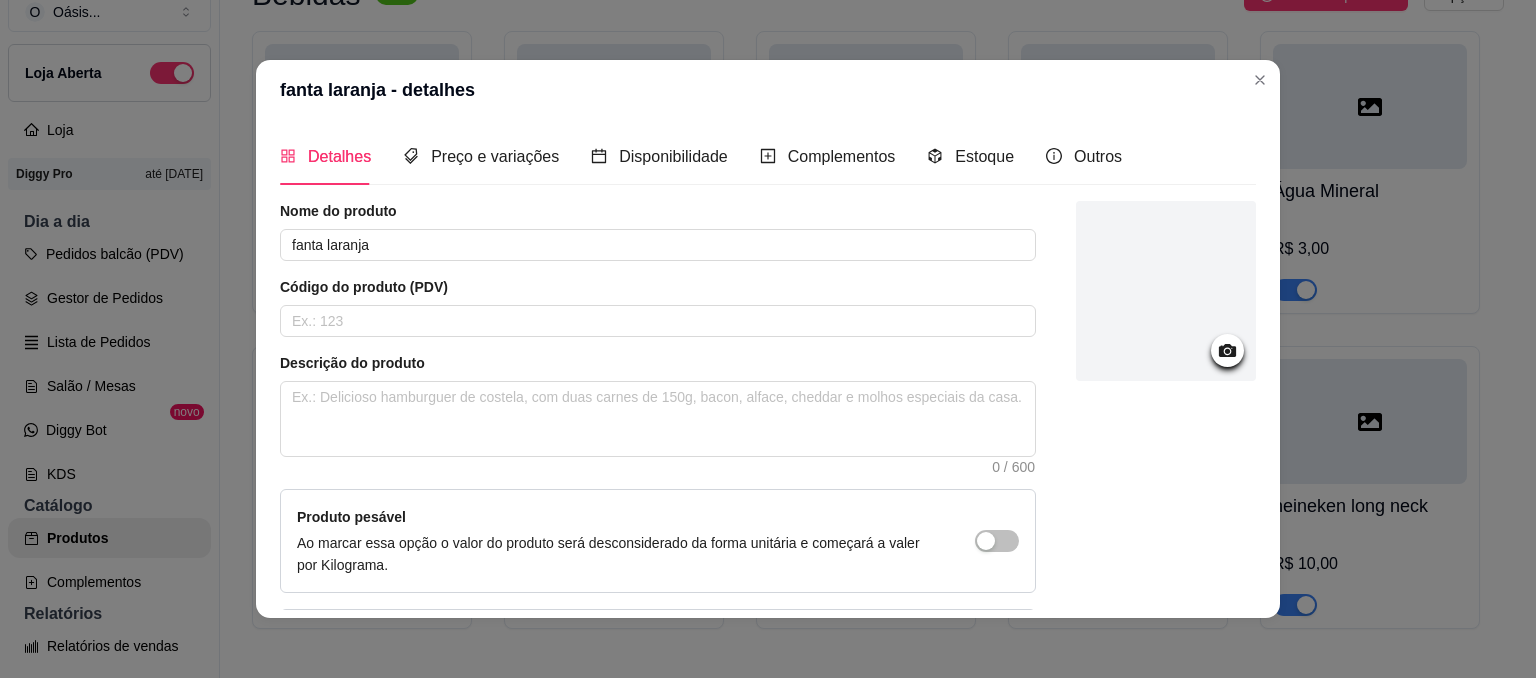 scroll, scrollTop: 168, scrollLeft: 0, axis: vertical 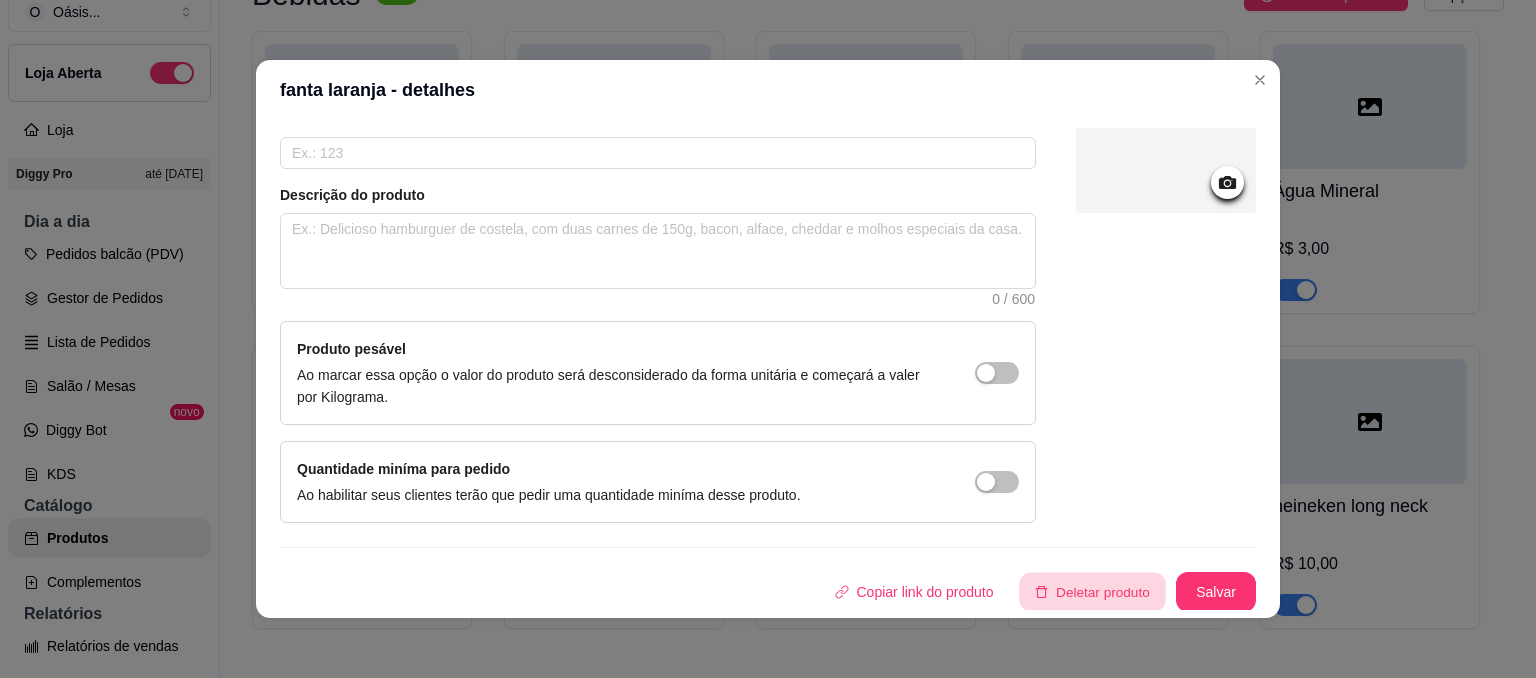 click 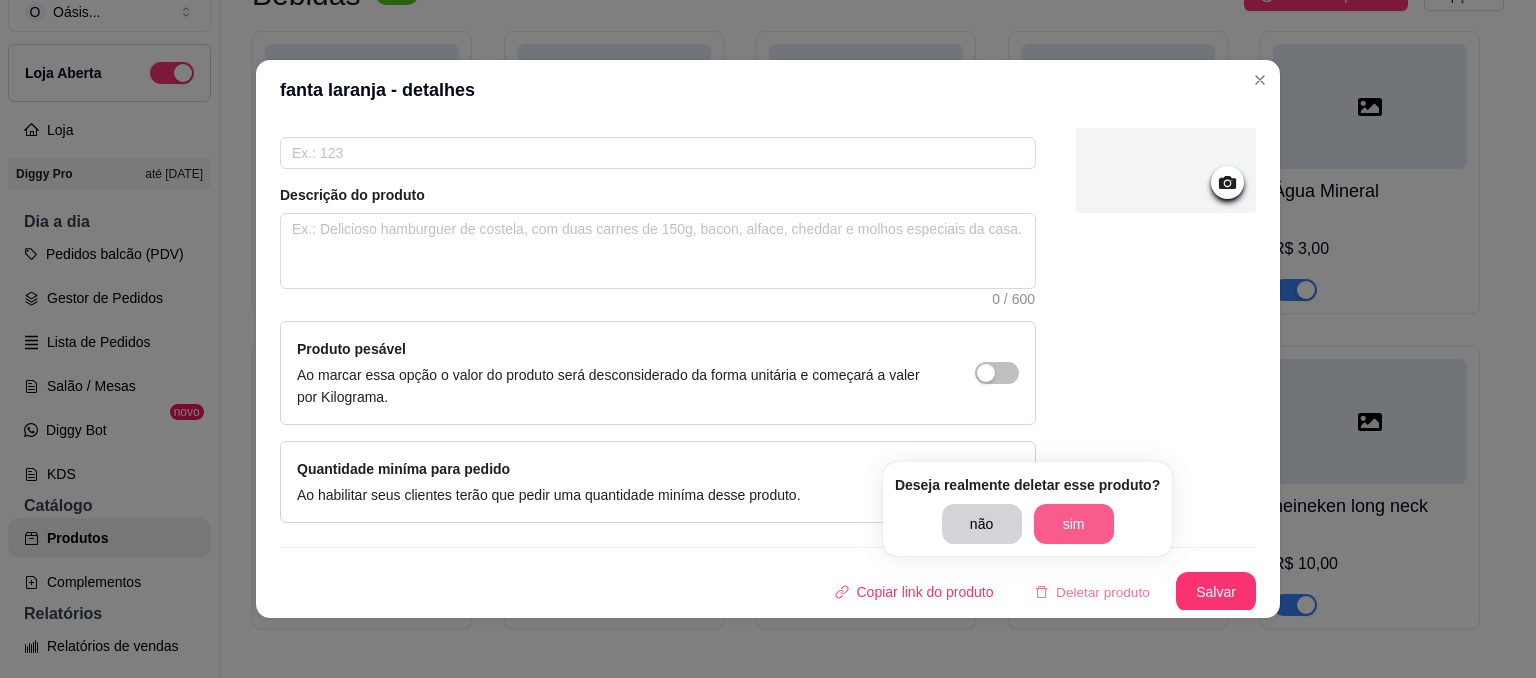 click on "sim" at bounding box center [1074, 524] 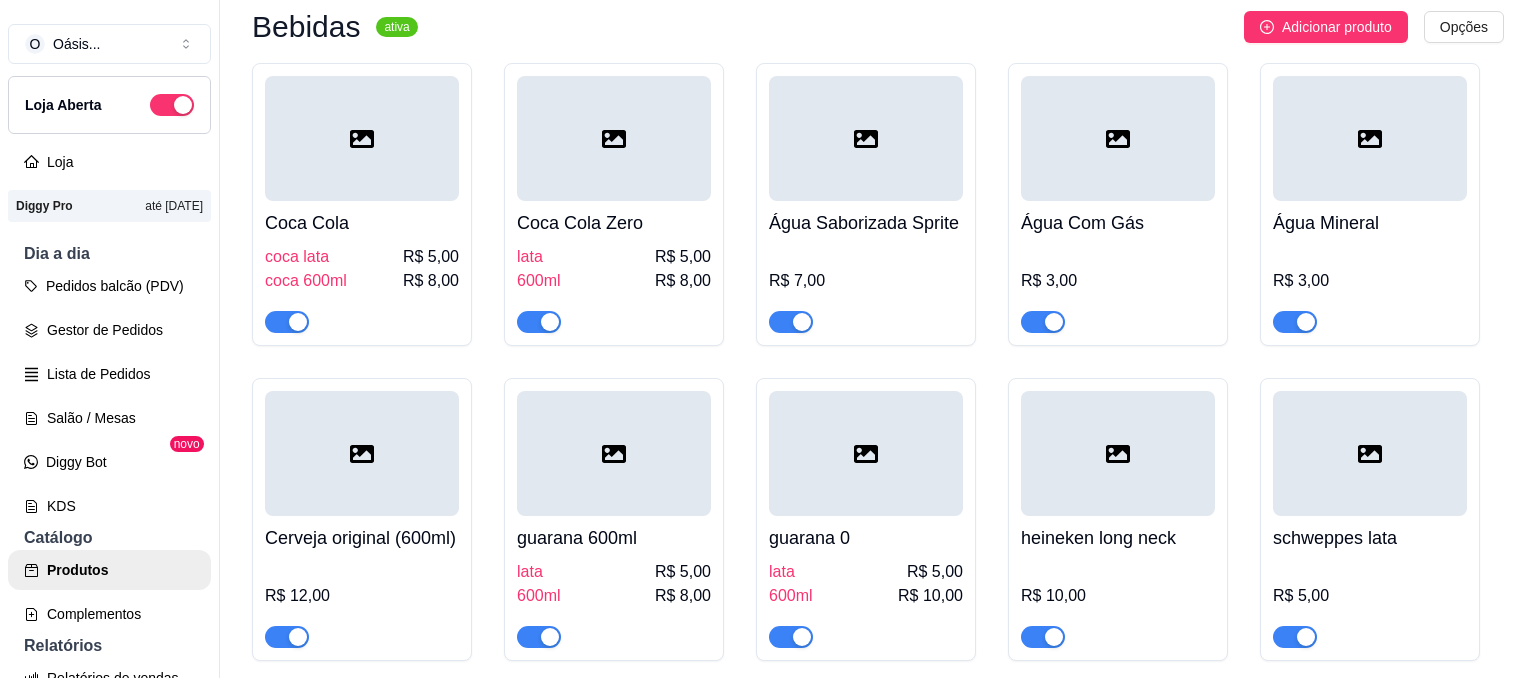 scroll, scrollTop: 0, scrollLeft: 0, axis: both 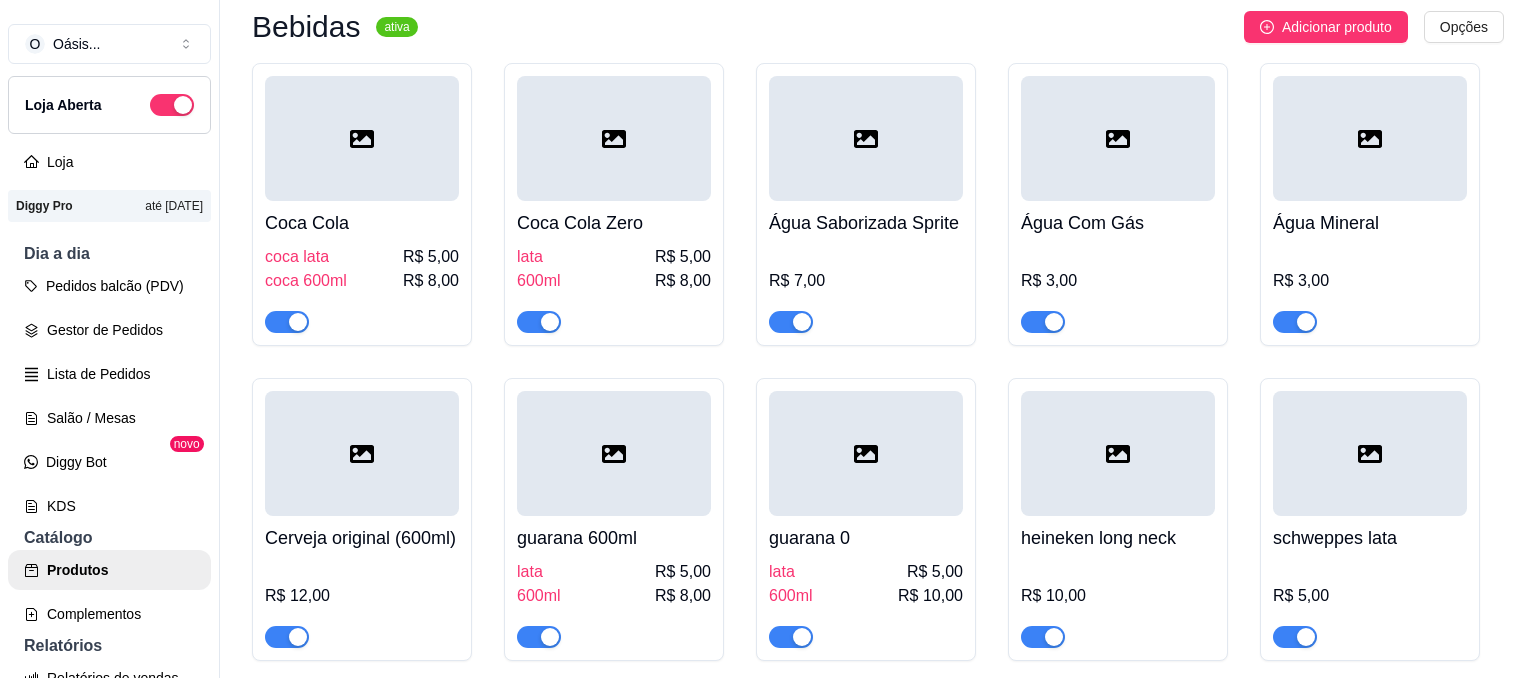 type 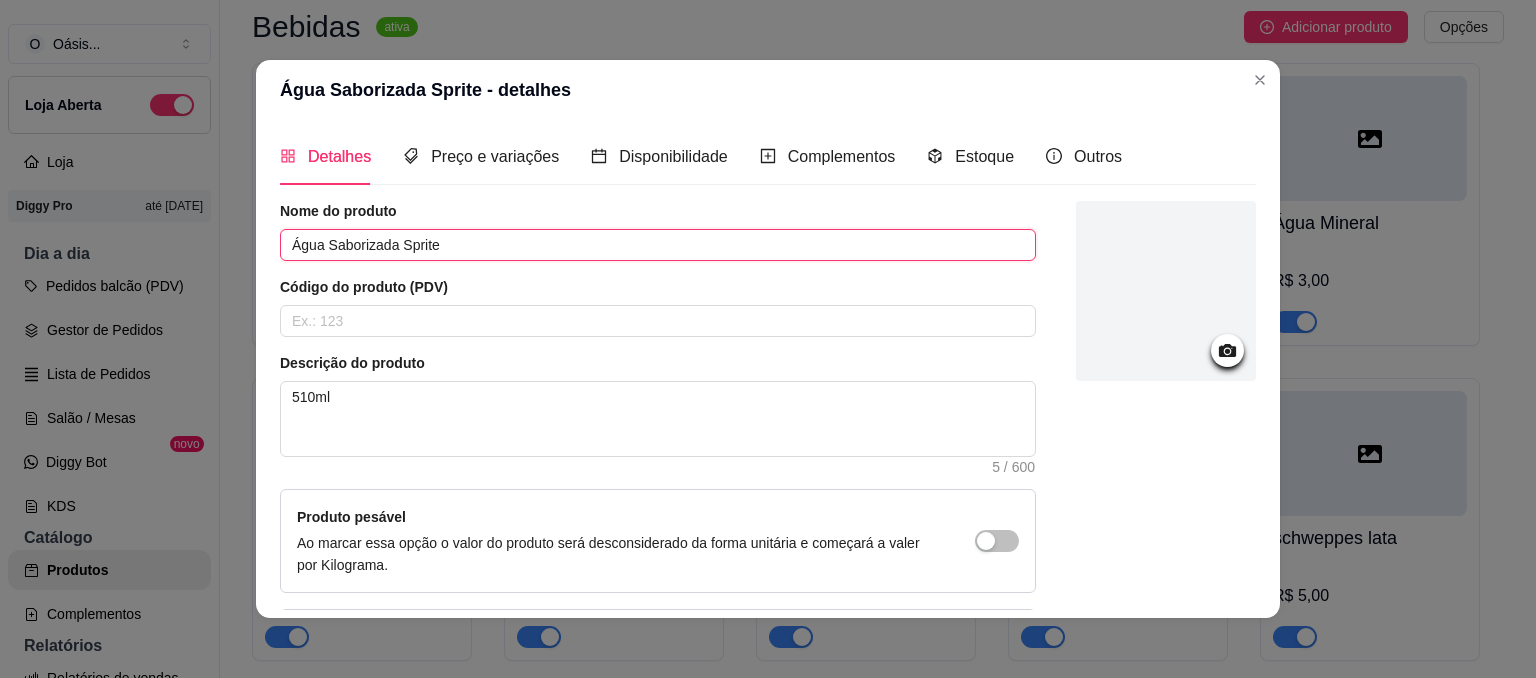 click on "Água Saborizada Sprite" at bounding box center (658, 245) 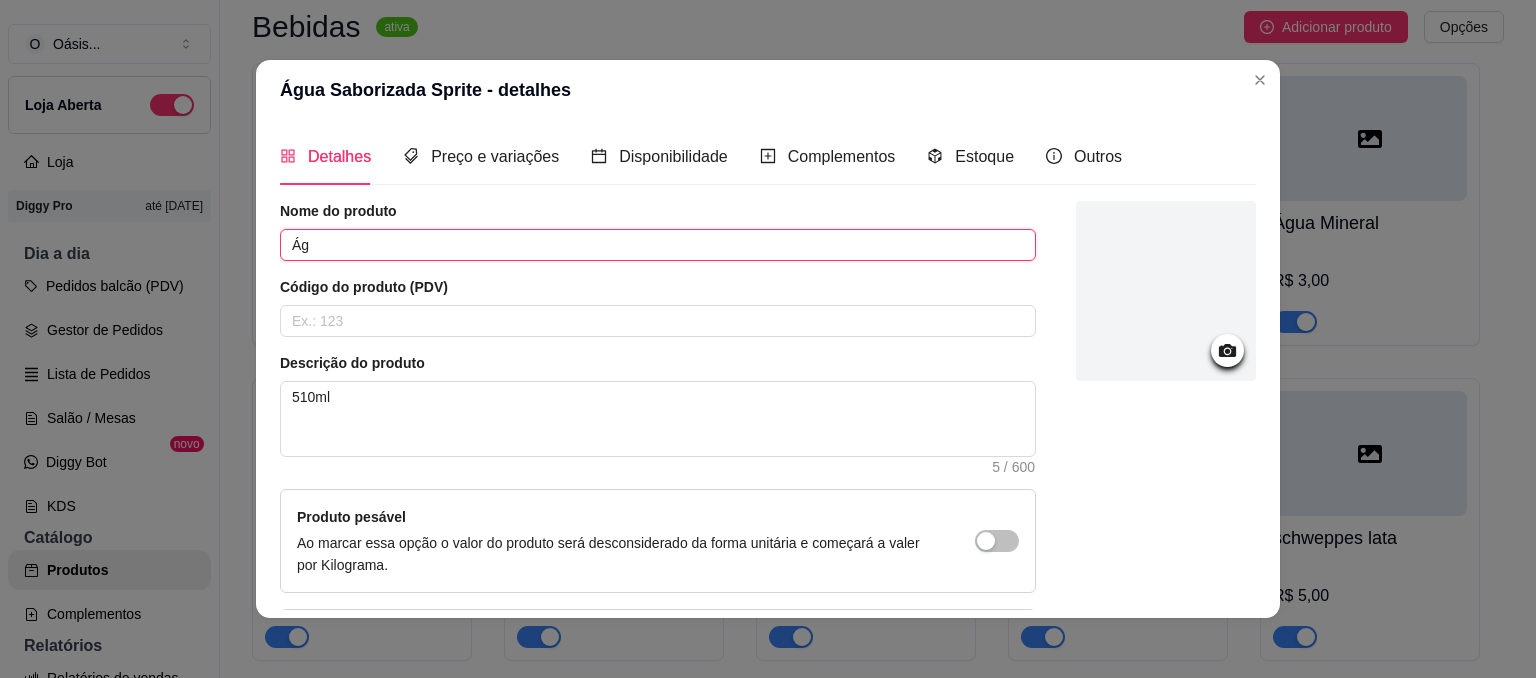 type on "Á" 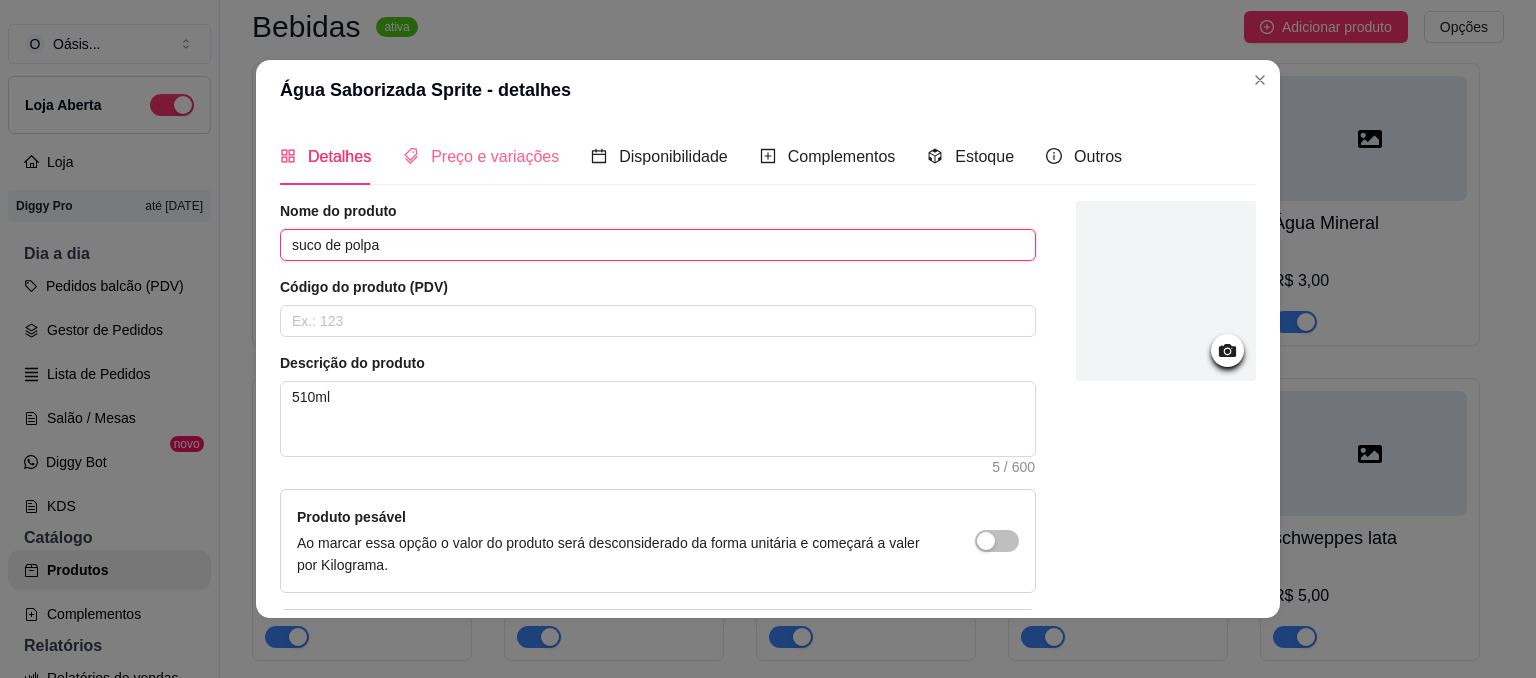 type on "suco de polpa" 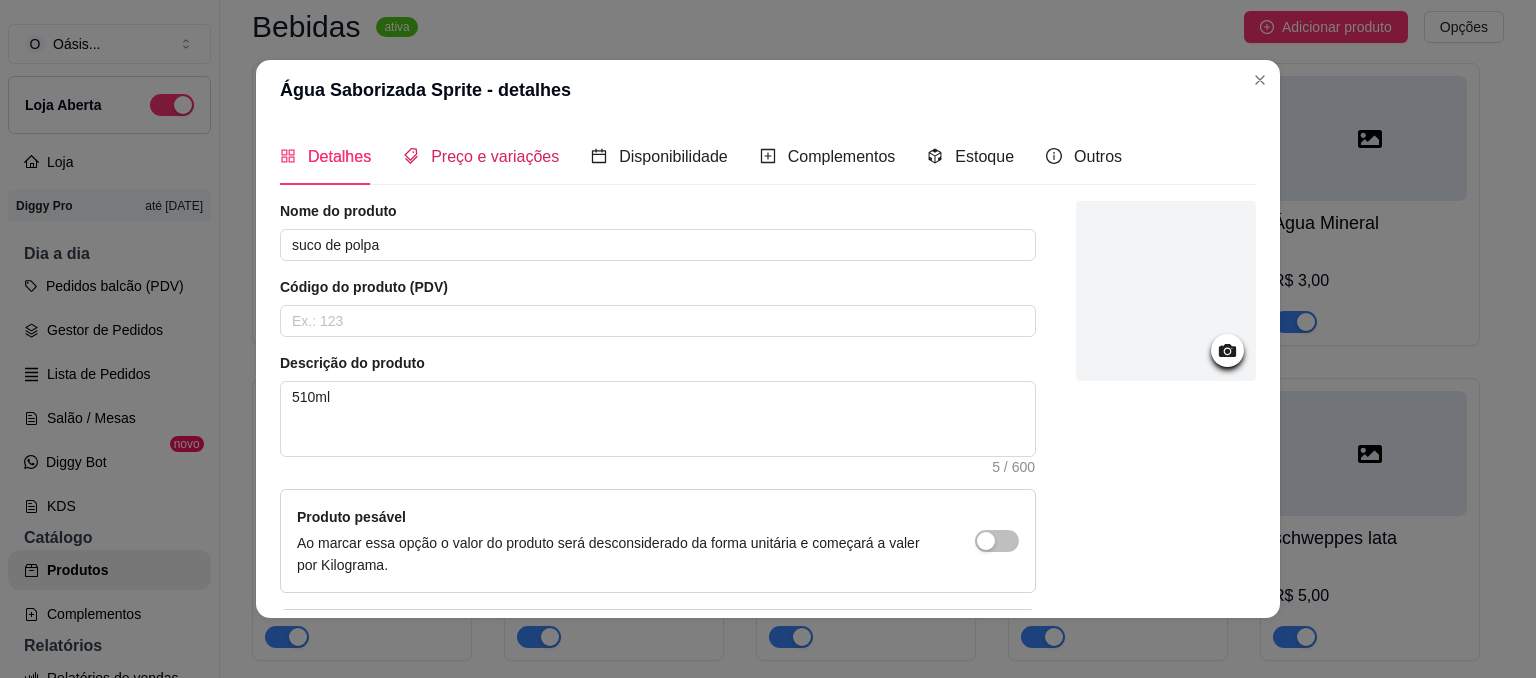 click on "Preço e variações" at bounding box center [495, 156] 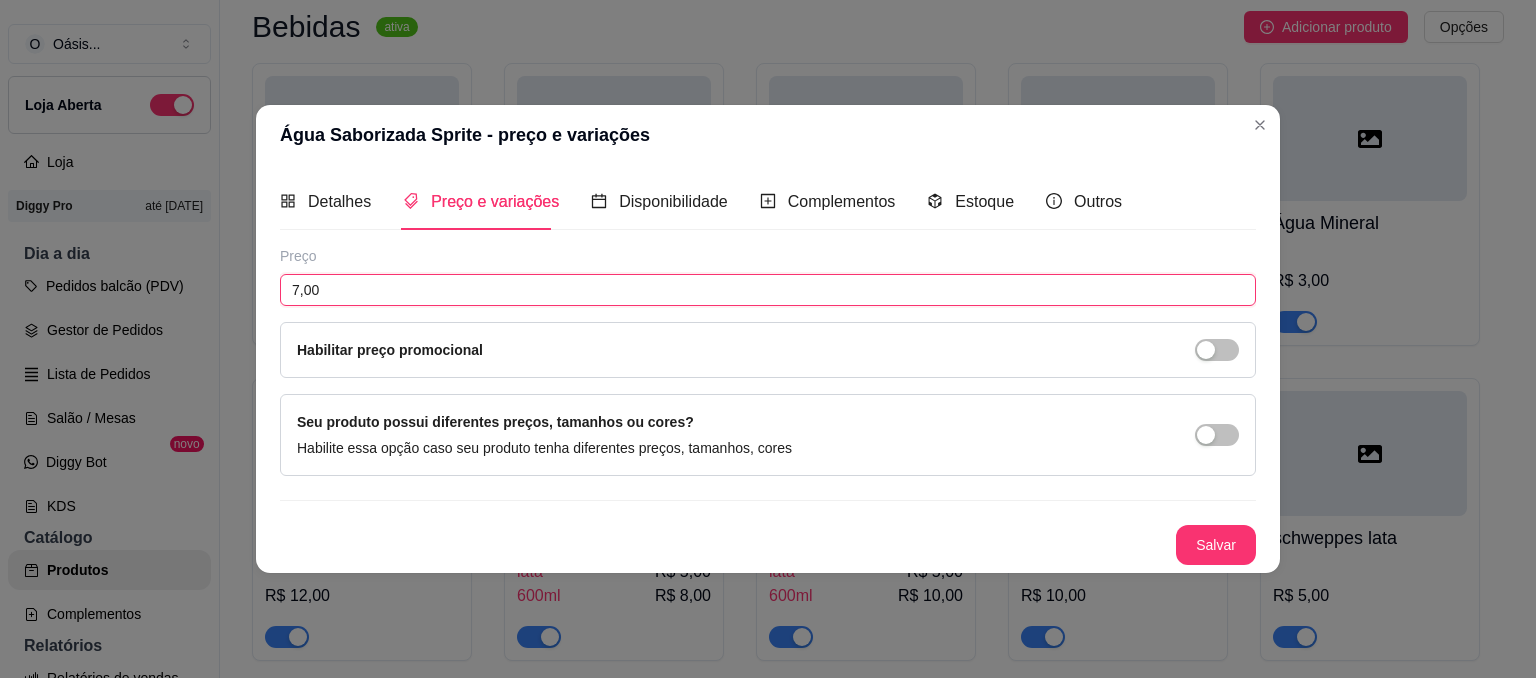 click on "7,00" at bounding box center [768, 290] 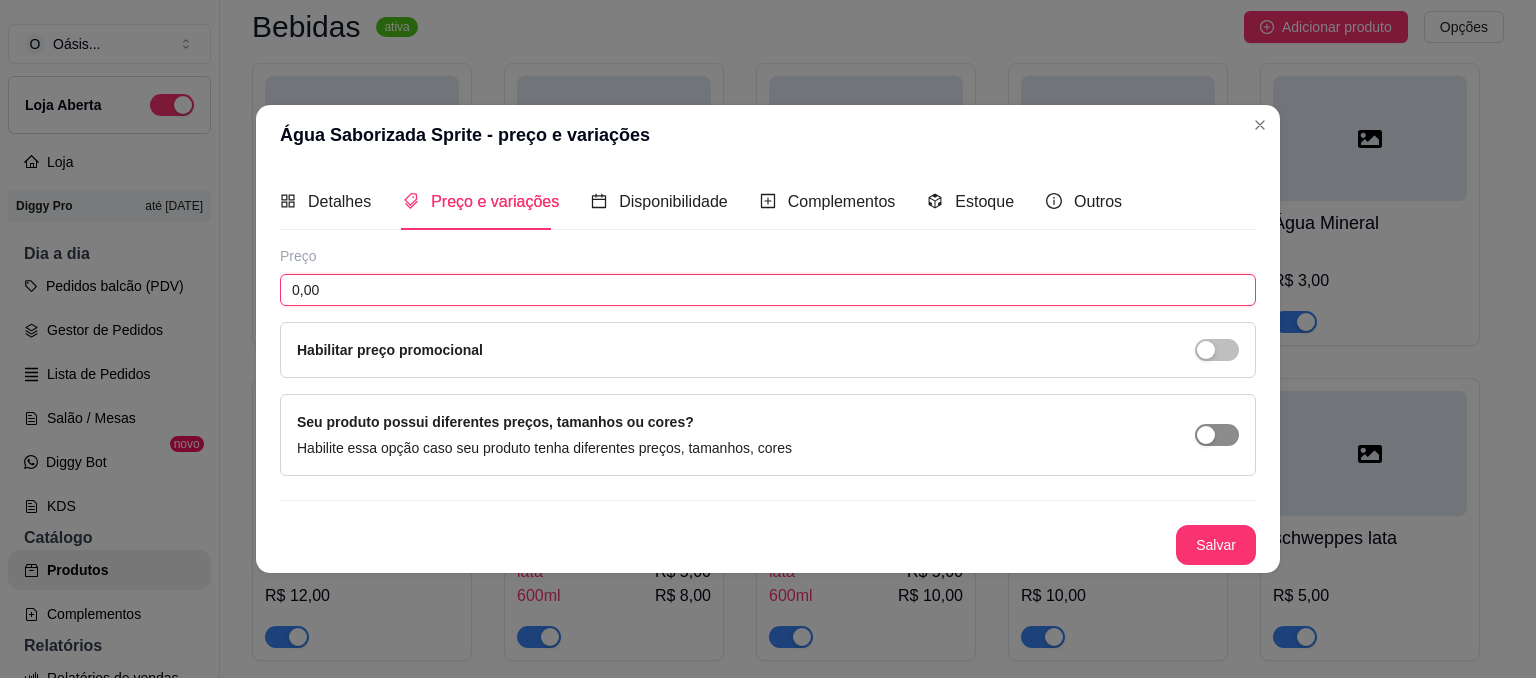 type on "0,00" 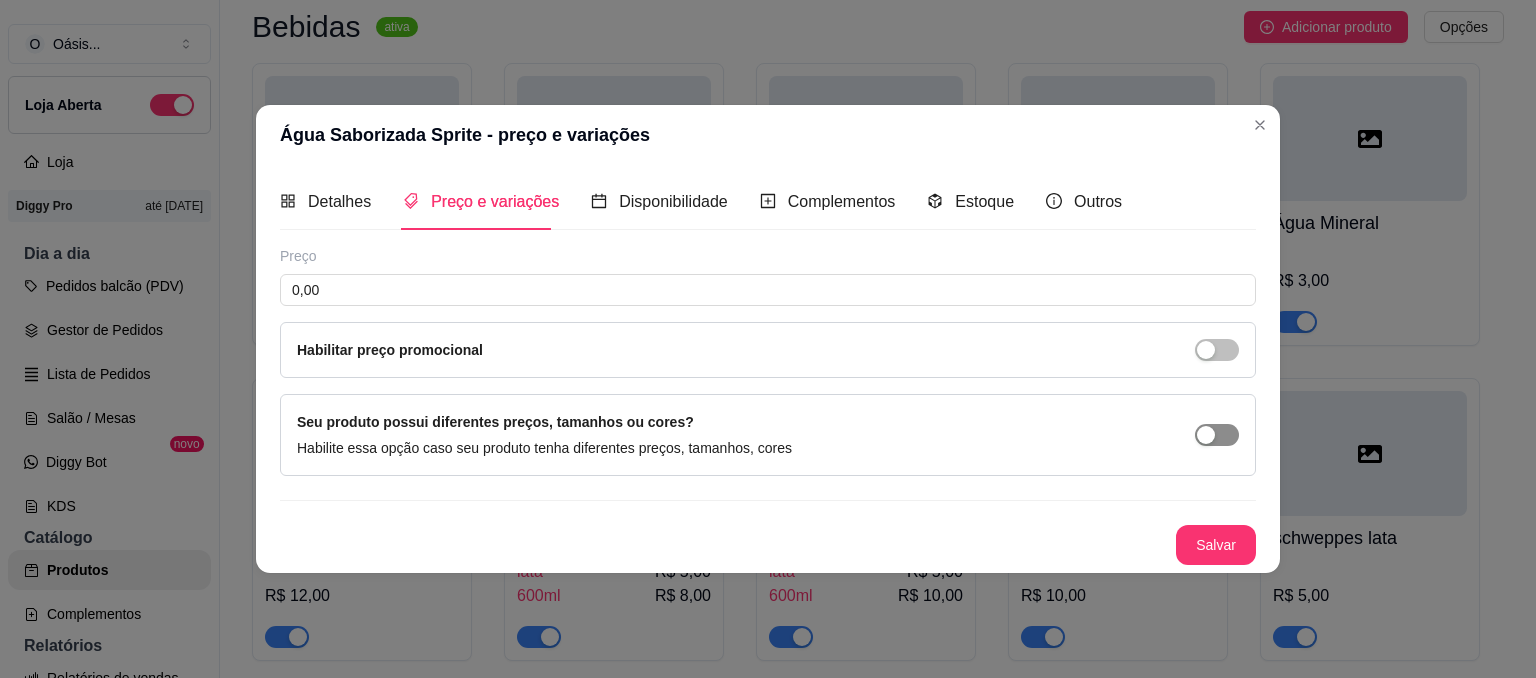 click at bounding box center [1217, 435] 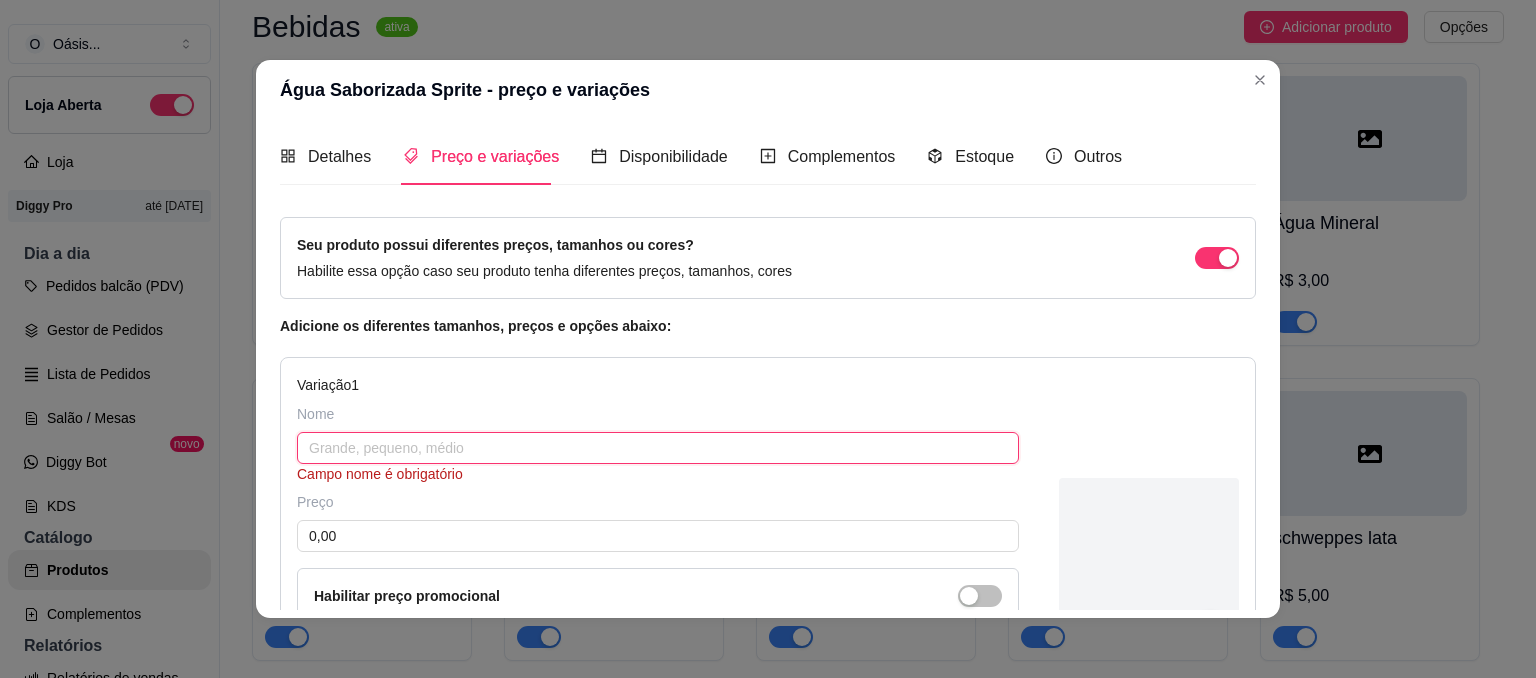 click at bounding box center [658, 448] 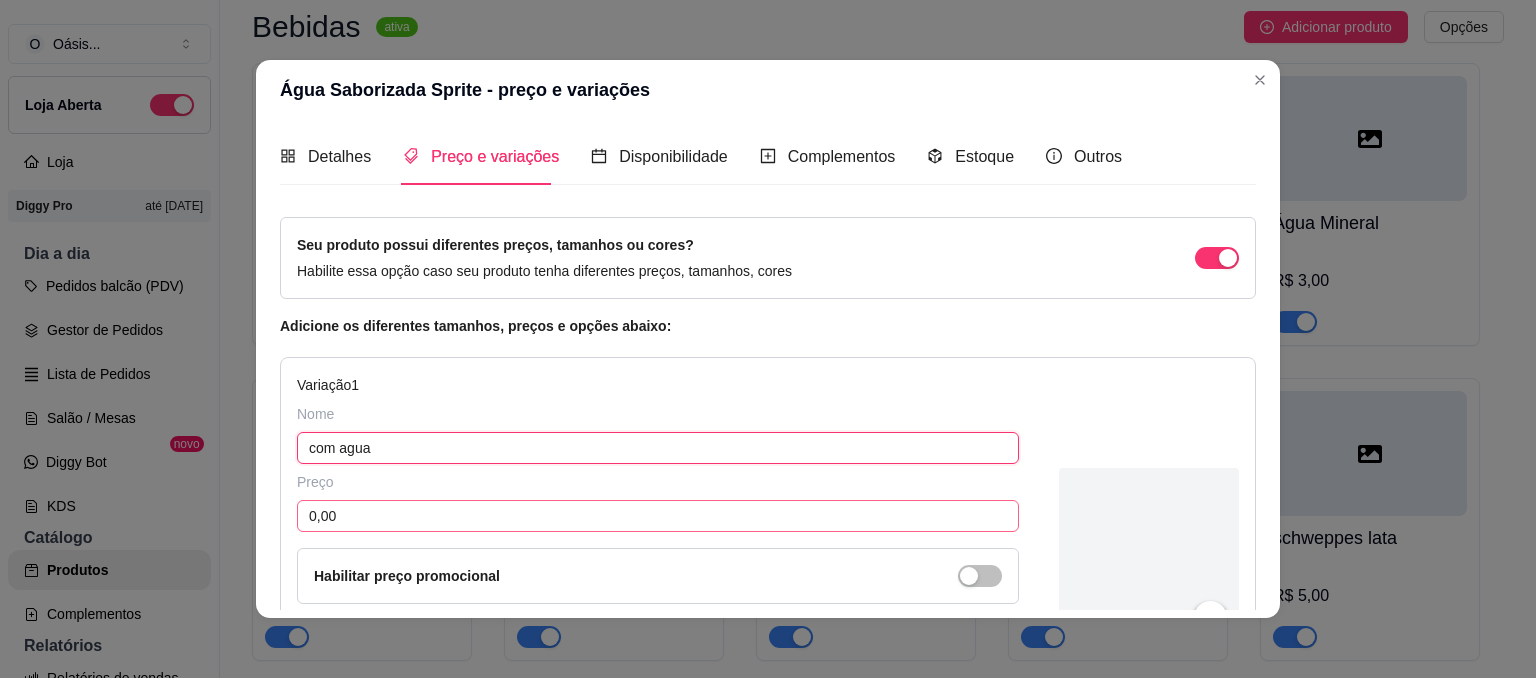 type on "com agua" 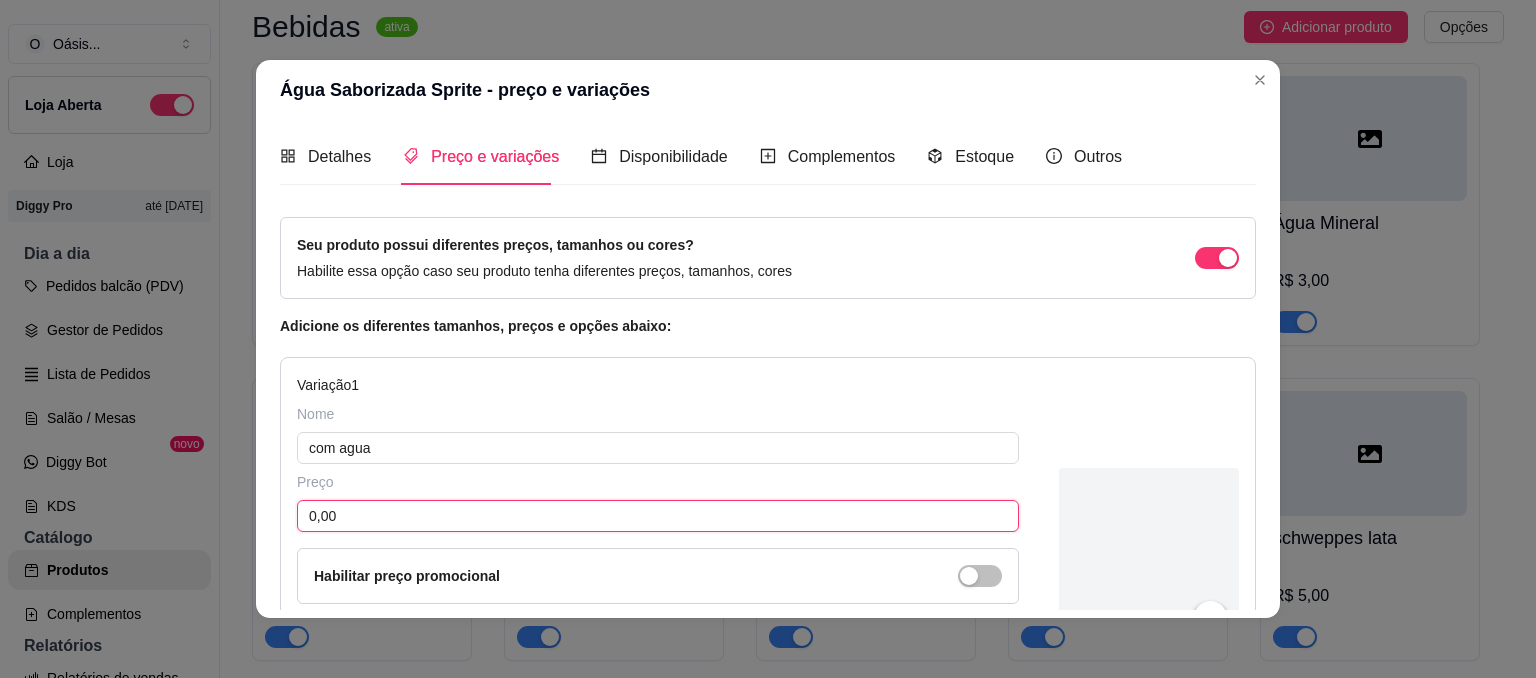 click on "0,00" at bounding box center (658, 516) 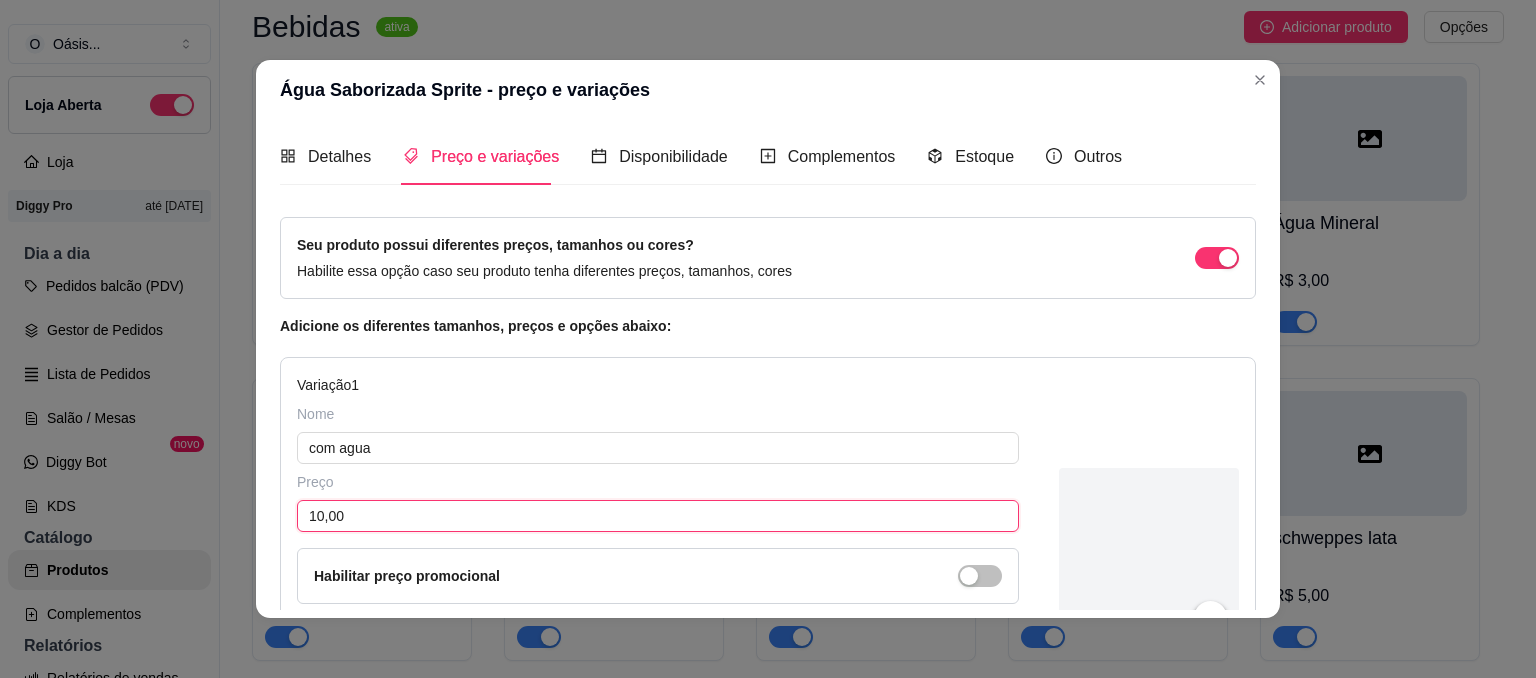 type on "10,00" 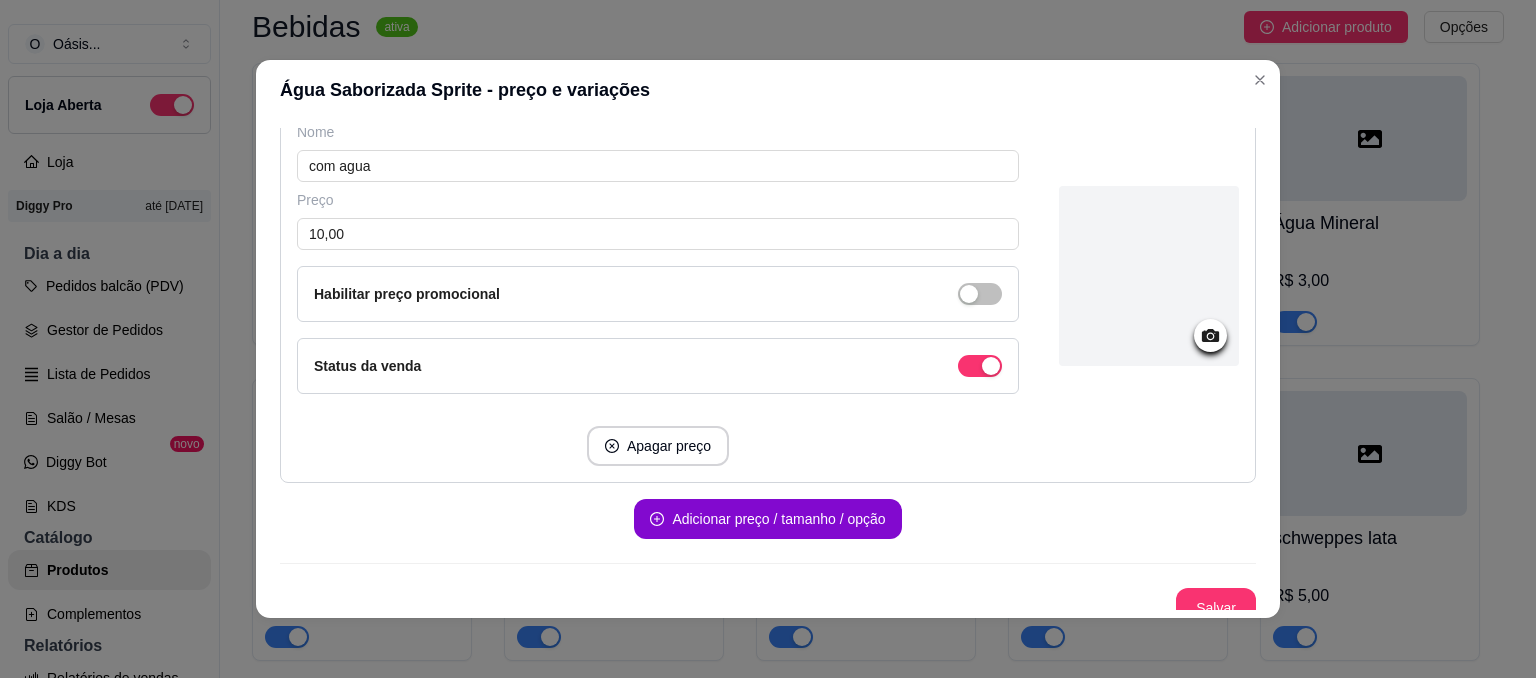 scroll, scrollTop: 297, scrollLeft: 0, axis: vertical 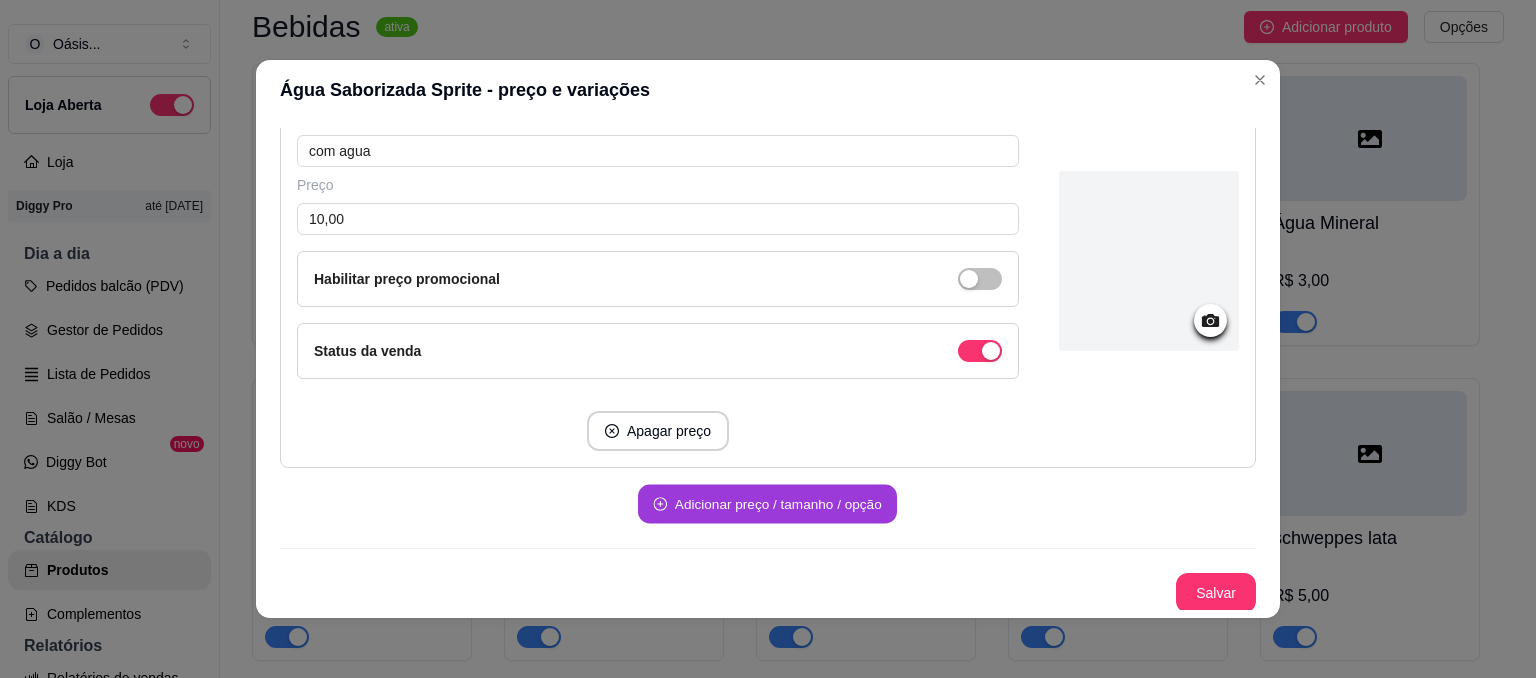 click on "Adicionar preço / tamanho / opção" at bounding box center [767, 504] 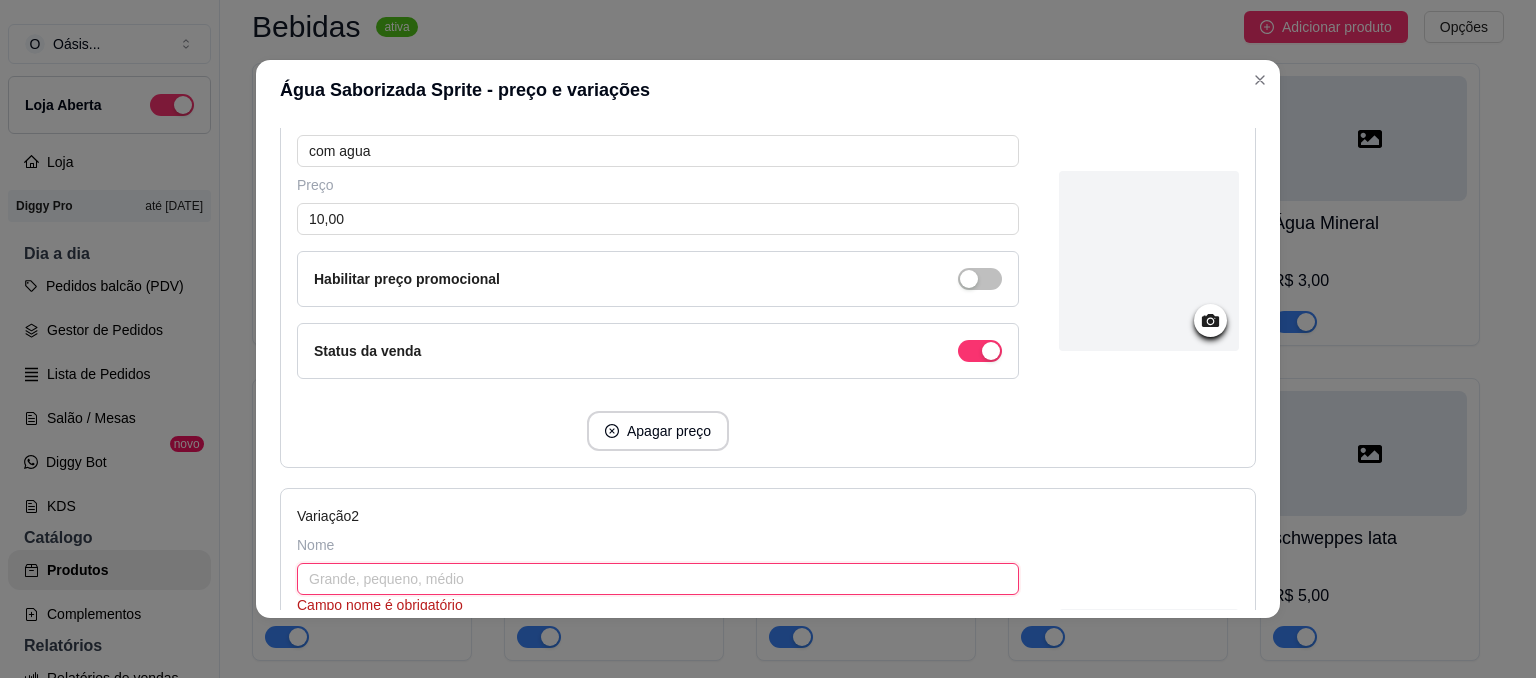 click at bounding box center (658, 579) 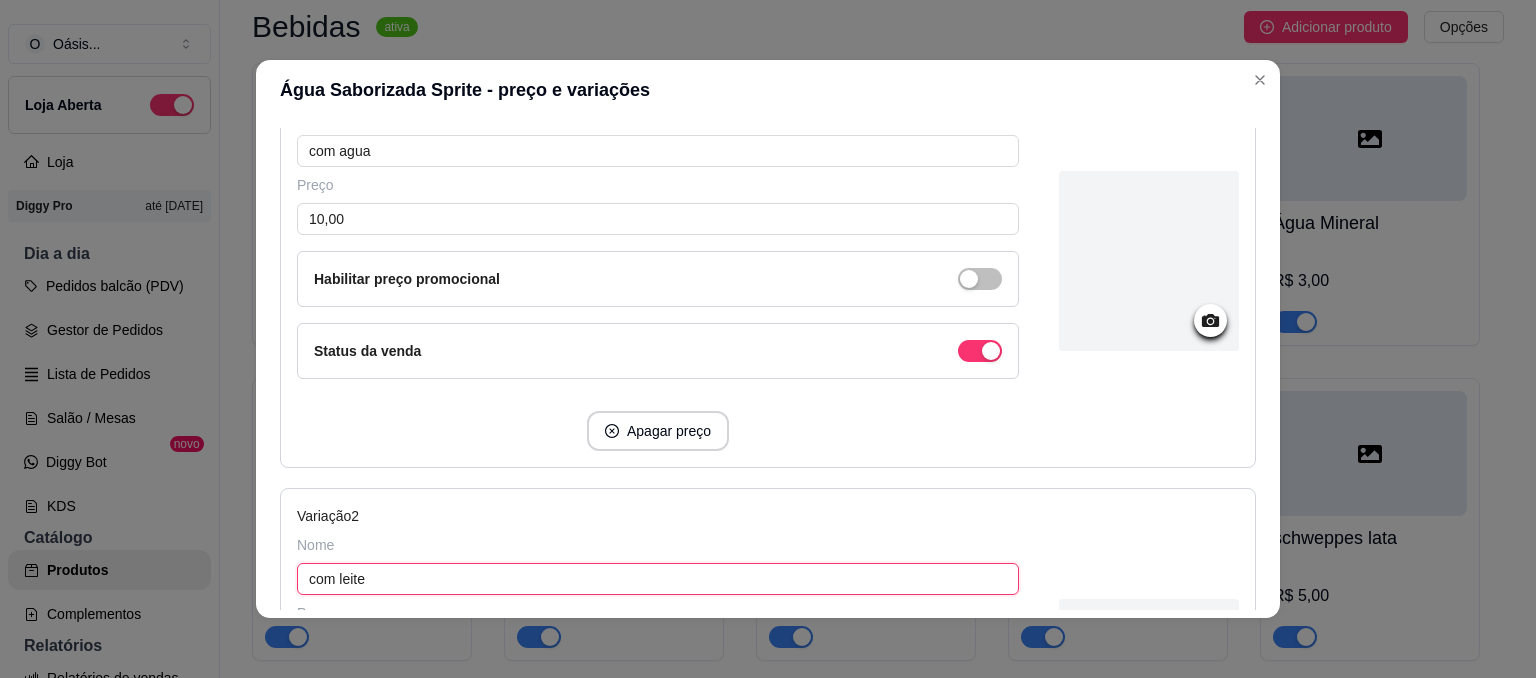 type on "com leite" 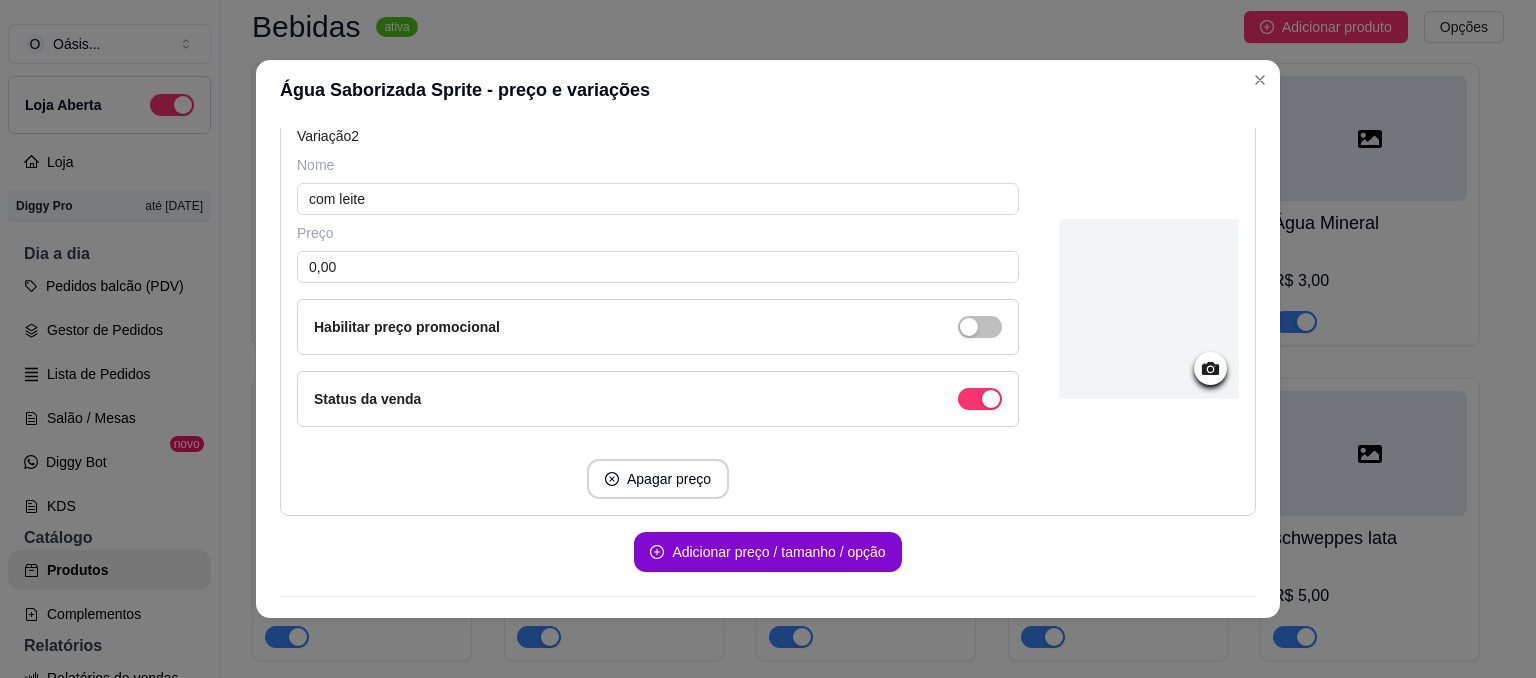 scroll, scrollTop: 684, scrollLeft: 0, axis: vertical 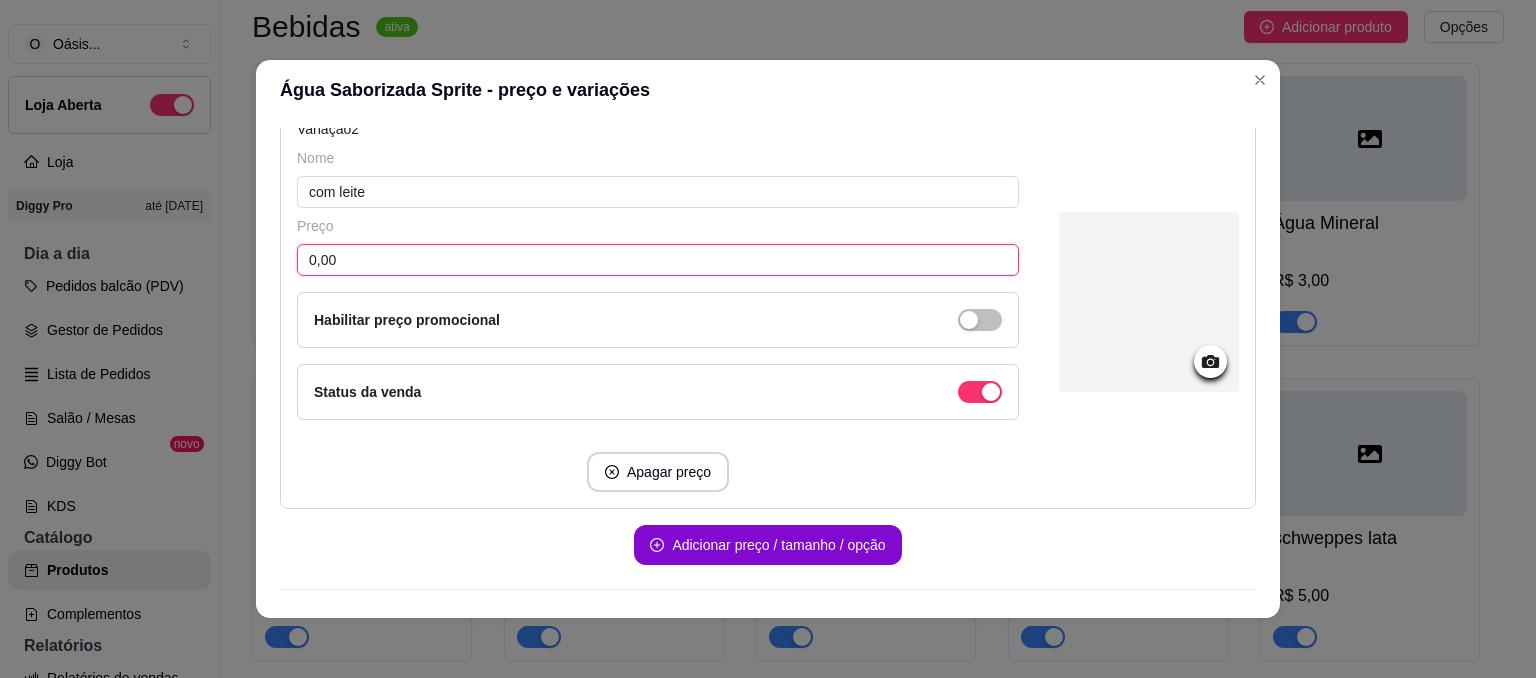 click on "0,00" at bounding box center (658, 260) 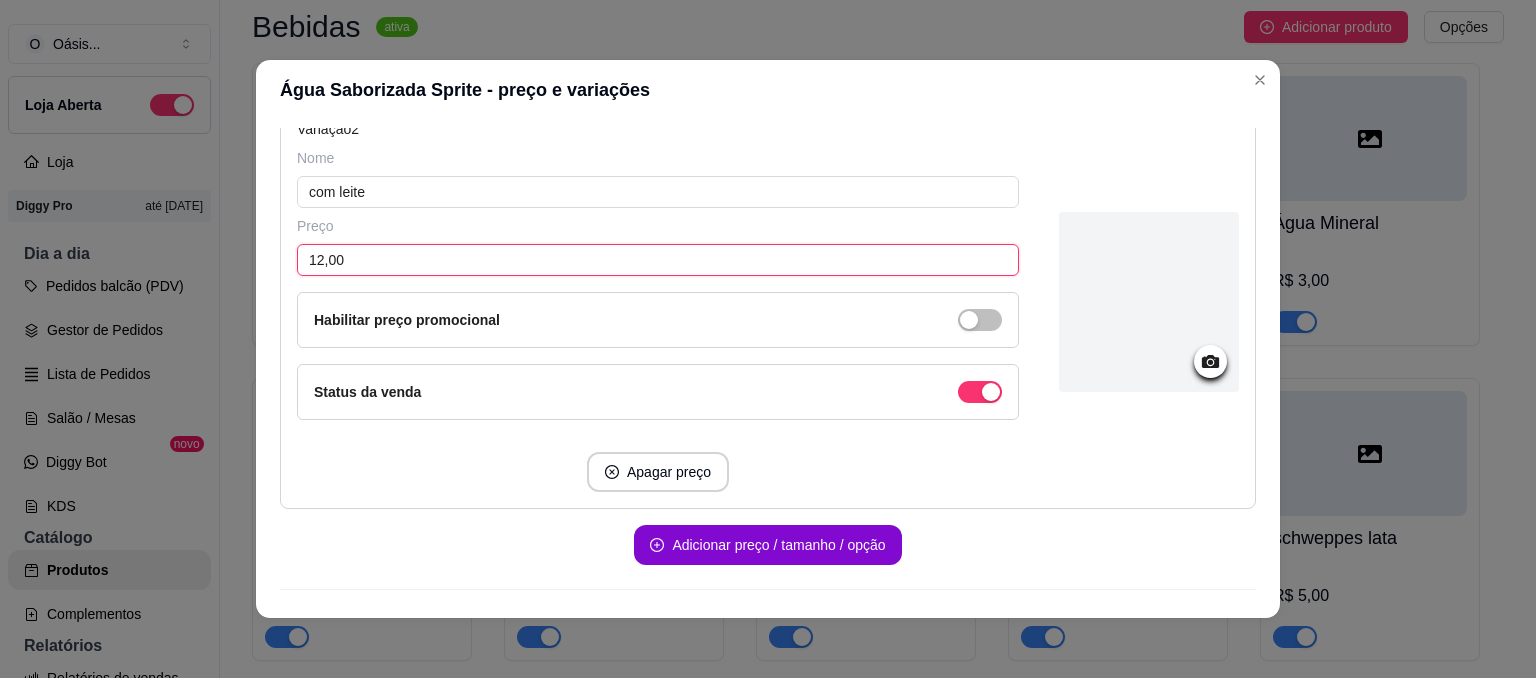 type on "12,00" 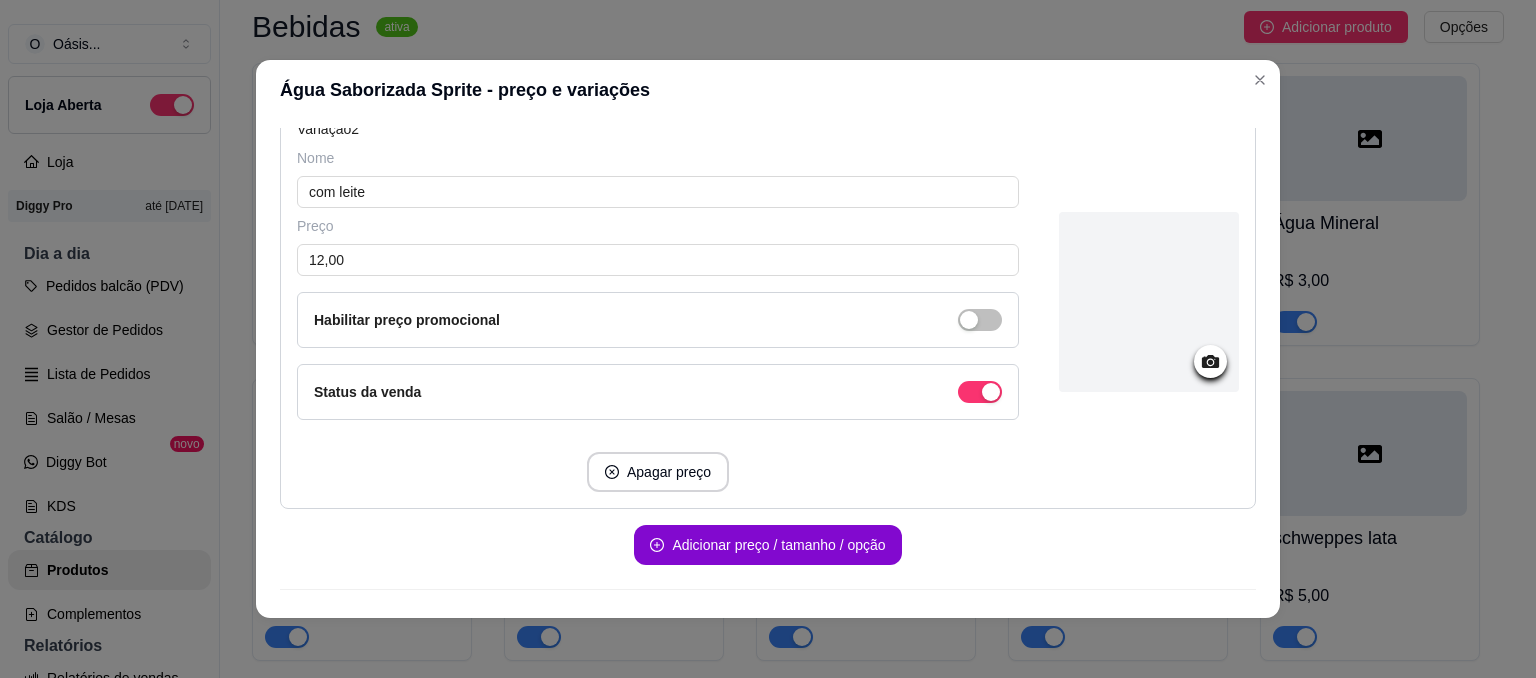 scroll, scrollTop: 724, scrollLeft: 0, axis: vertical 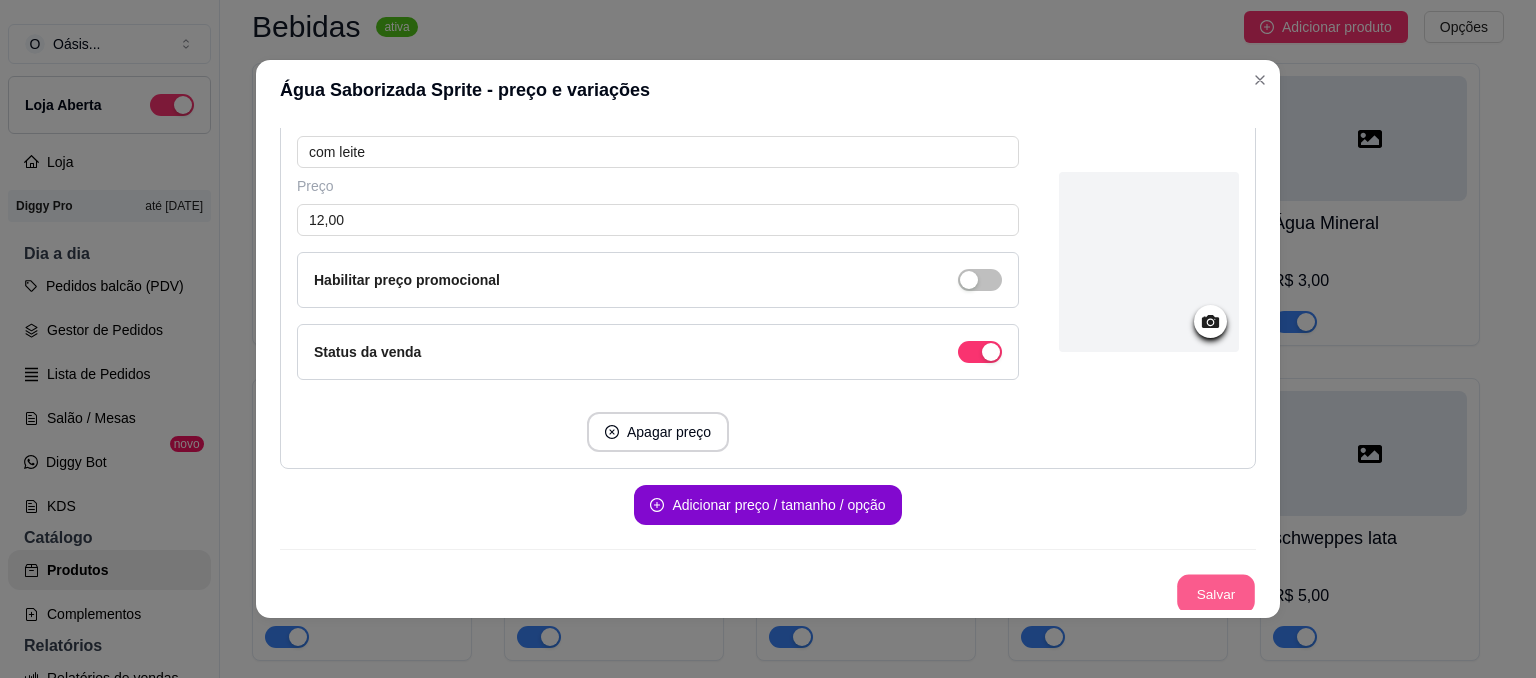 click on "Salvar" at bounding box center [1216, 594] 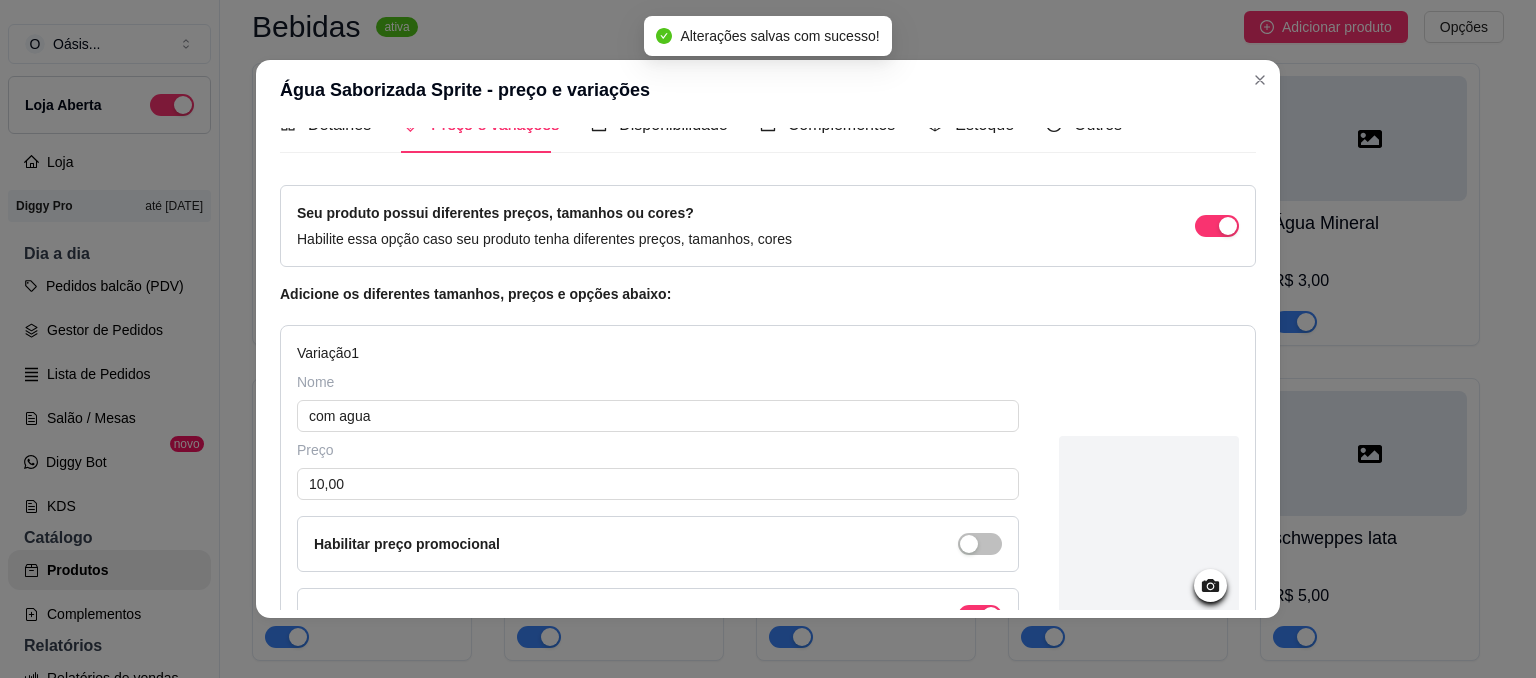 scroll, scrollTop: 30, scrollLeft: 0, axis: vertical 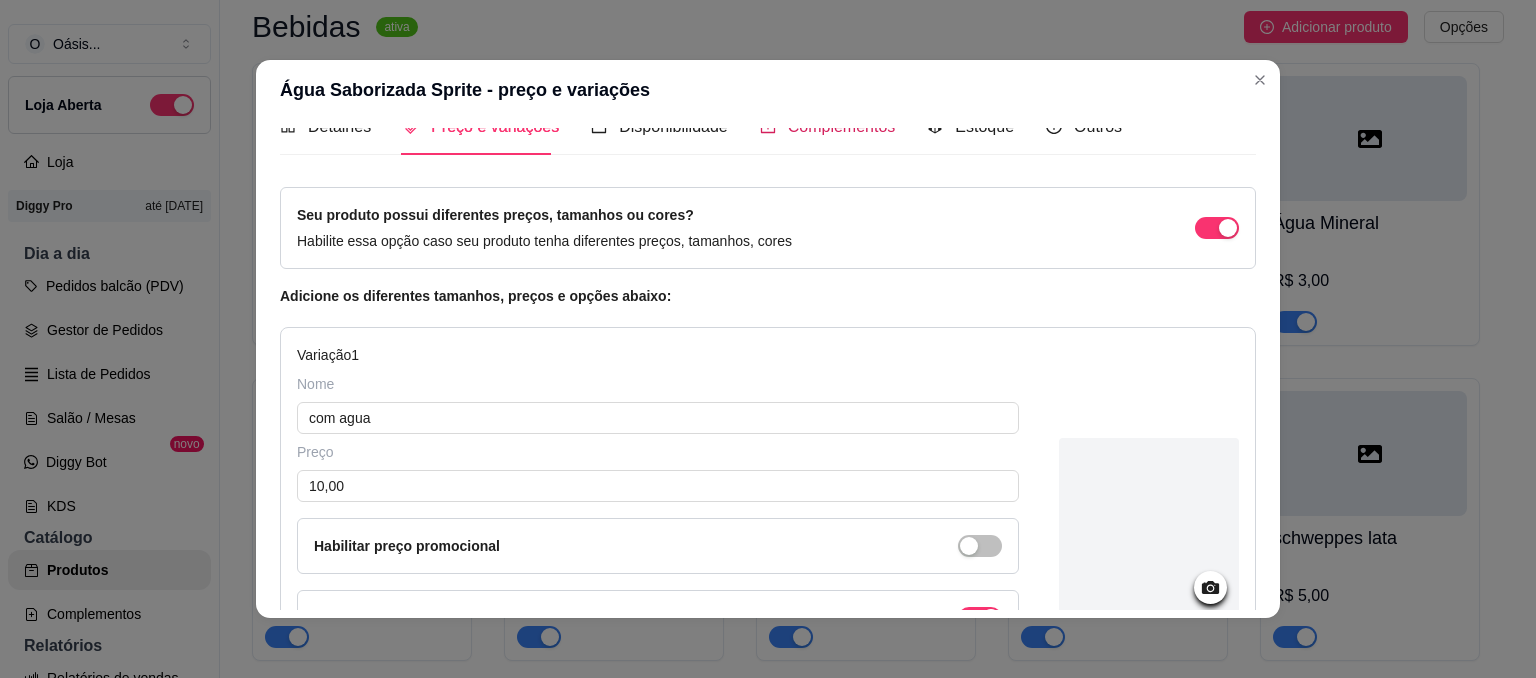 click on "Complementos" at bounding box center [842, 126] 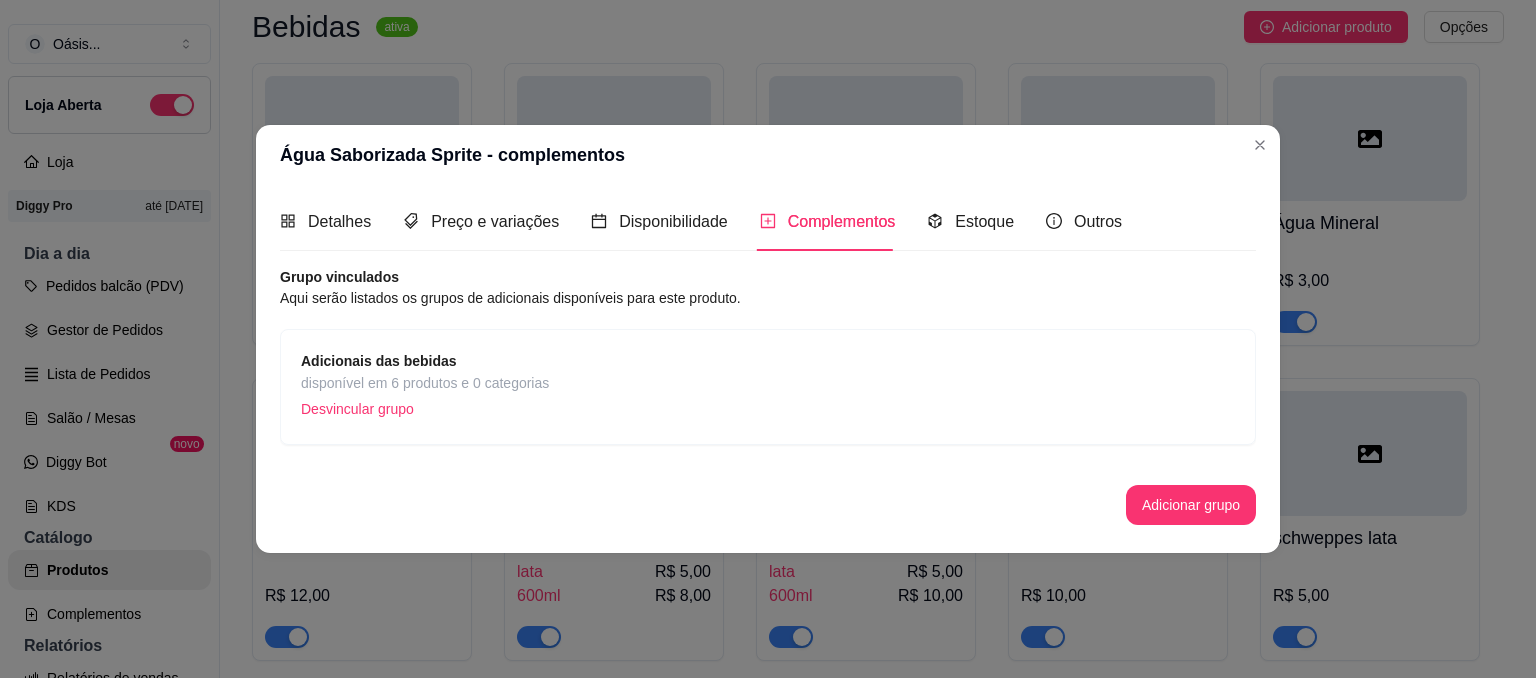 scroll, scrollTop: 0, scrollLeft: 0, axis: both 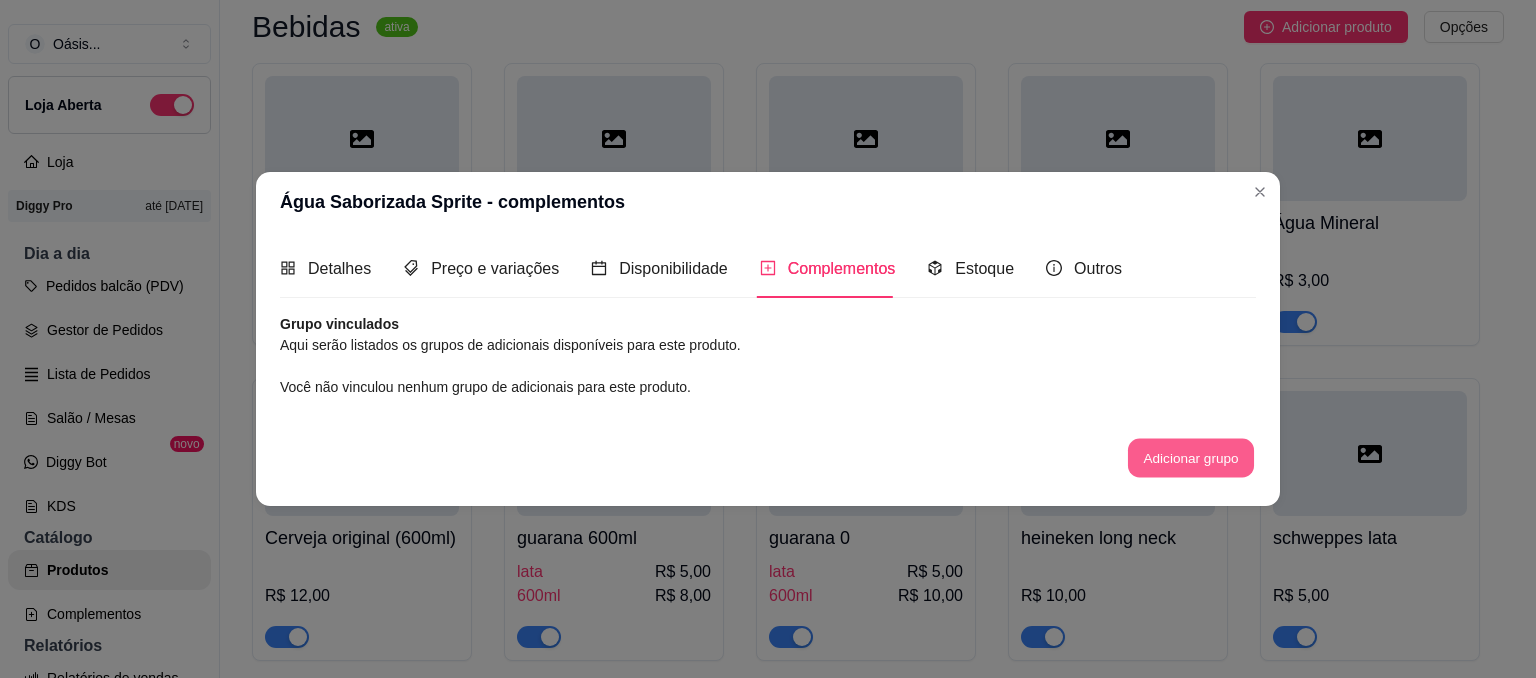click on "Adicionar grupo" at bounding box center (1191, 457) 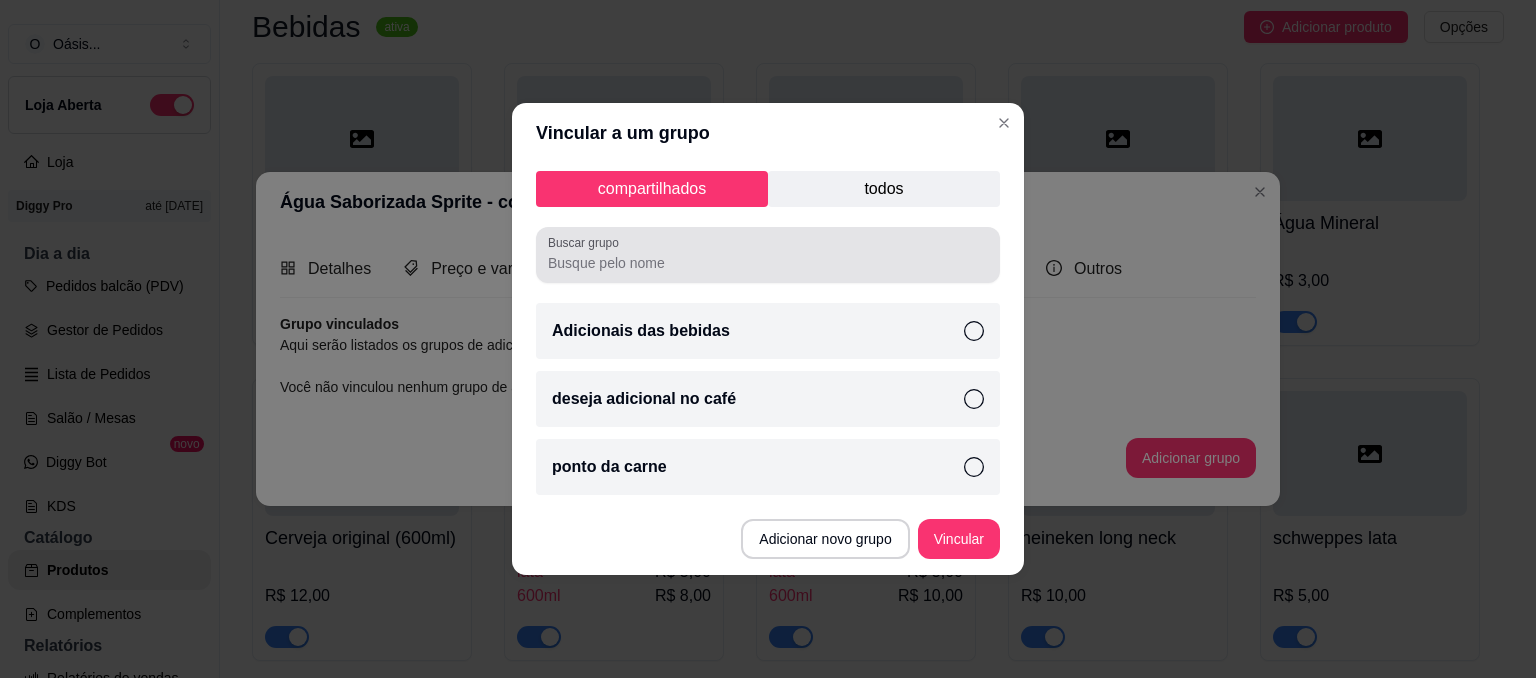 click on "Buscar grupo" at bounding box center [768, 263] 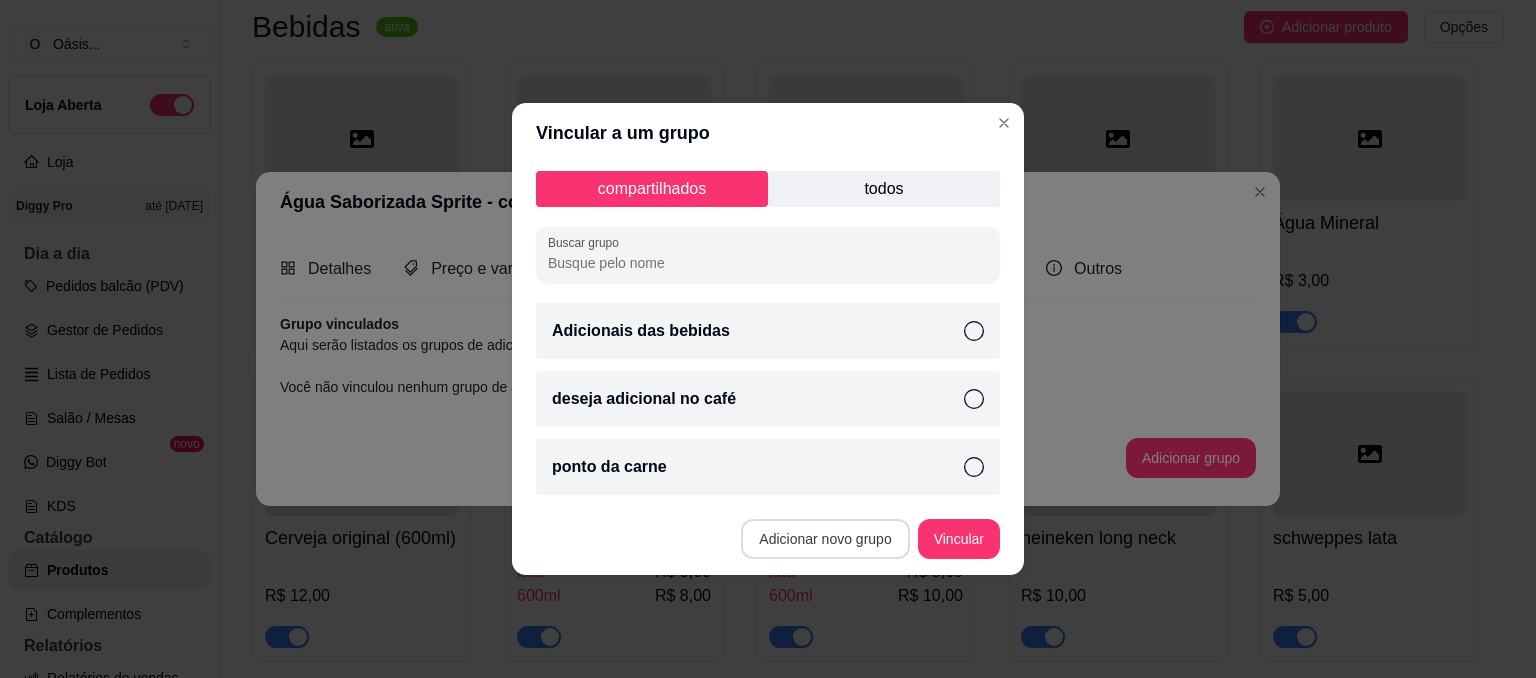 click on "Adicionar novo grupo" at bounding box center (825, 539) 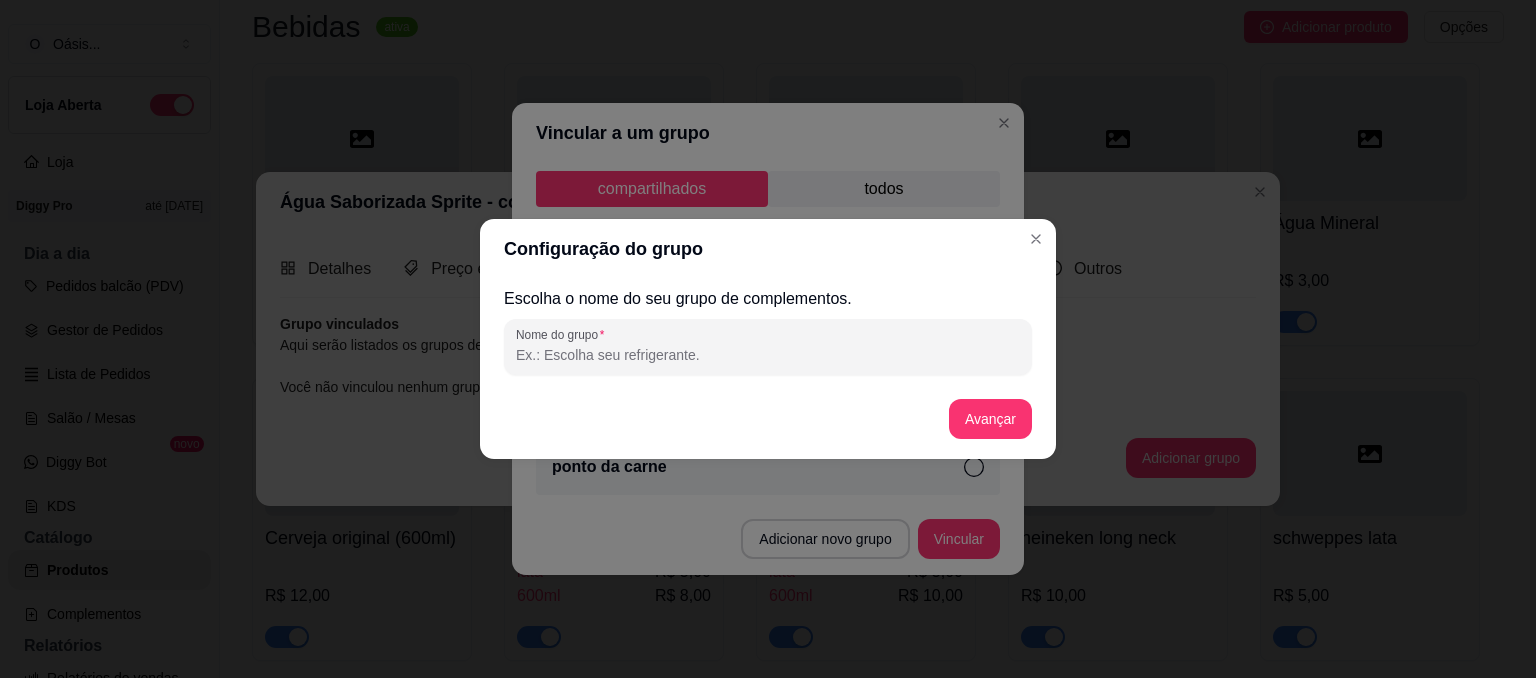 click on "Nome do grupo" at bounding box center [768, 355] 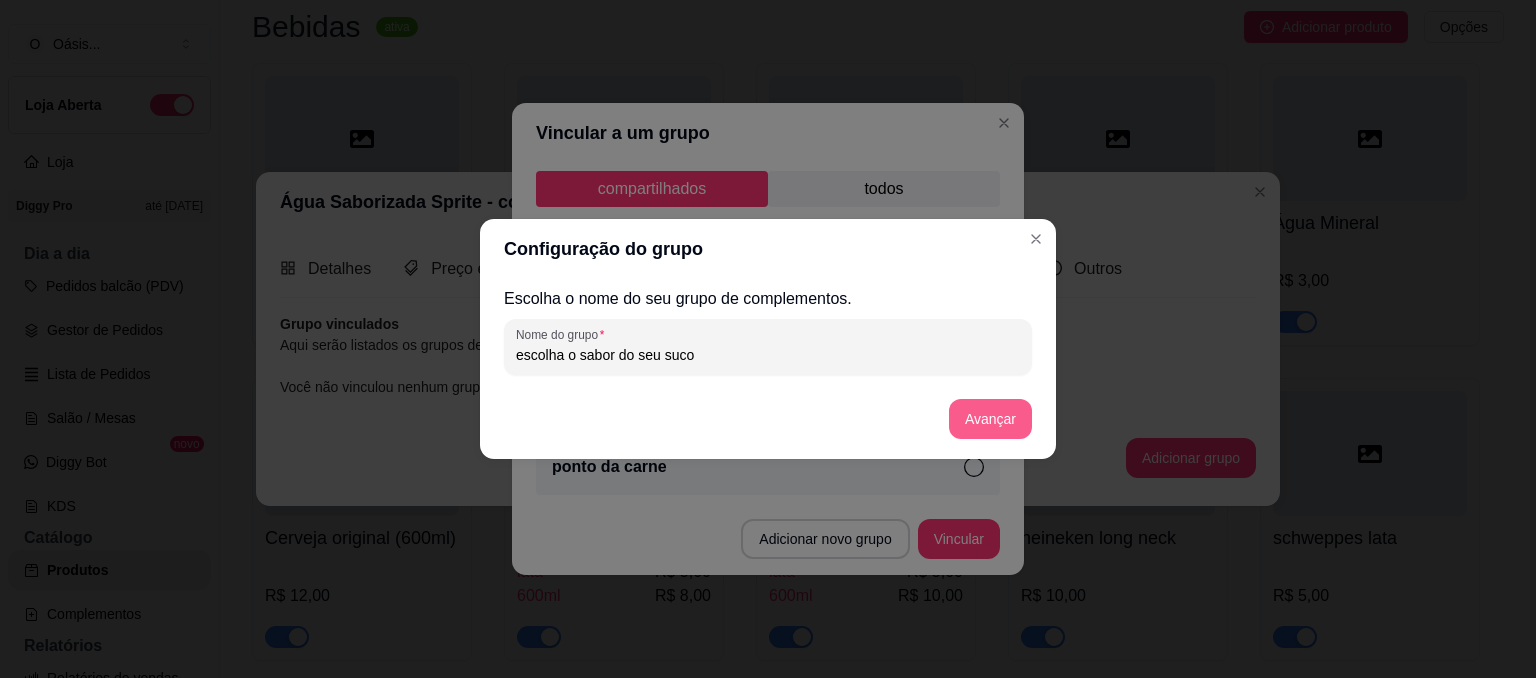 type on "escolha o sabor do seu suco" 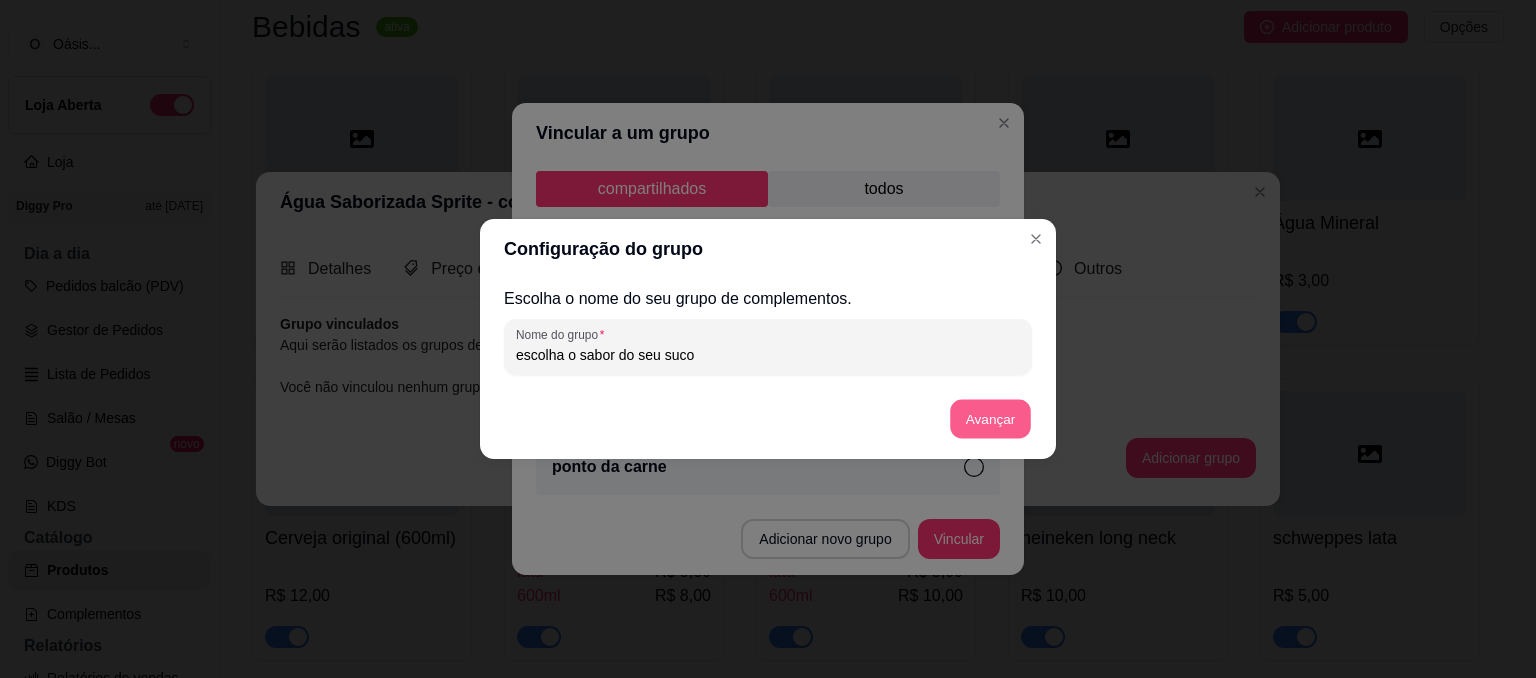 click on "Avançar" at bounding box center (990, 419) 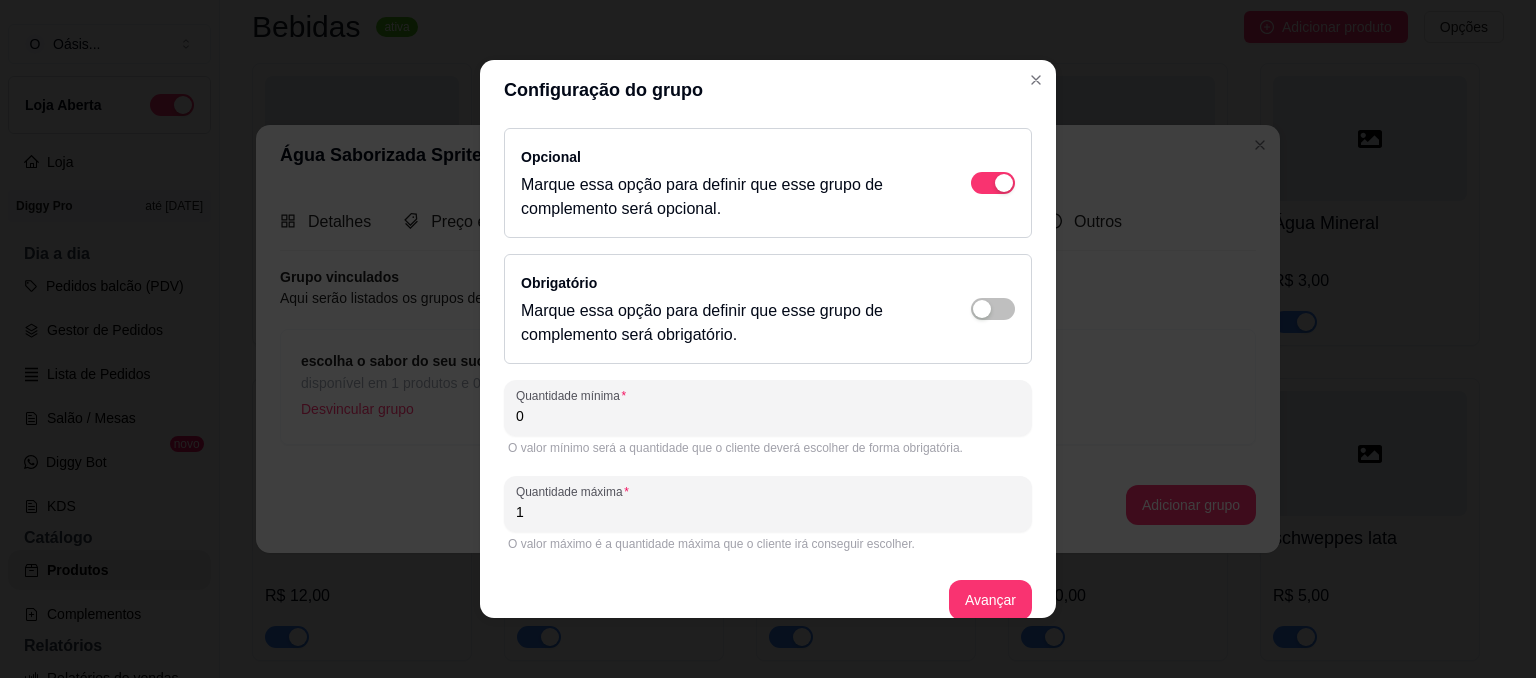 click on "0" at bounding box center [768, 416] 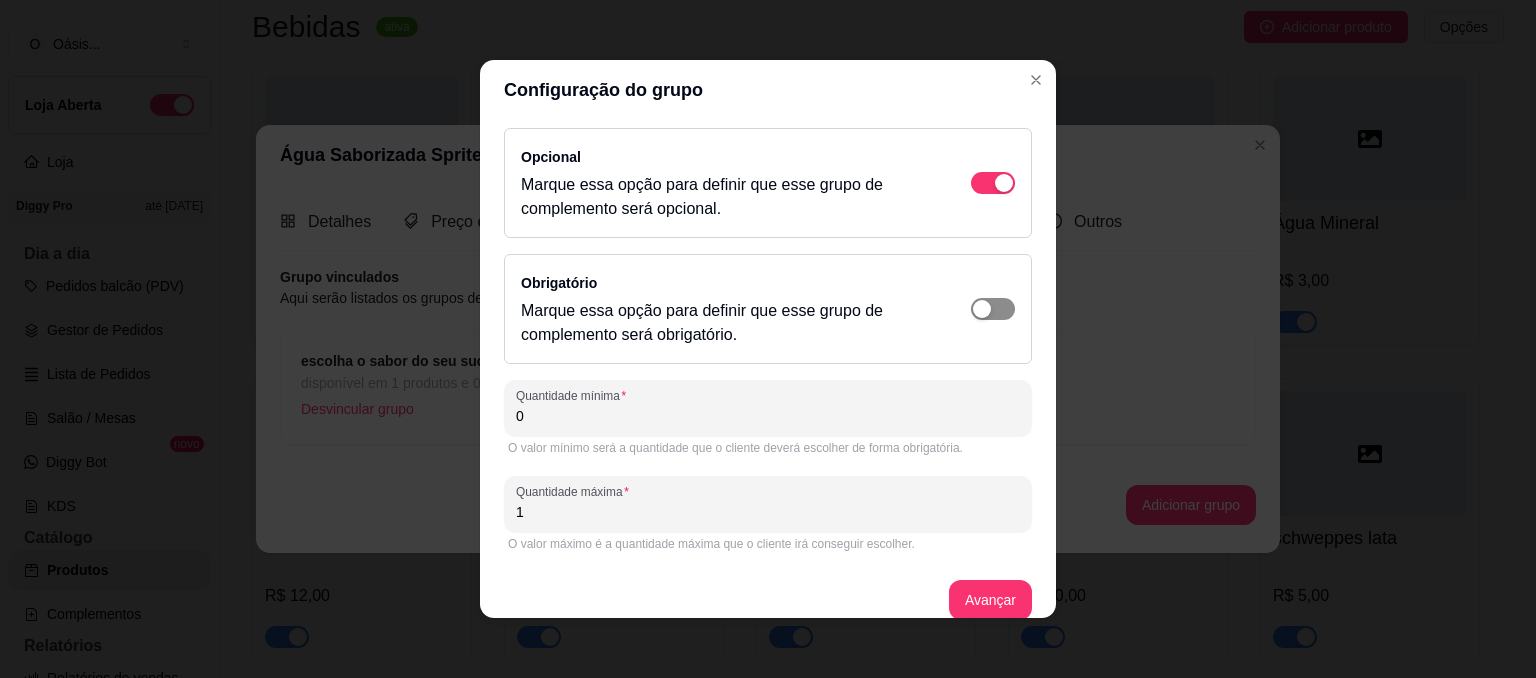 click at bounding box center [993, 183] 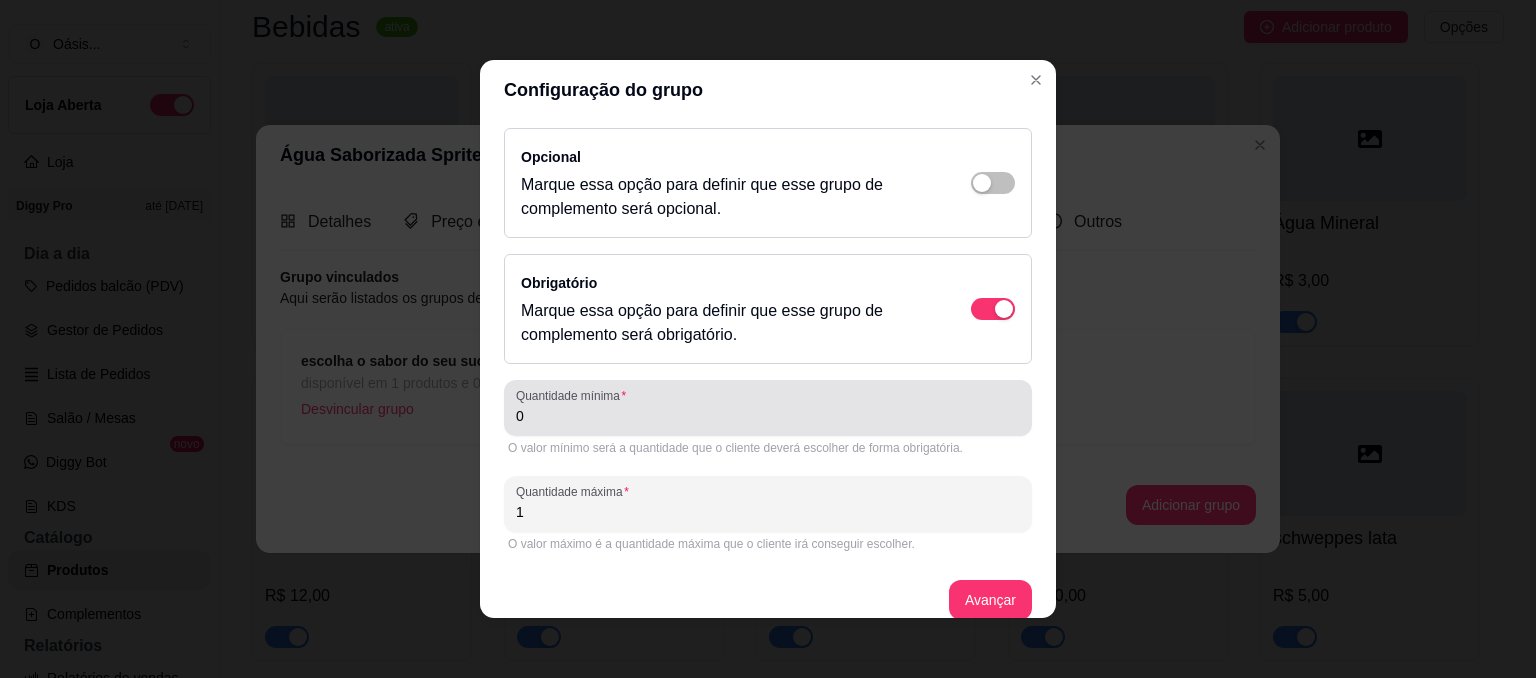 click on "0" at bounding box center (768, 416) 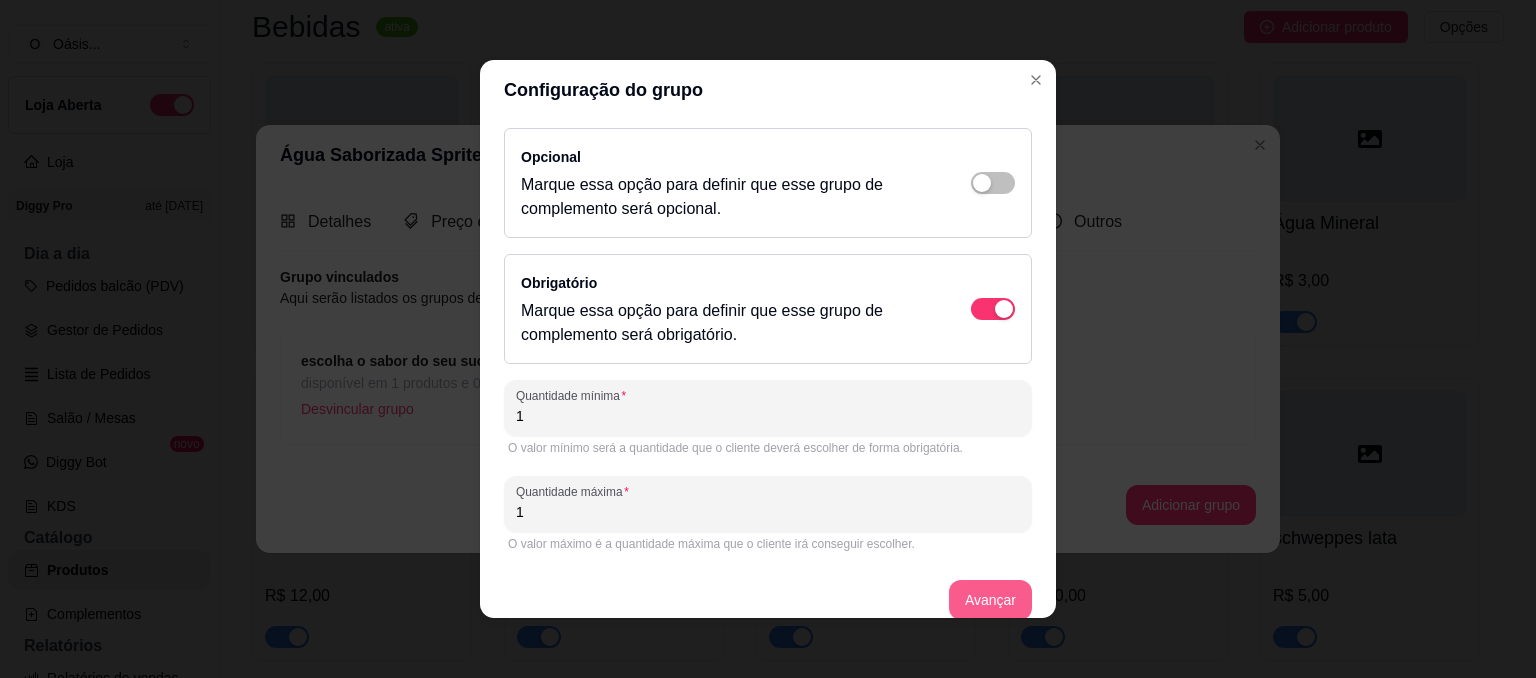 type on "1" 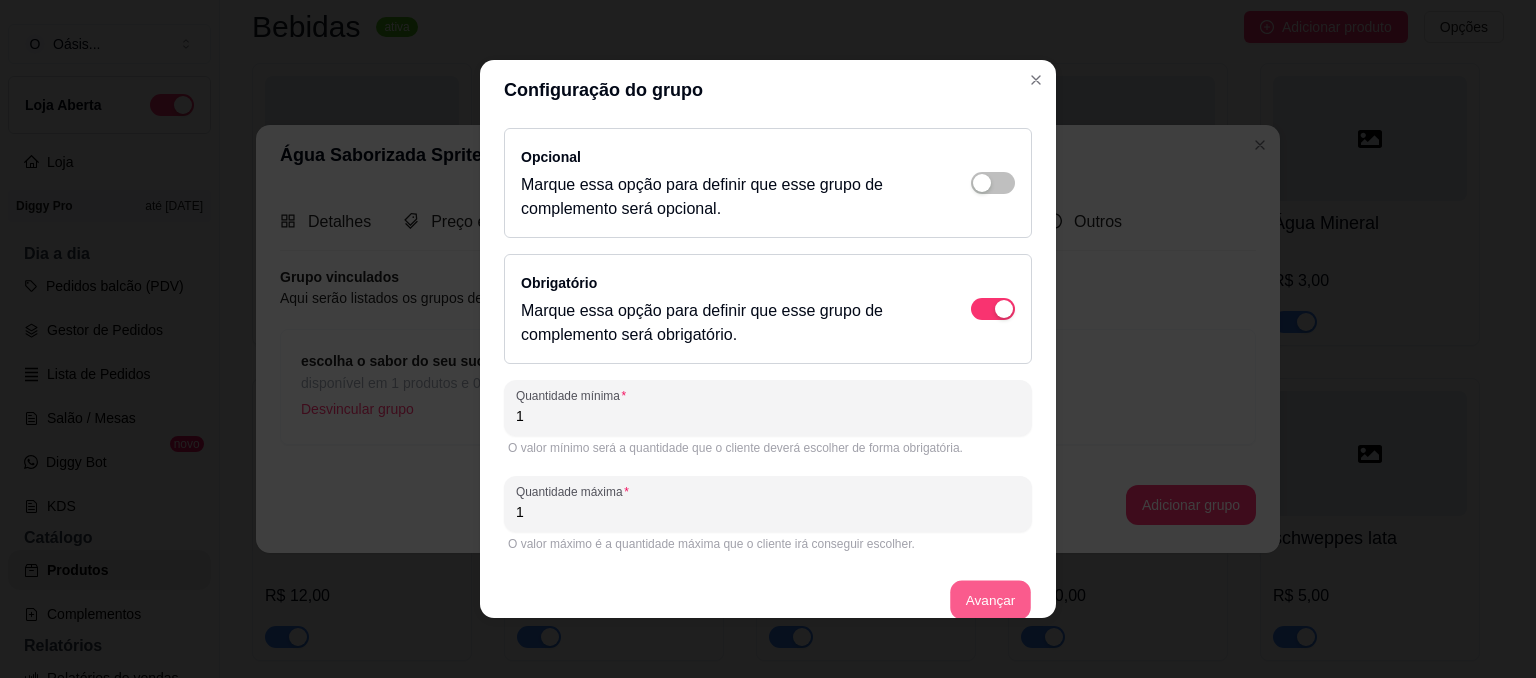 click on "Avançar" at bounding box center (990, 600) 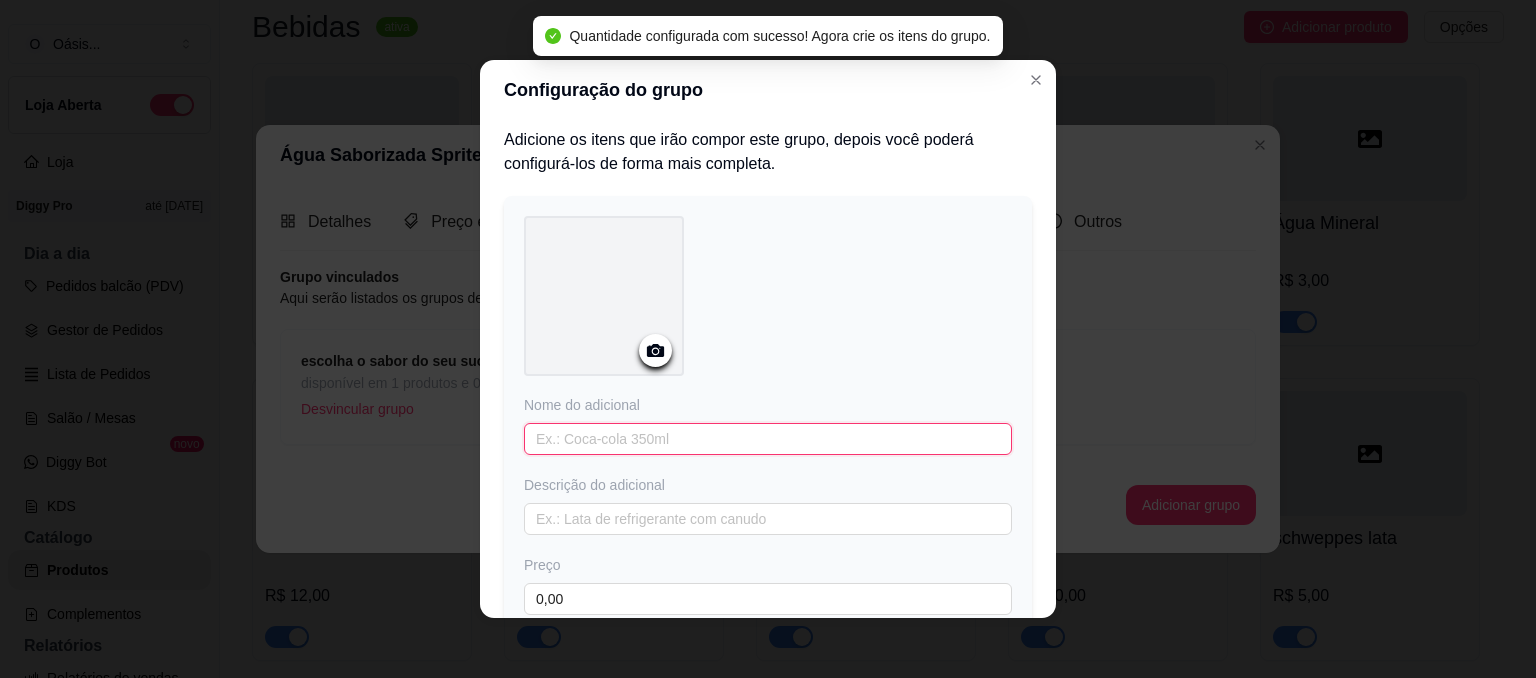 click at bounding box center (768, 439) 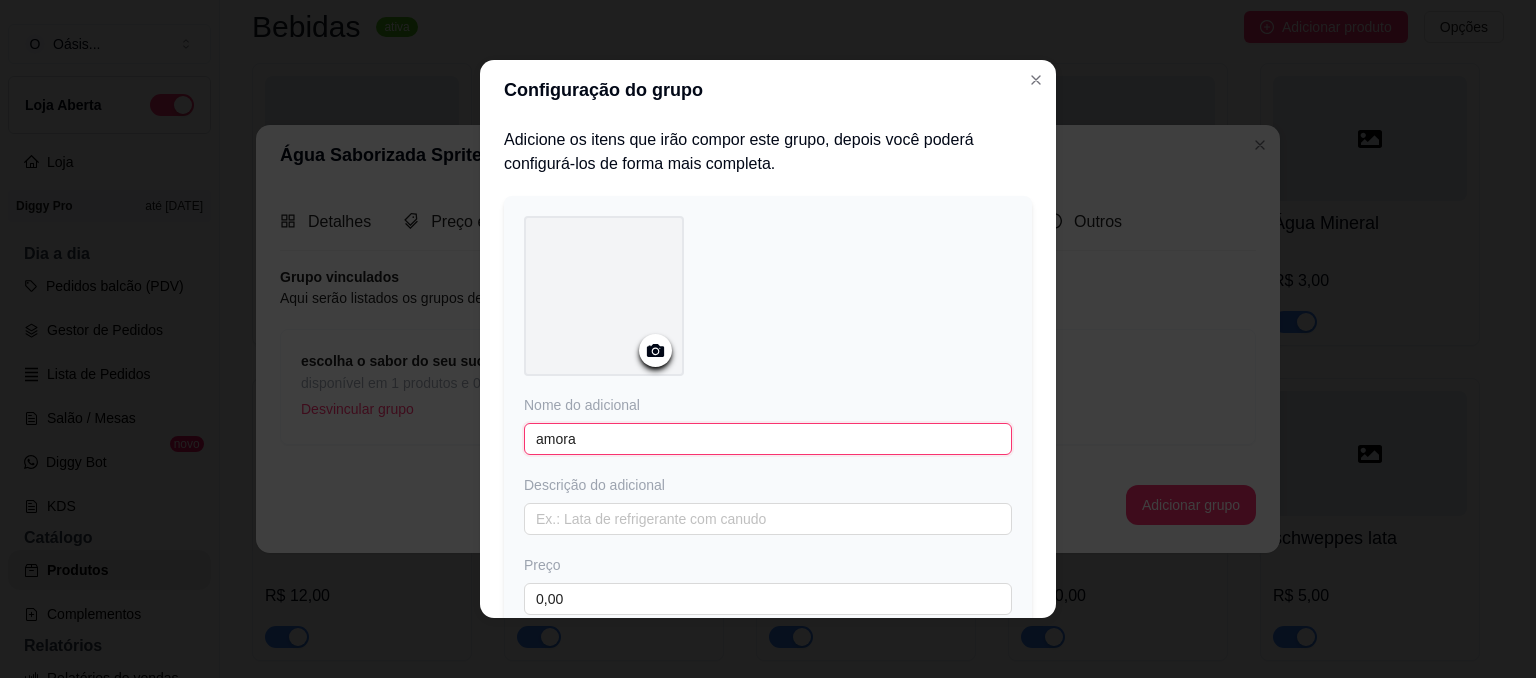 type on "amora" 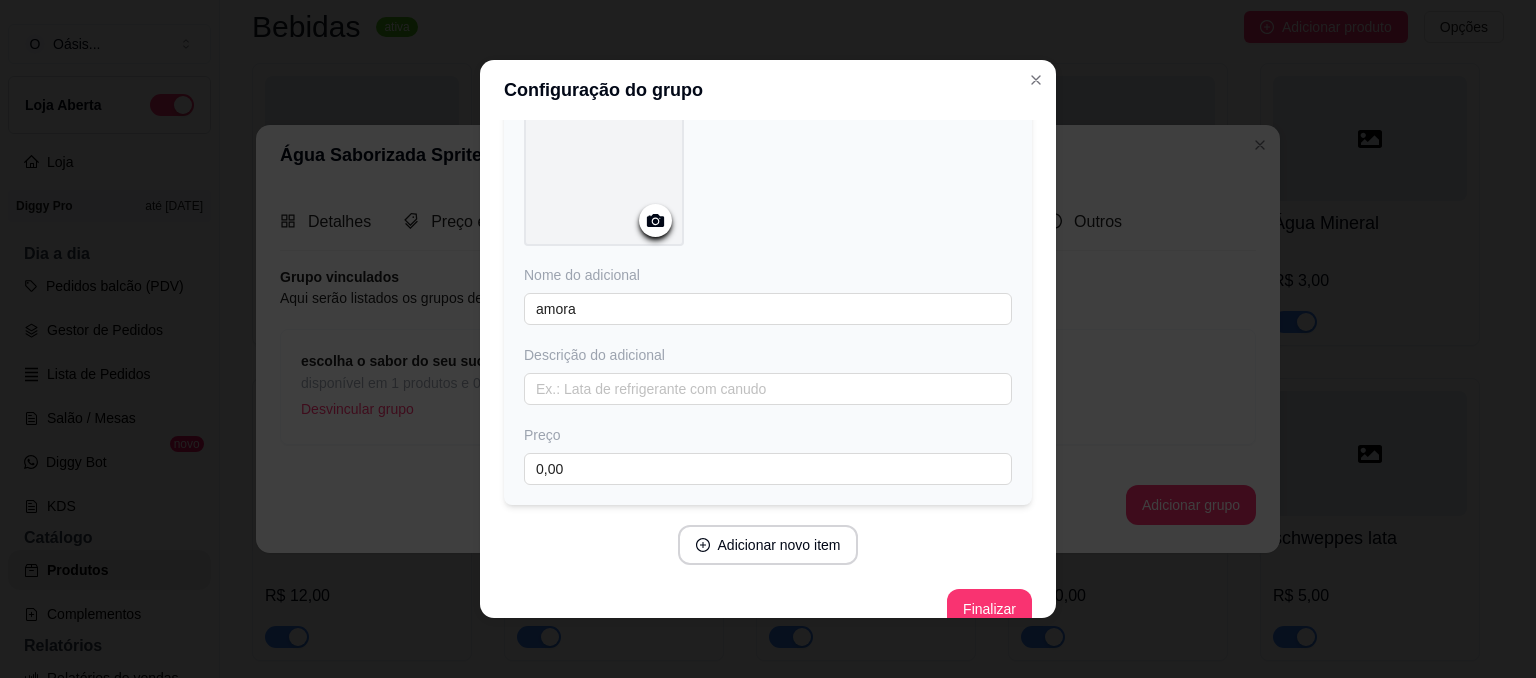 scroll, scrollTop: 158, scrollLeft: 0, axis: vertical 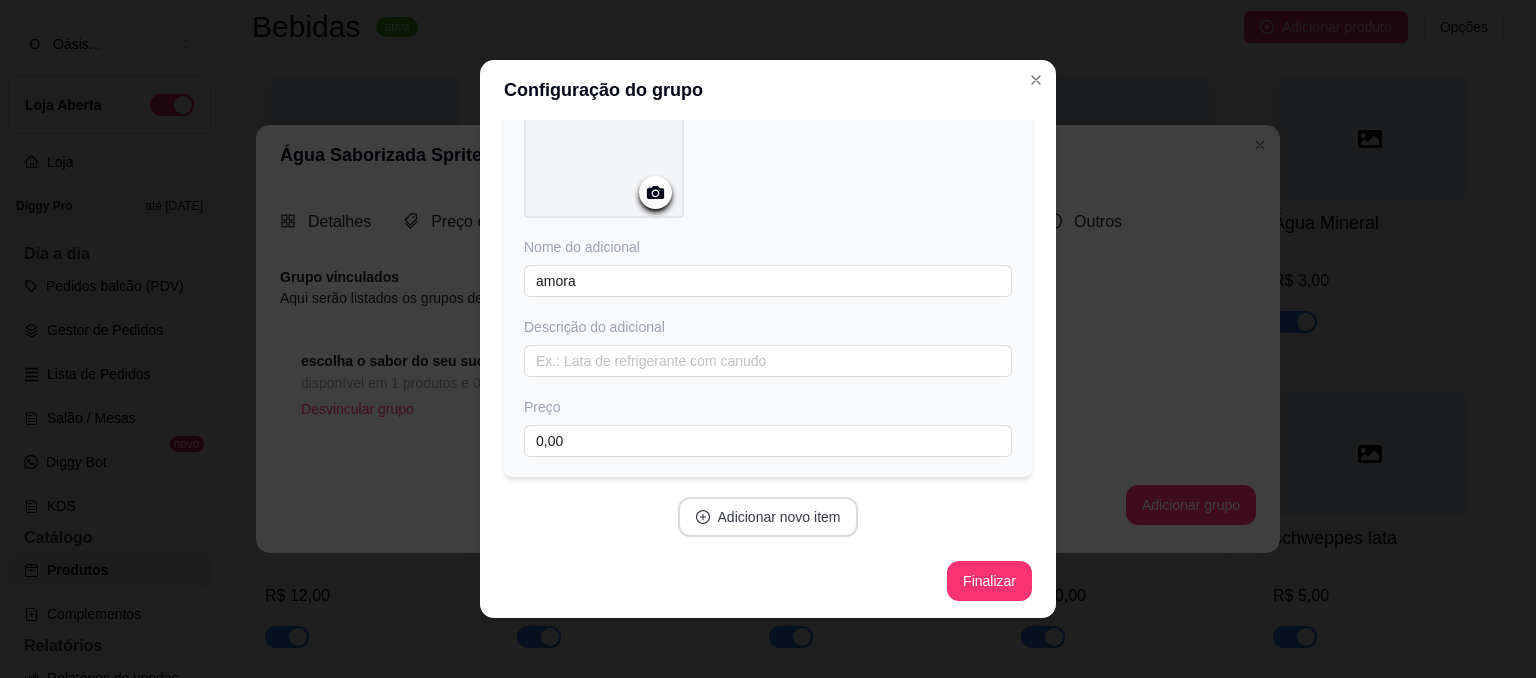 click on "Adicionar novo item" at bounding box center [768, 517] 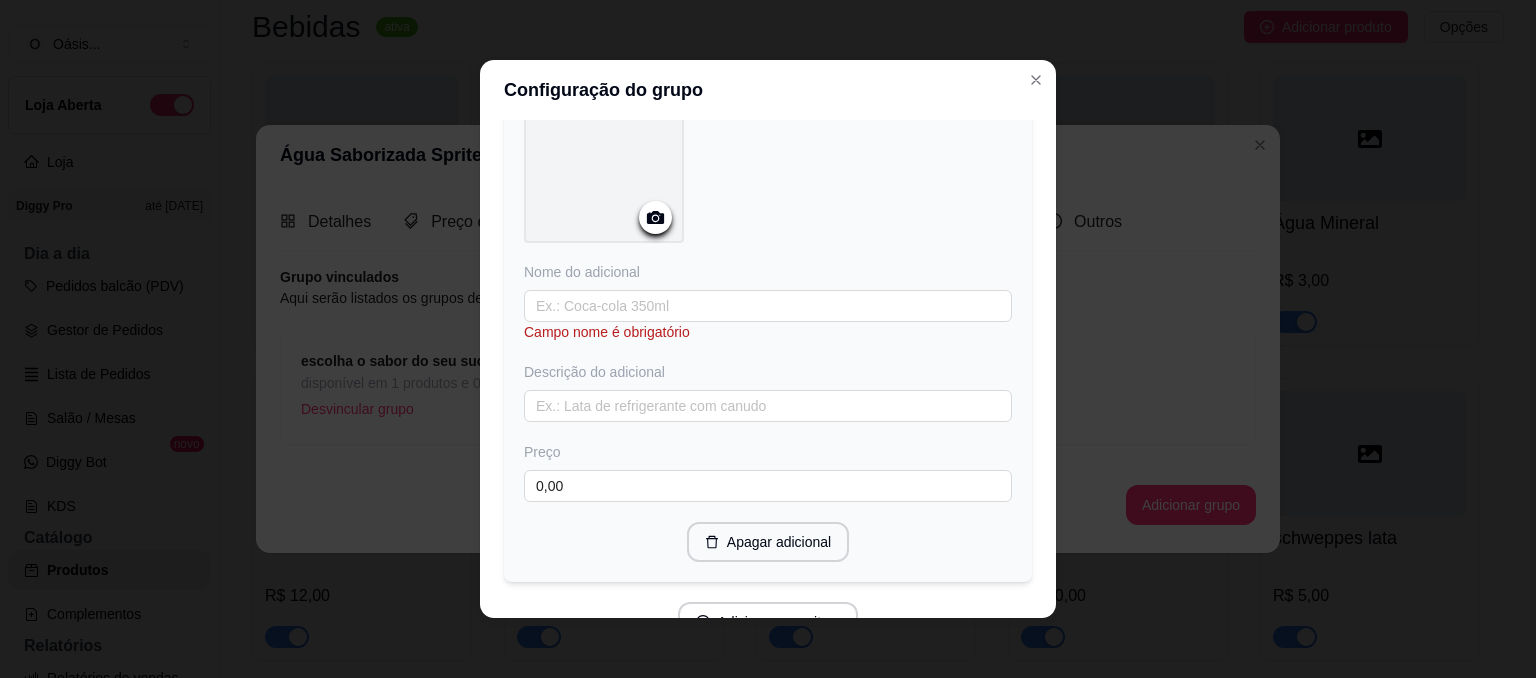 scroll, scrollTop: 654, scrollLeft: 0, axis: vertical 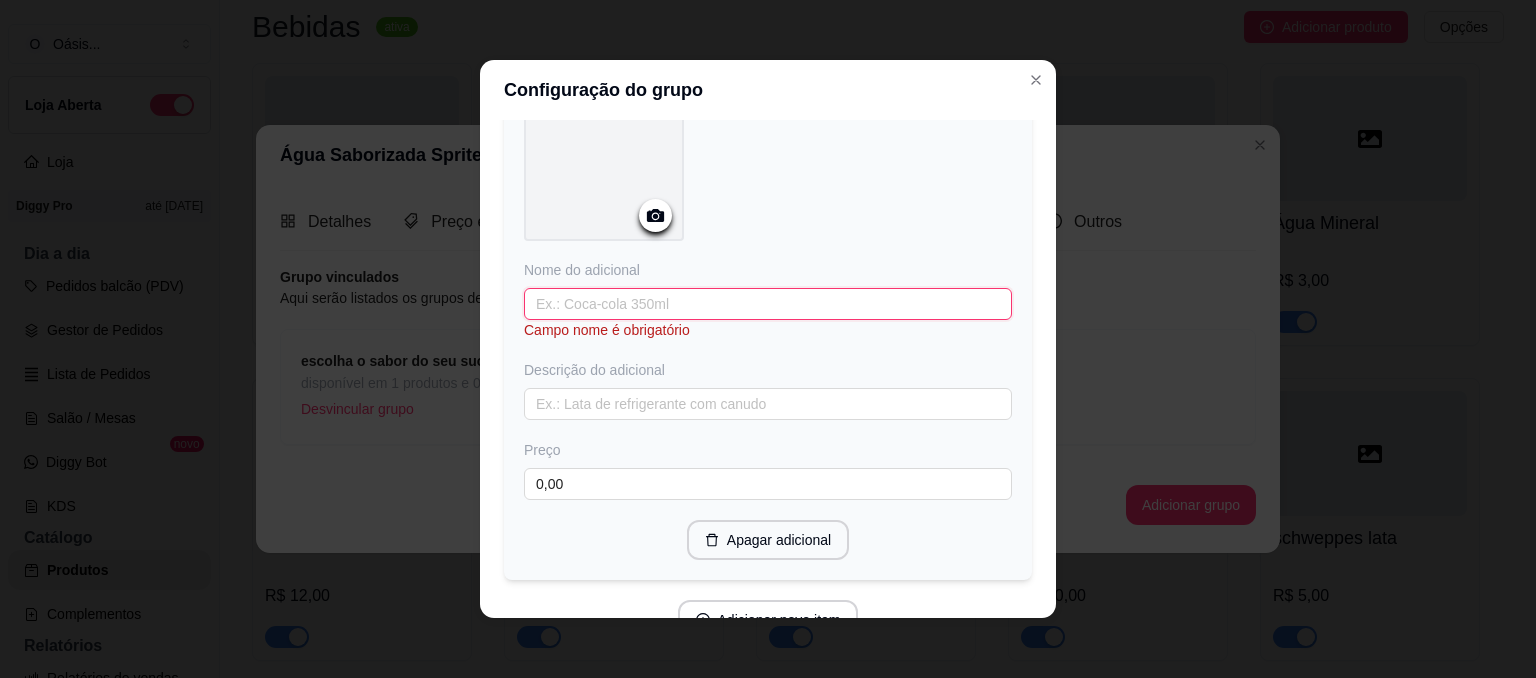 click on "Nome do adicional Campo nome é obrigatório Descrição do adicional Preço 0,00" at bounding box center (768, 380) 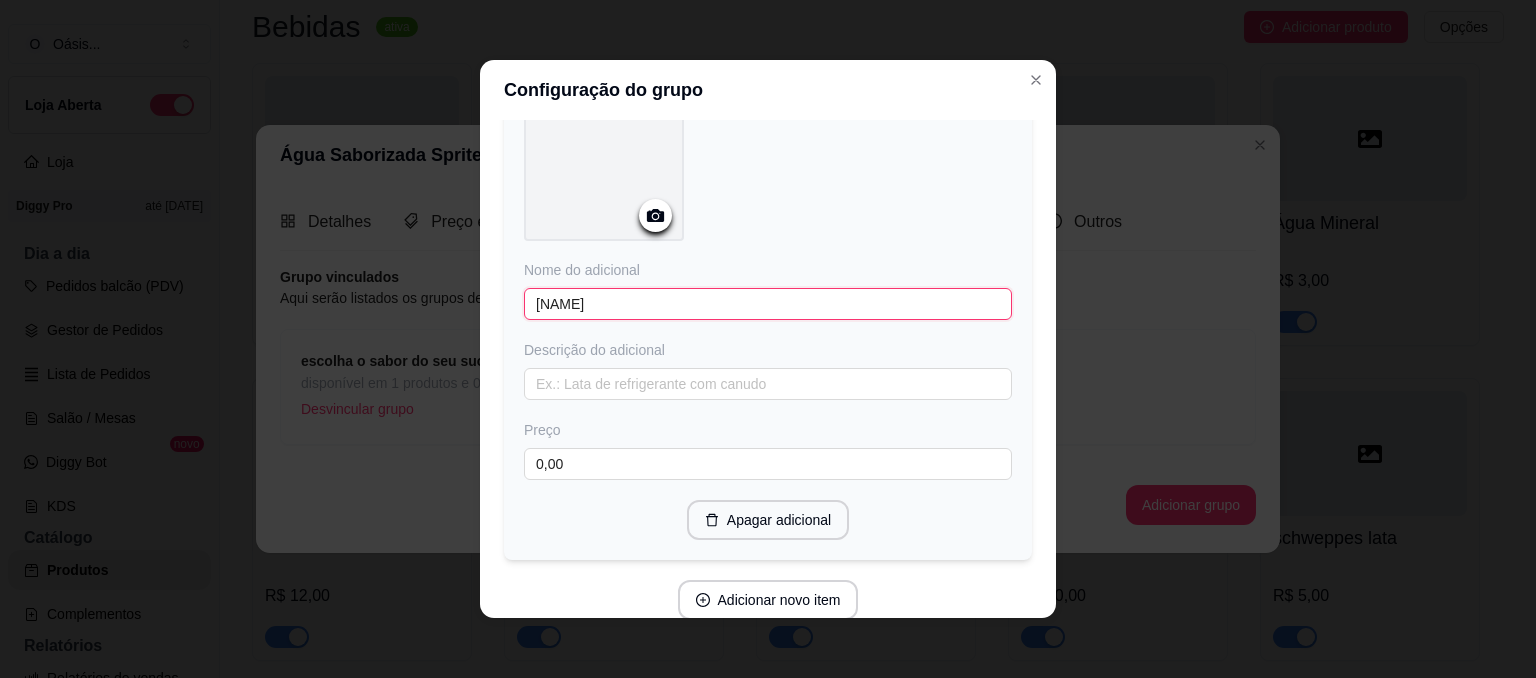 type on "[NAME]" 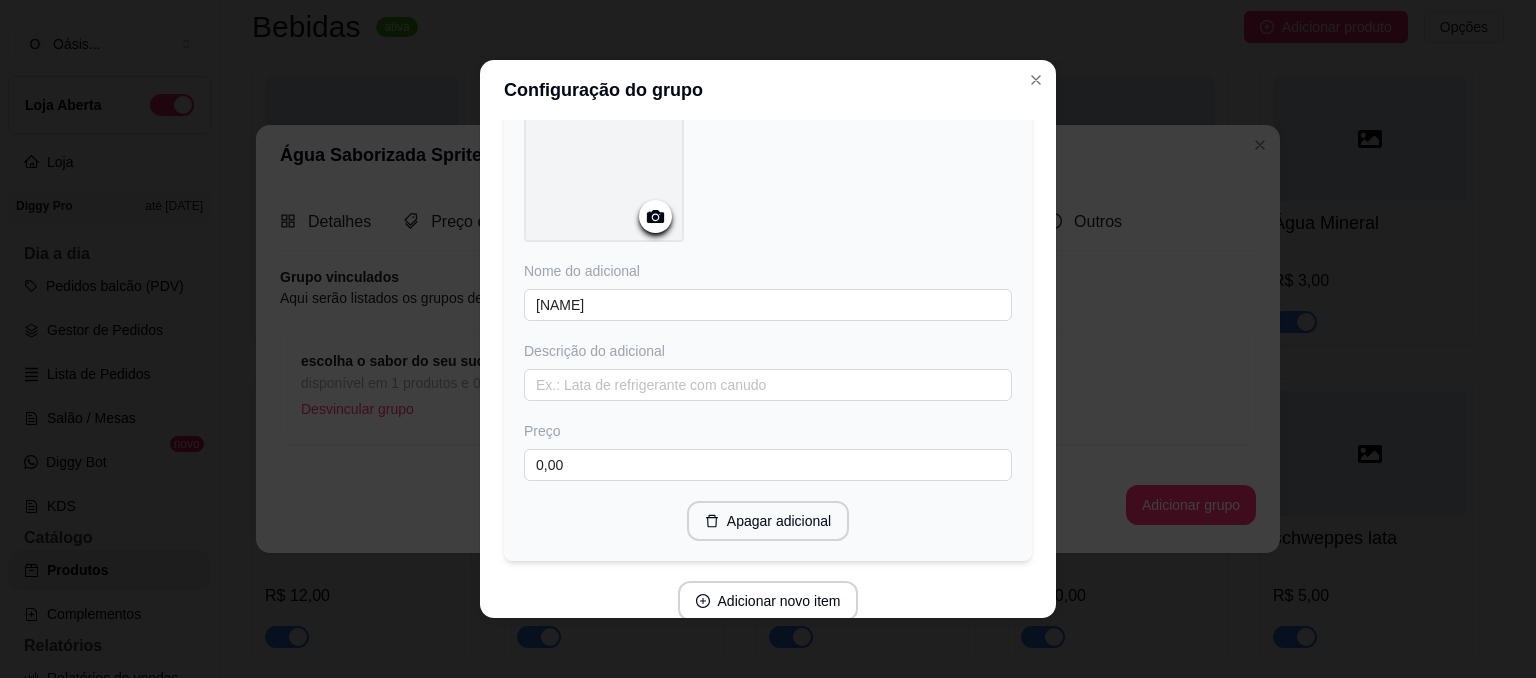scroll, scrollTop: 734, scrollLeft: 0, axis: vertical 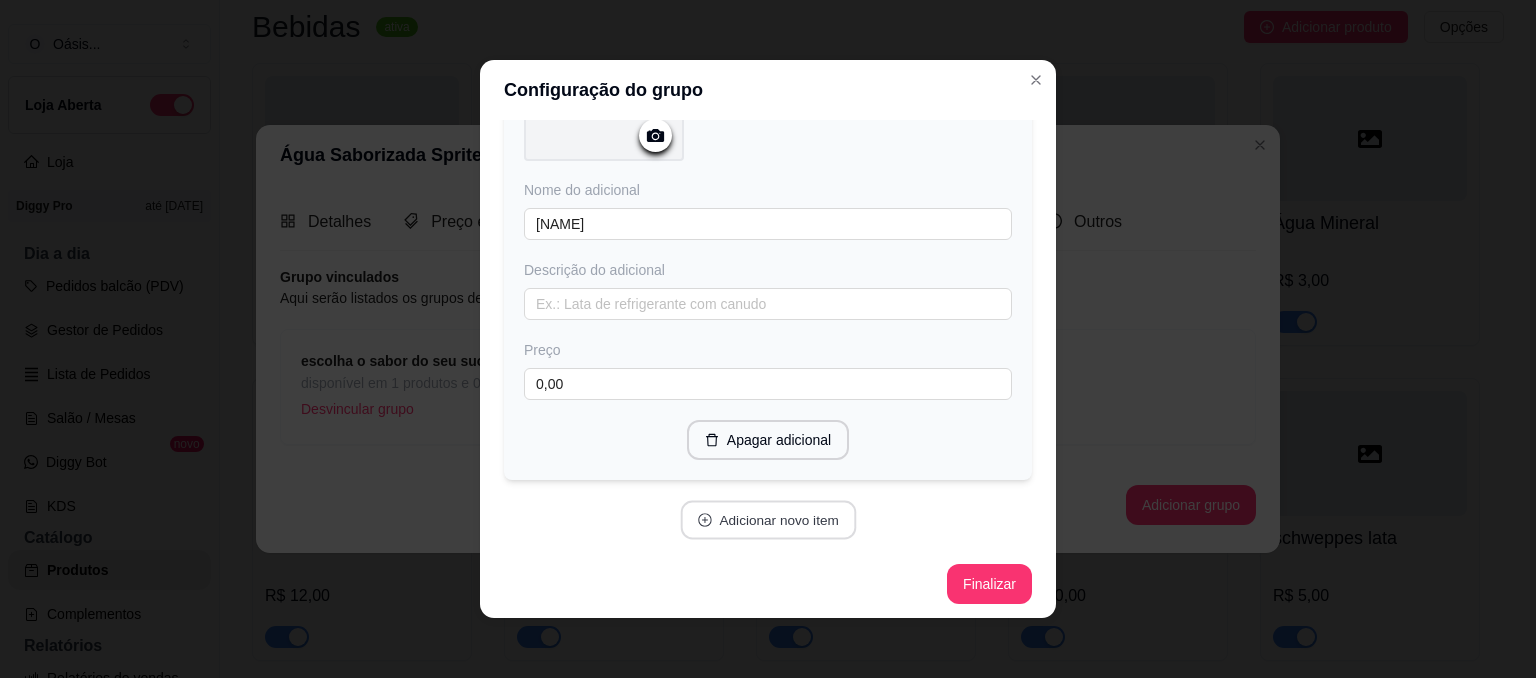 click on "Adicionar novo item" at bounding box center [768, 520] 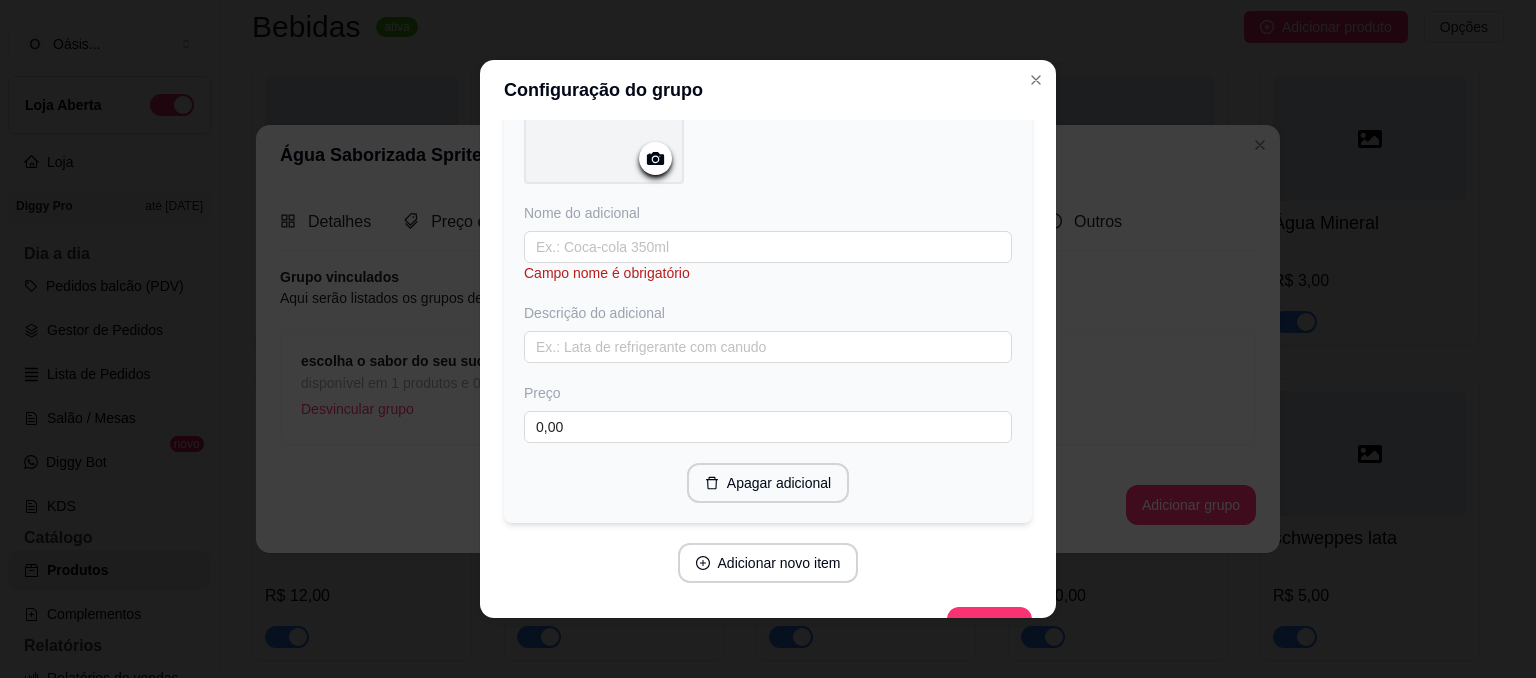 scroll, scrollTop: 1241, scrollLeft: 0, axis: vertical 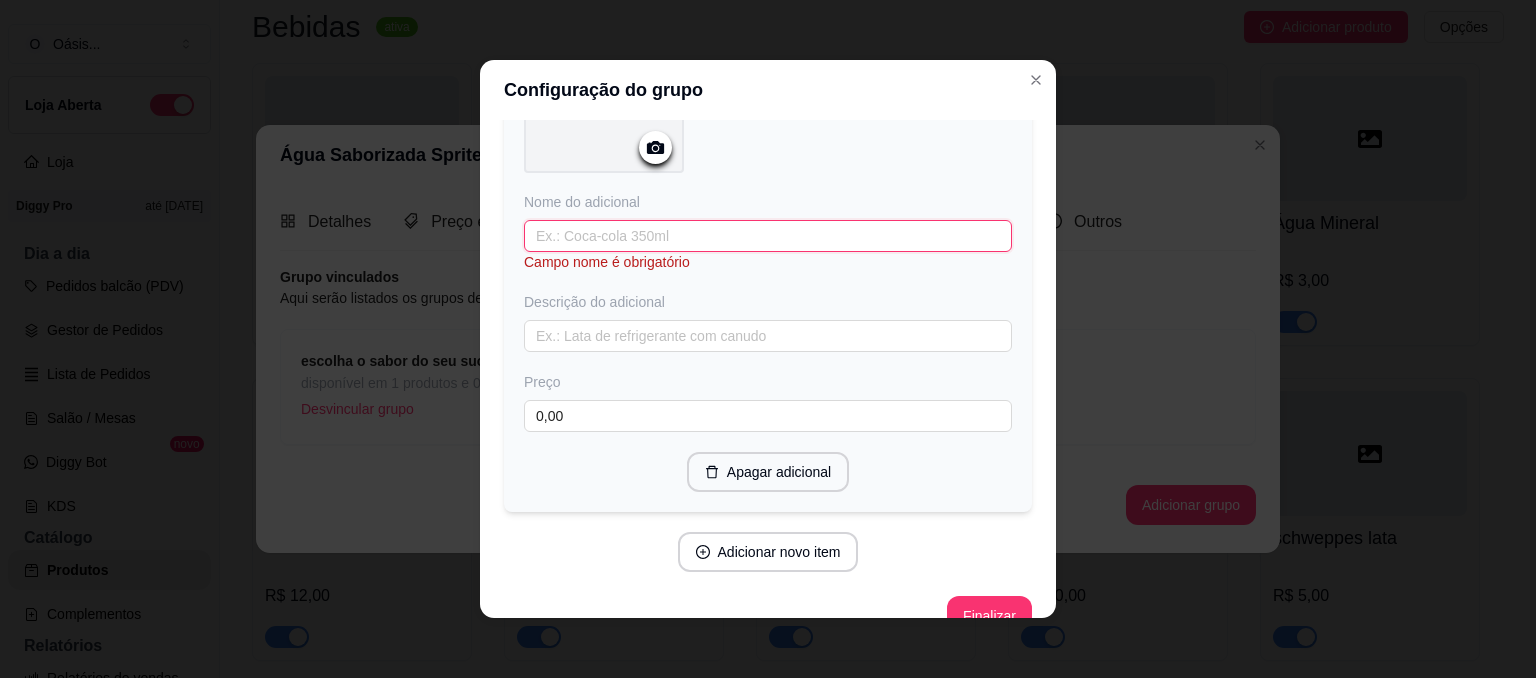 click at bounding box center (768, 236) 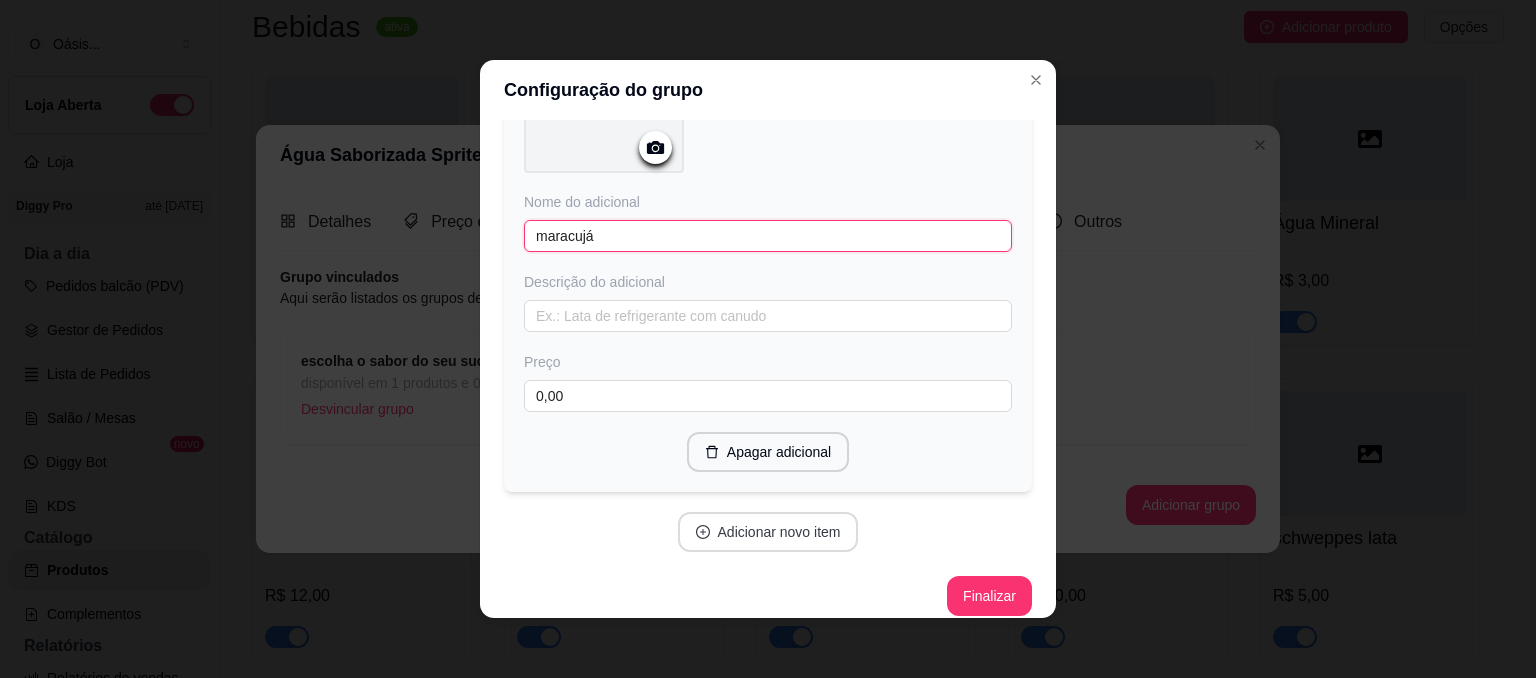 type on "maracujá" 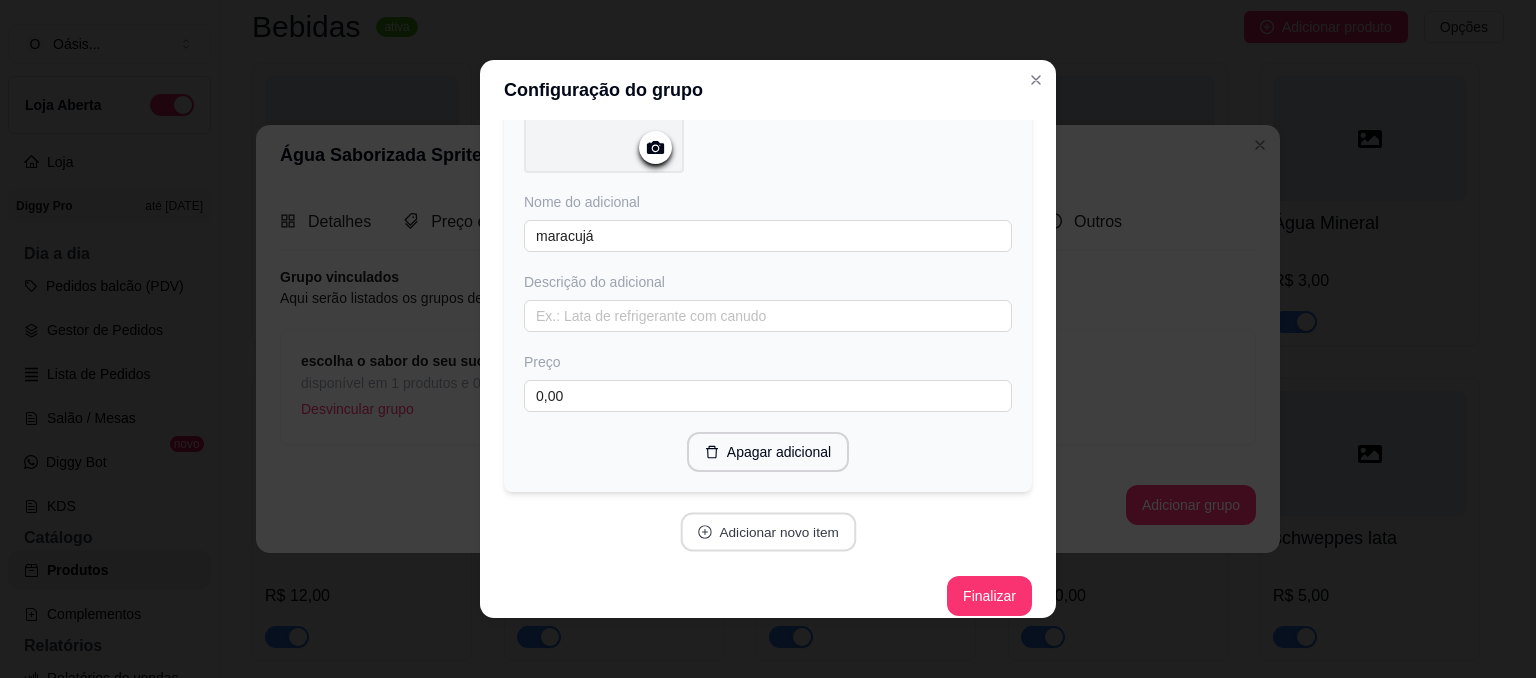 click on "Adicionar novo item" at bounding box center [768, 532] 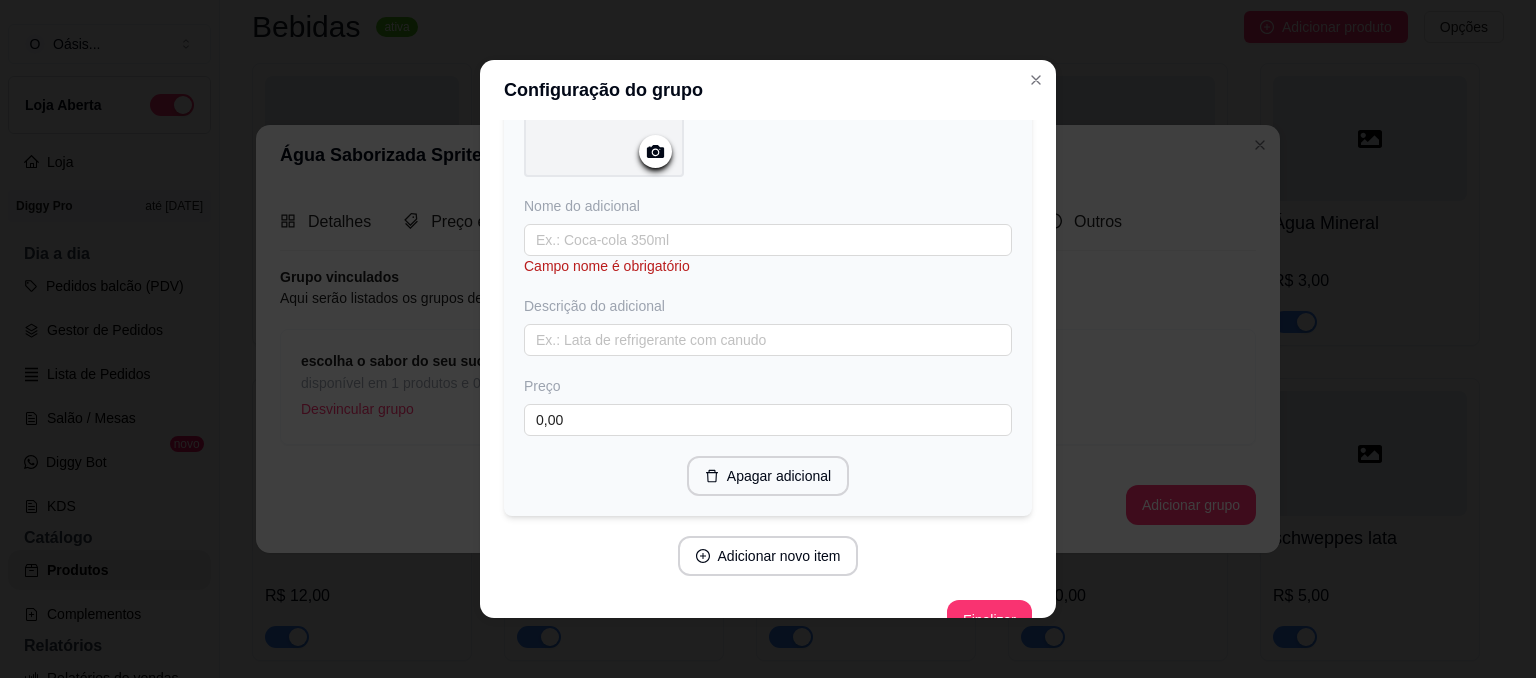 scroll, scrollTop: 1786, scrollLeft: 0, axis: vertical 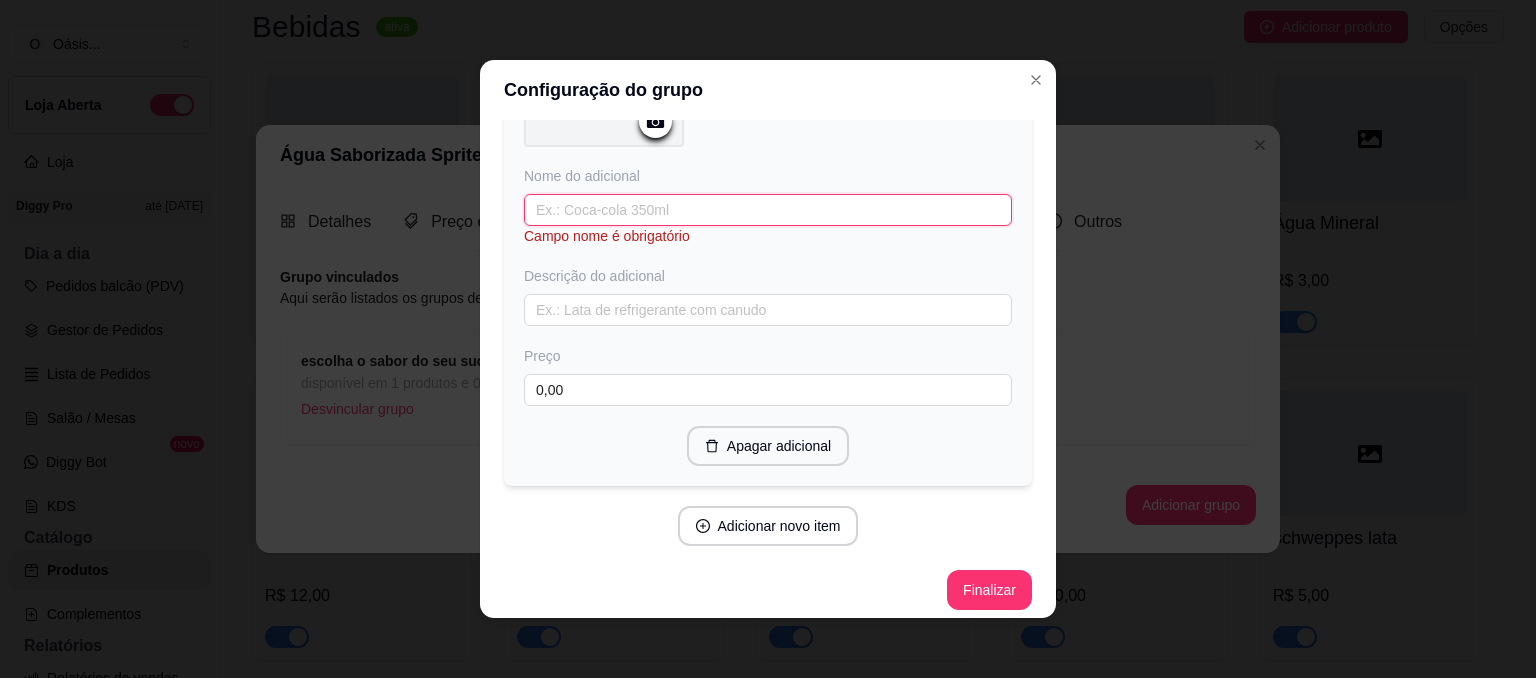 click at bounding box center (768, 210) 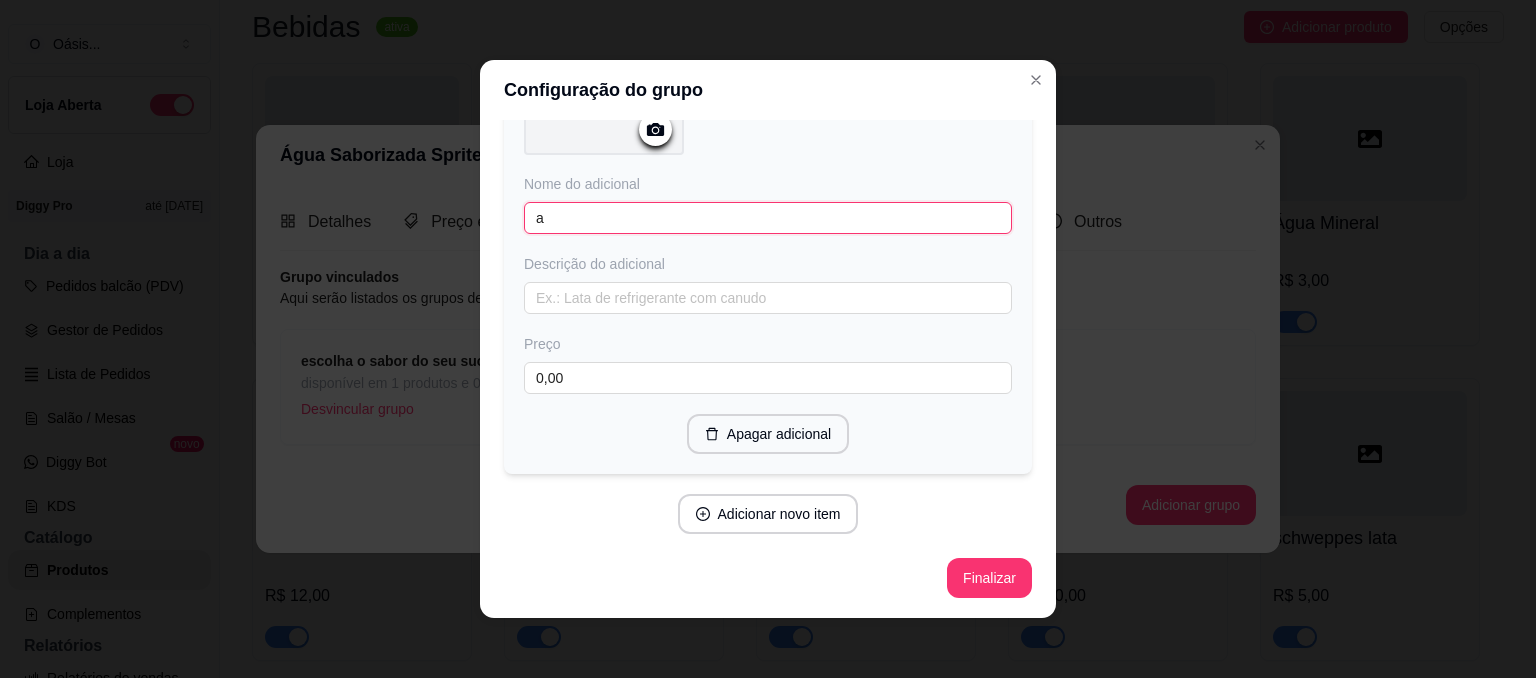 scroll, scrollTop: 1766, scrollLeft: 0, axis: vertical 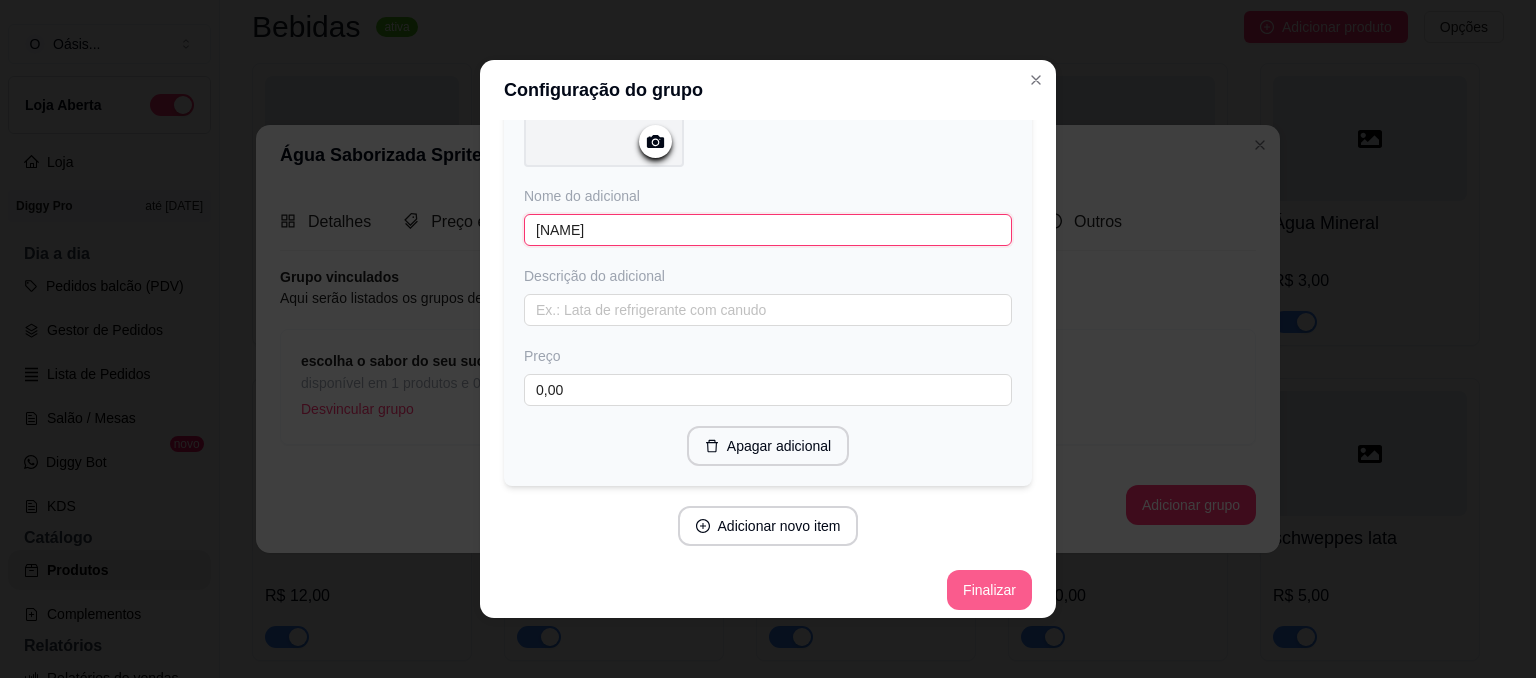 type on "[NAME]" 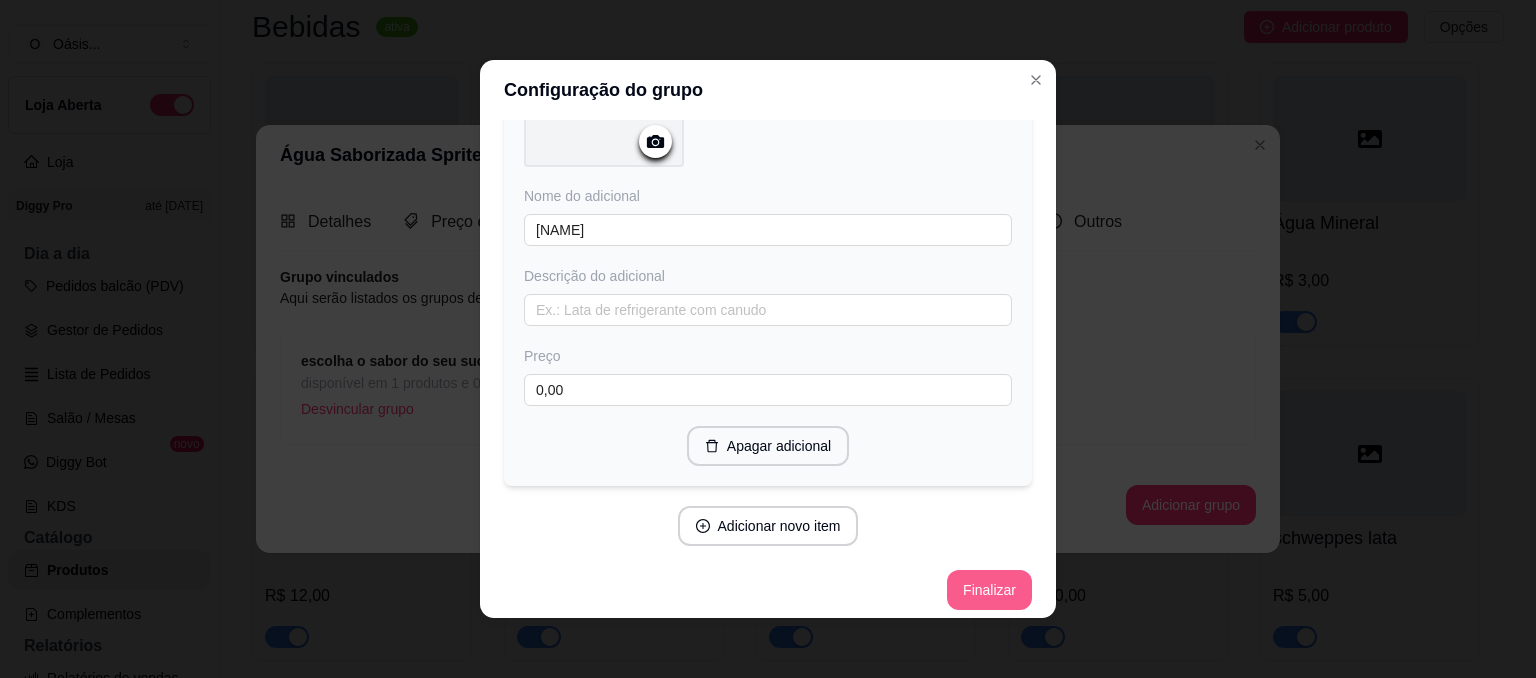 click on "Finalizar" at bounding box center [989, 590] 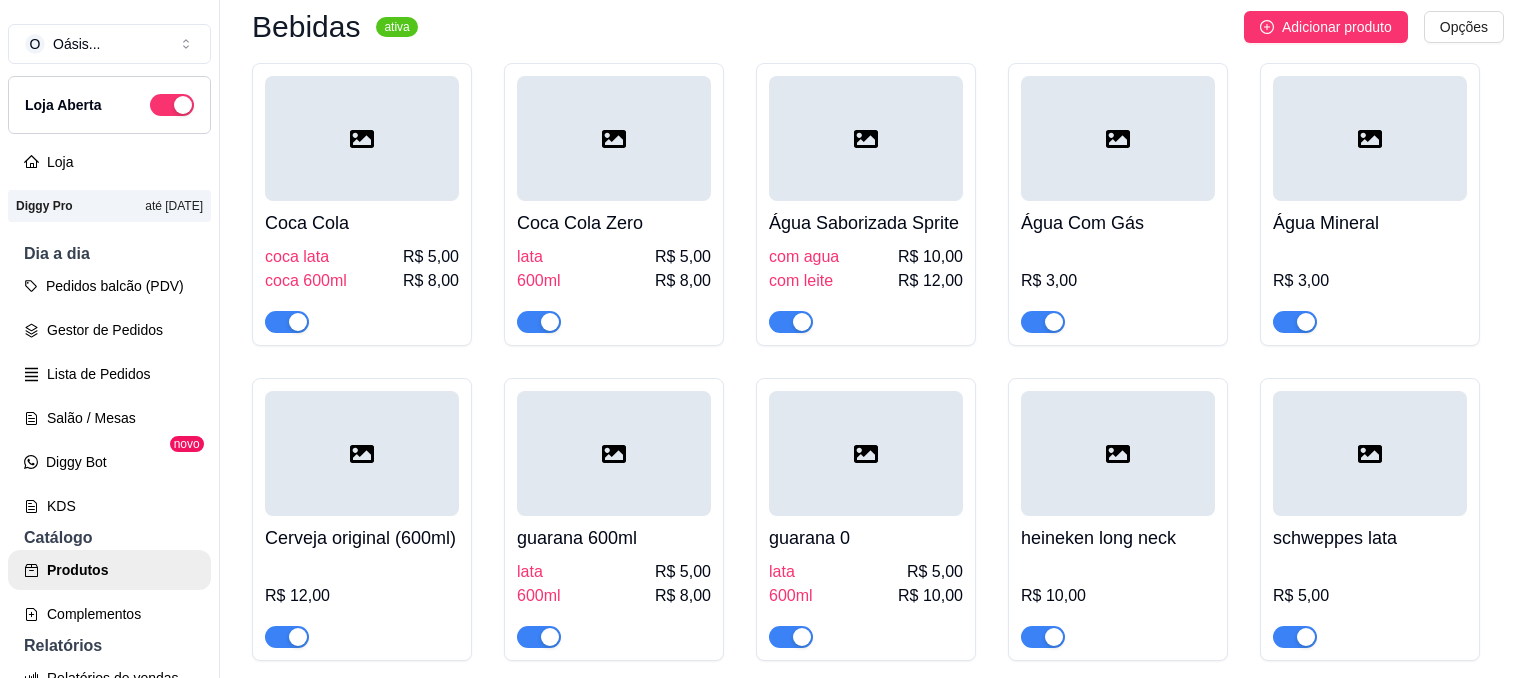 click on "Água Saborizada Sprite" at bounding box center [866, 223] 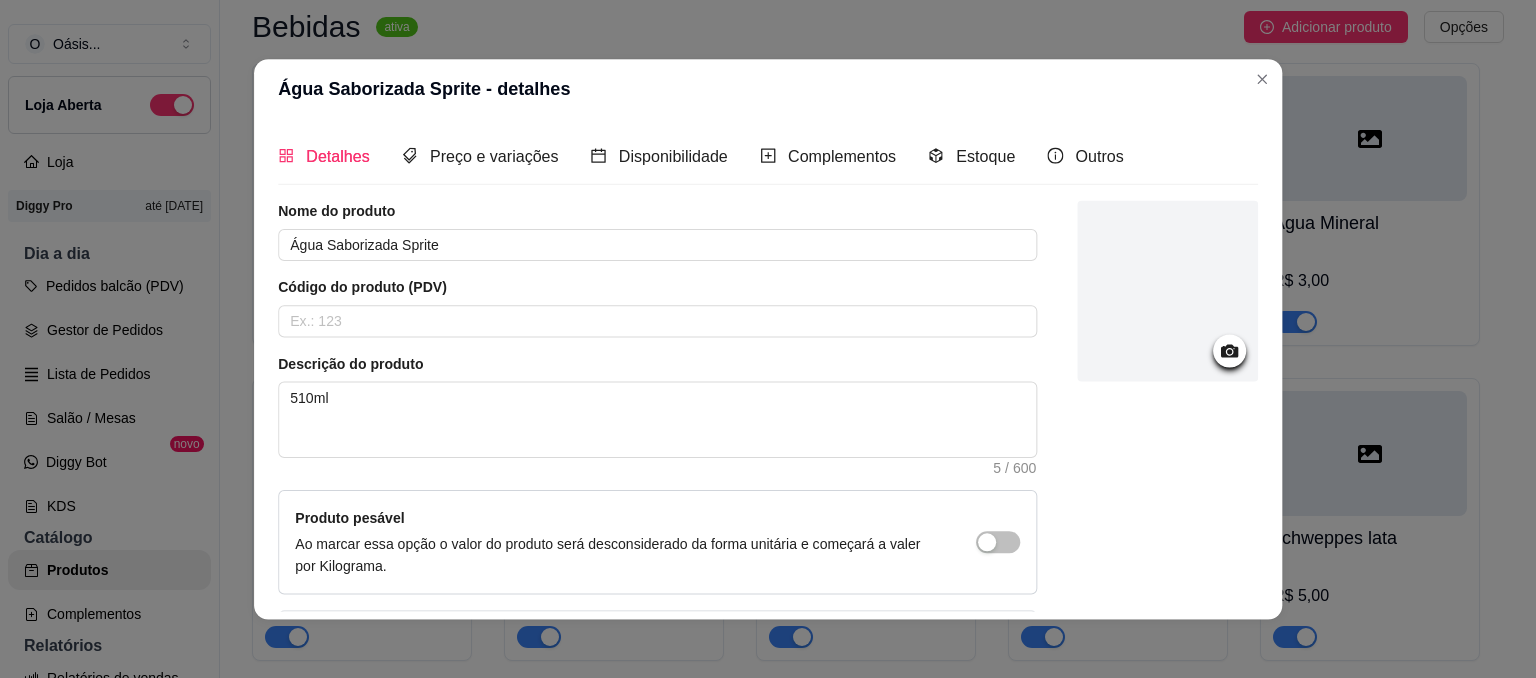 type 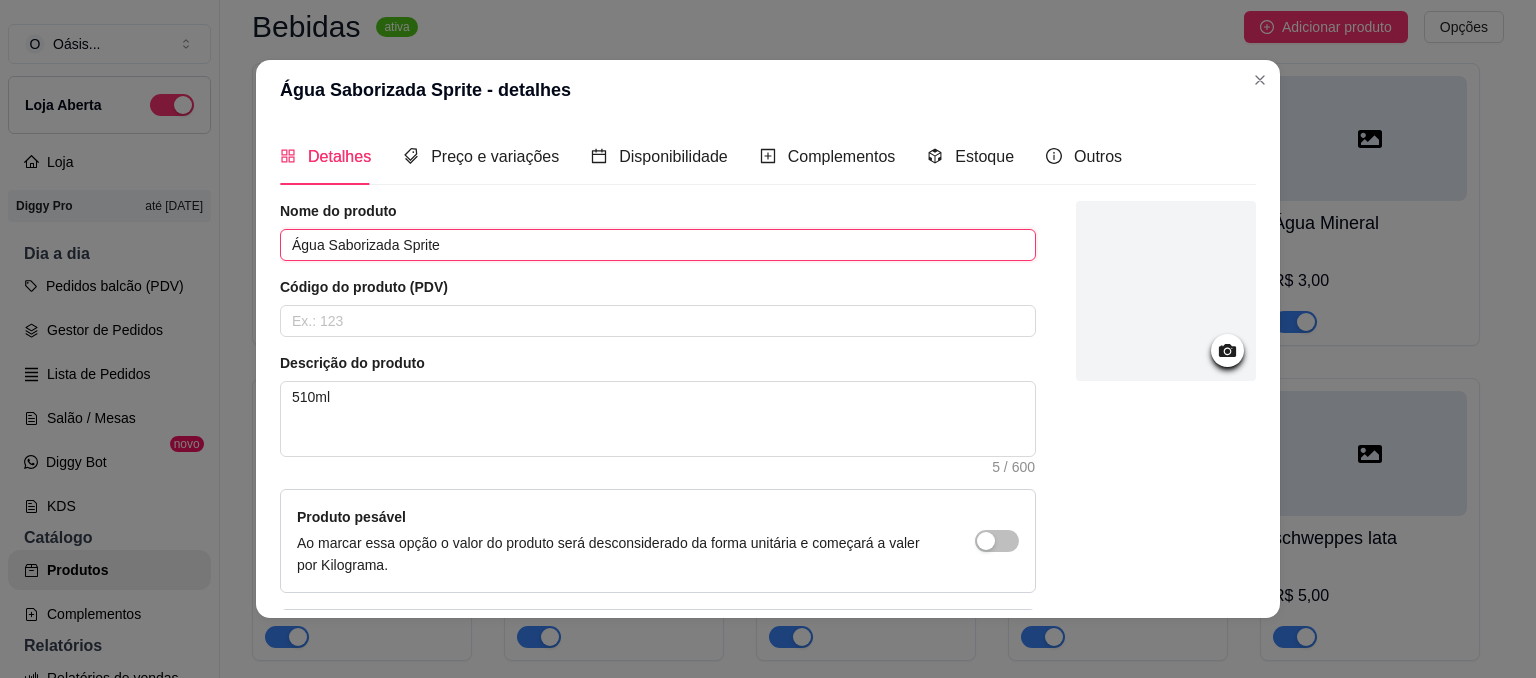 click on "Água Saborizada Sprite" at bounding box center (658, 245) 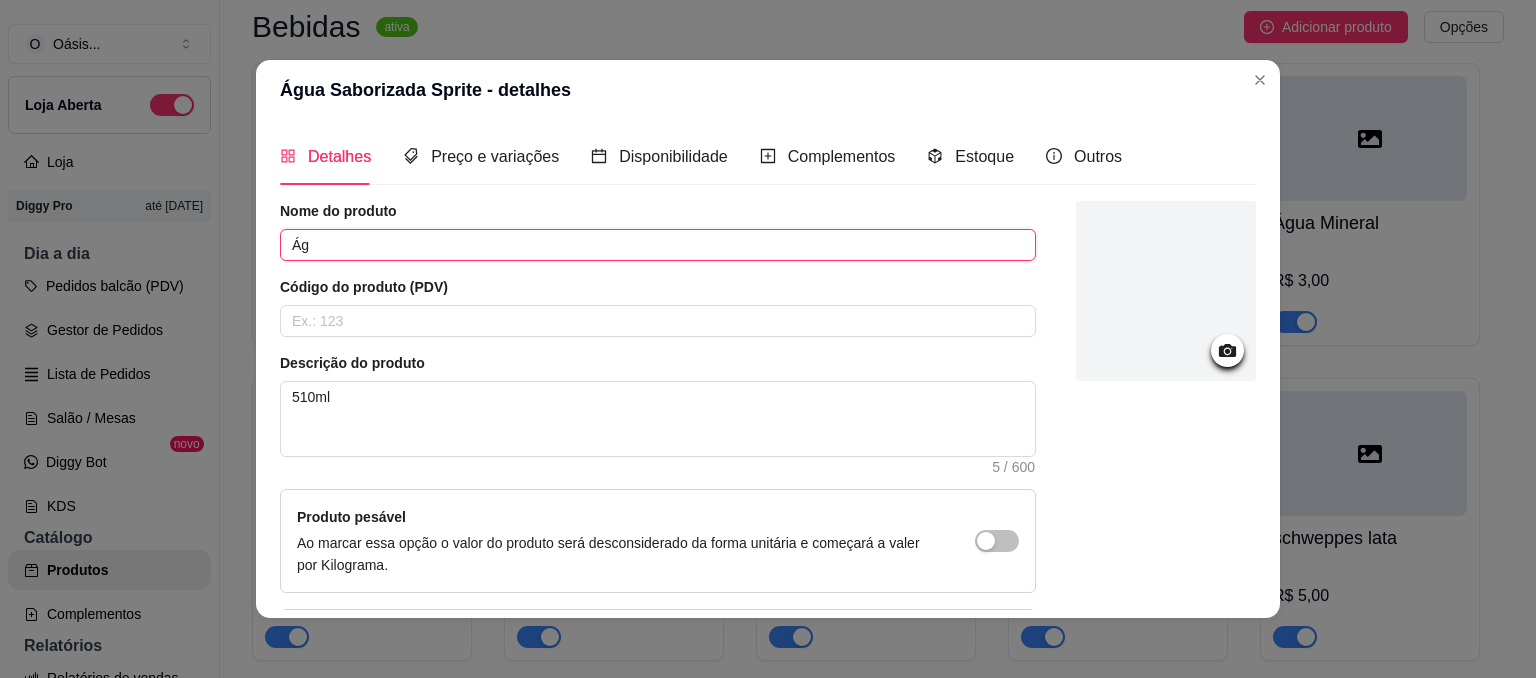 type on "Á" 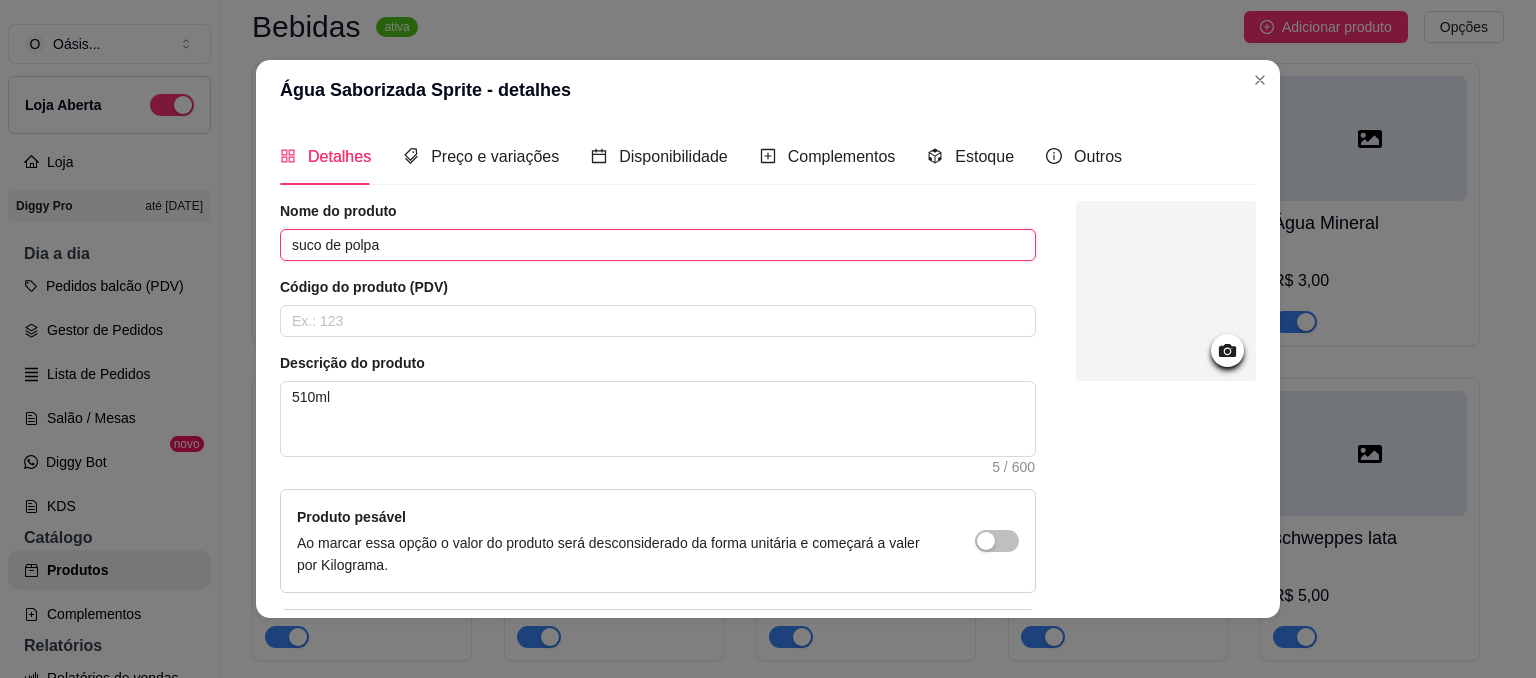 type on "suco de polpa" 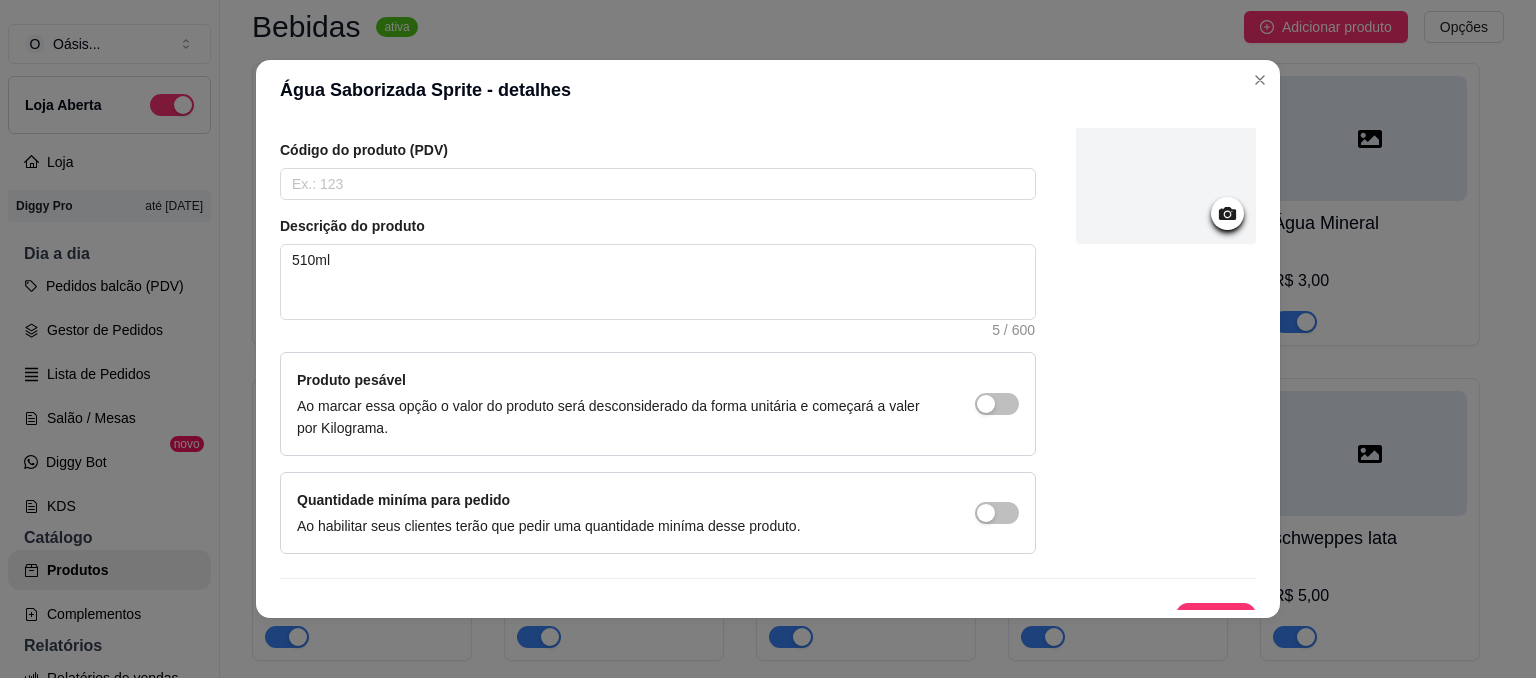 scroll, scrollTop: 168, scrollLeft: 0, axis: vertical 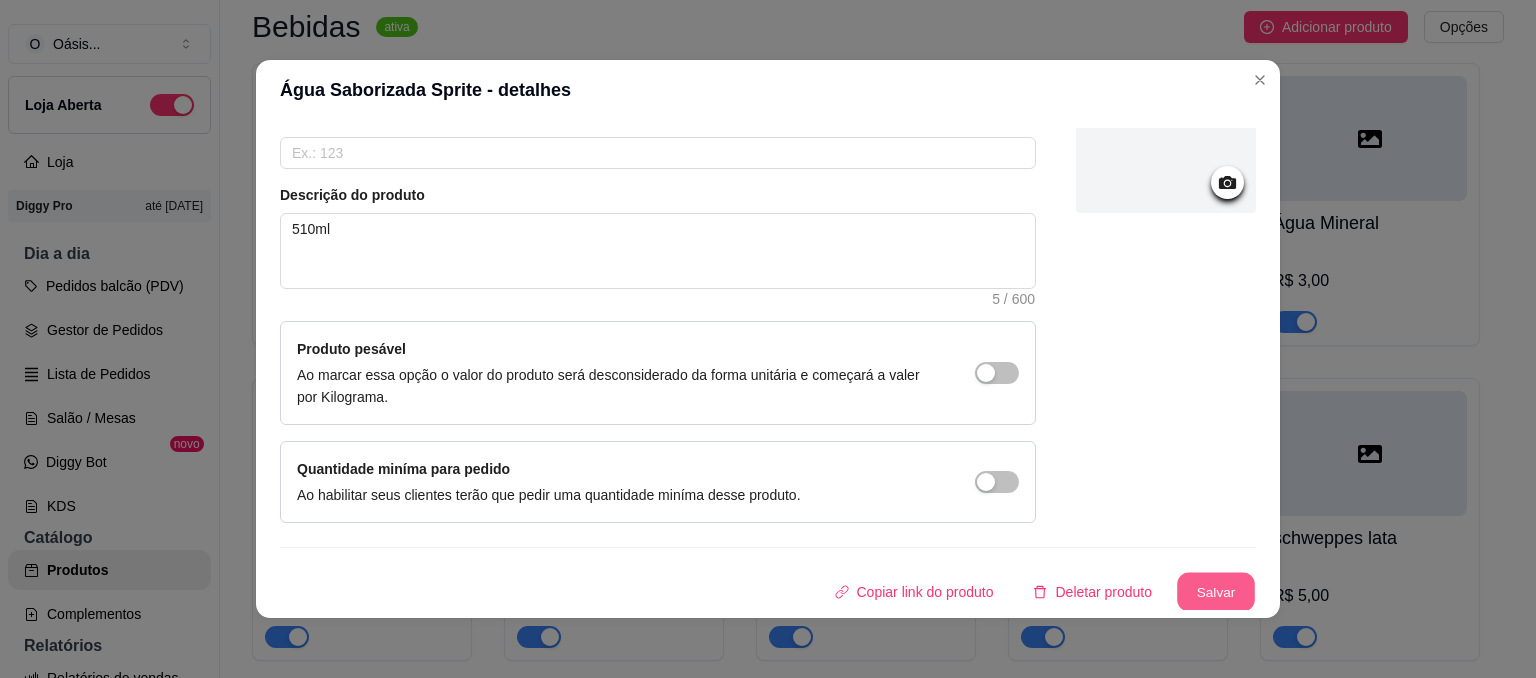 click on "Salvar" at bounding box center [1216, 592] 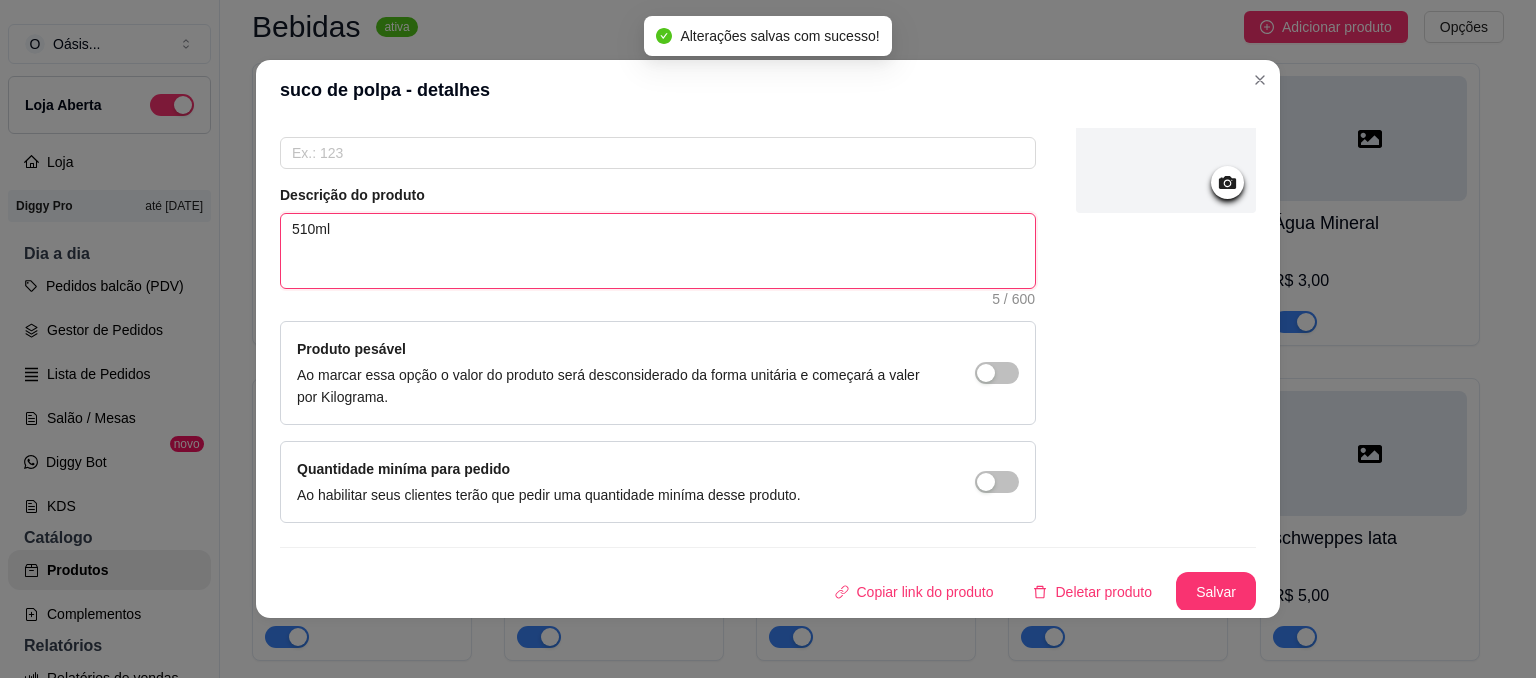 click on "510ml" at bounding box center [658, 251] 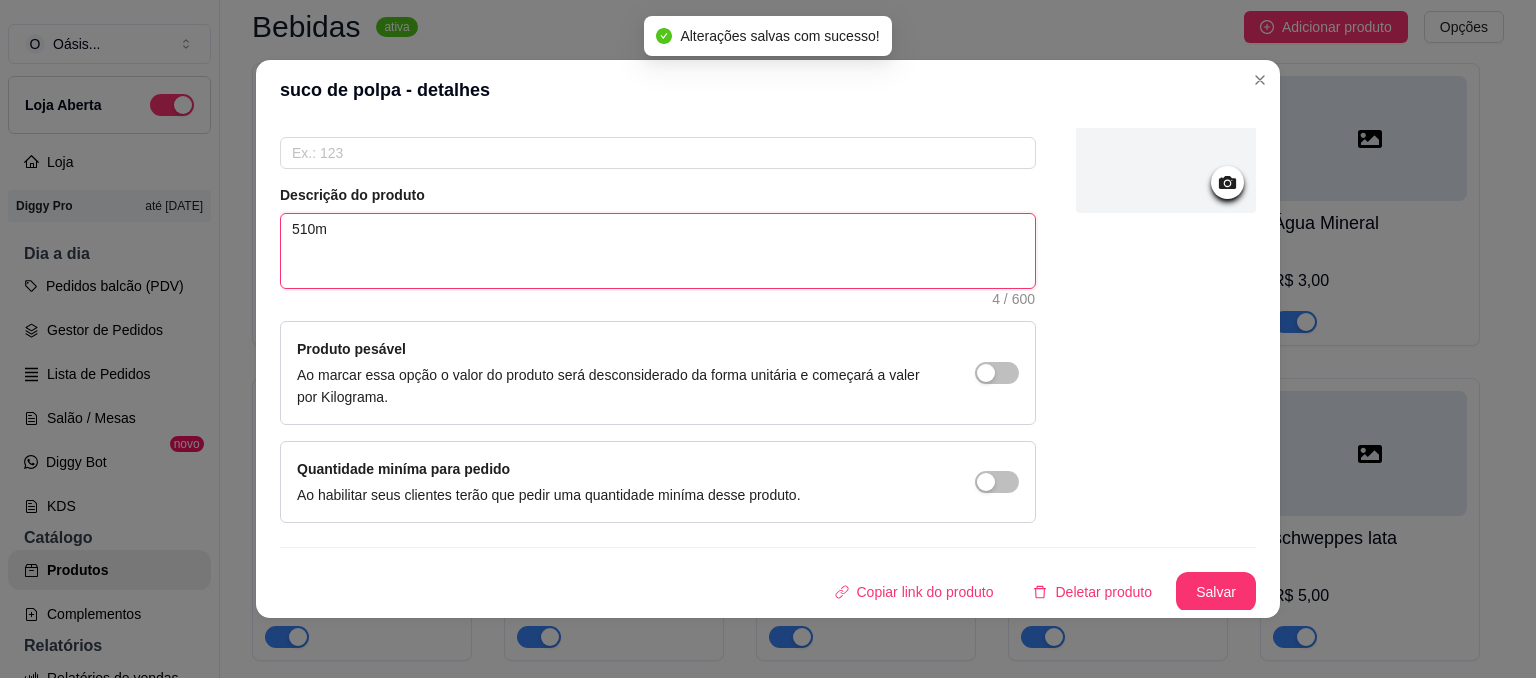 type 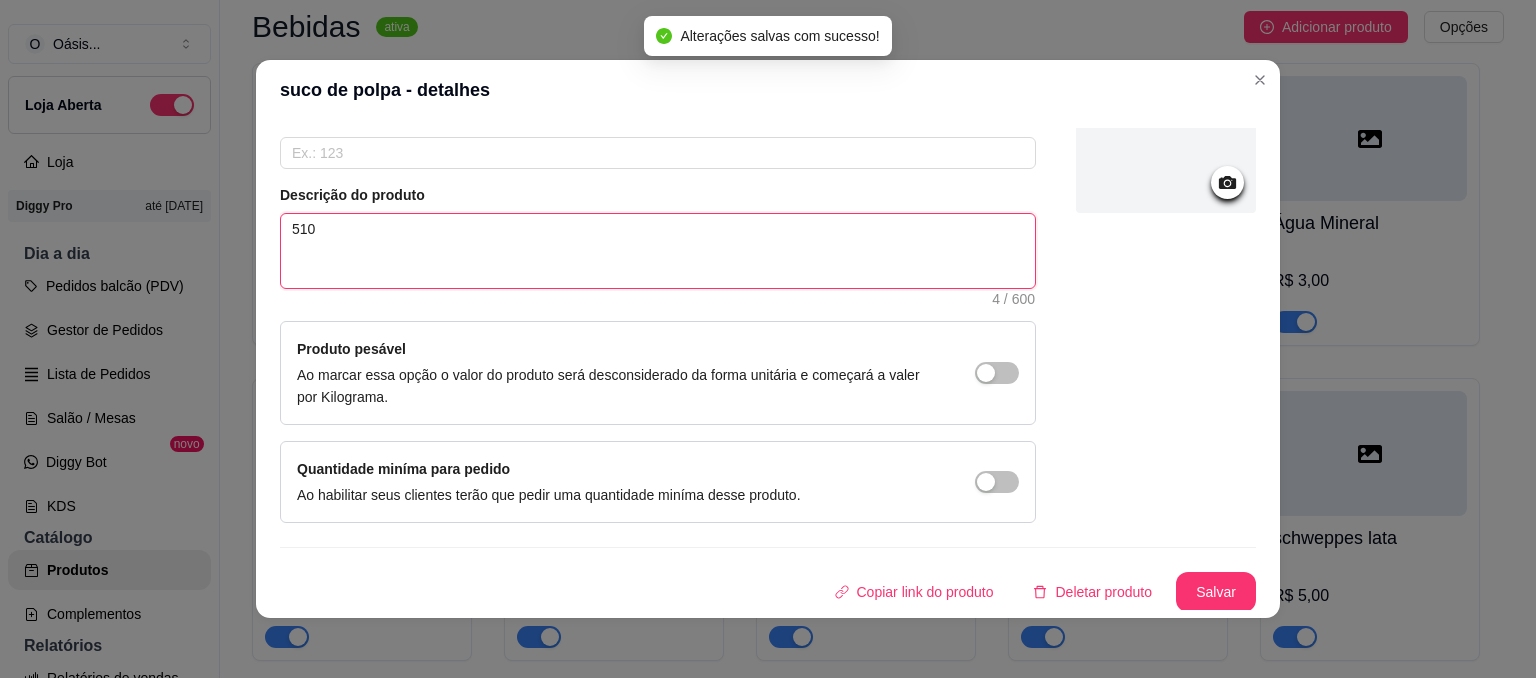type 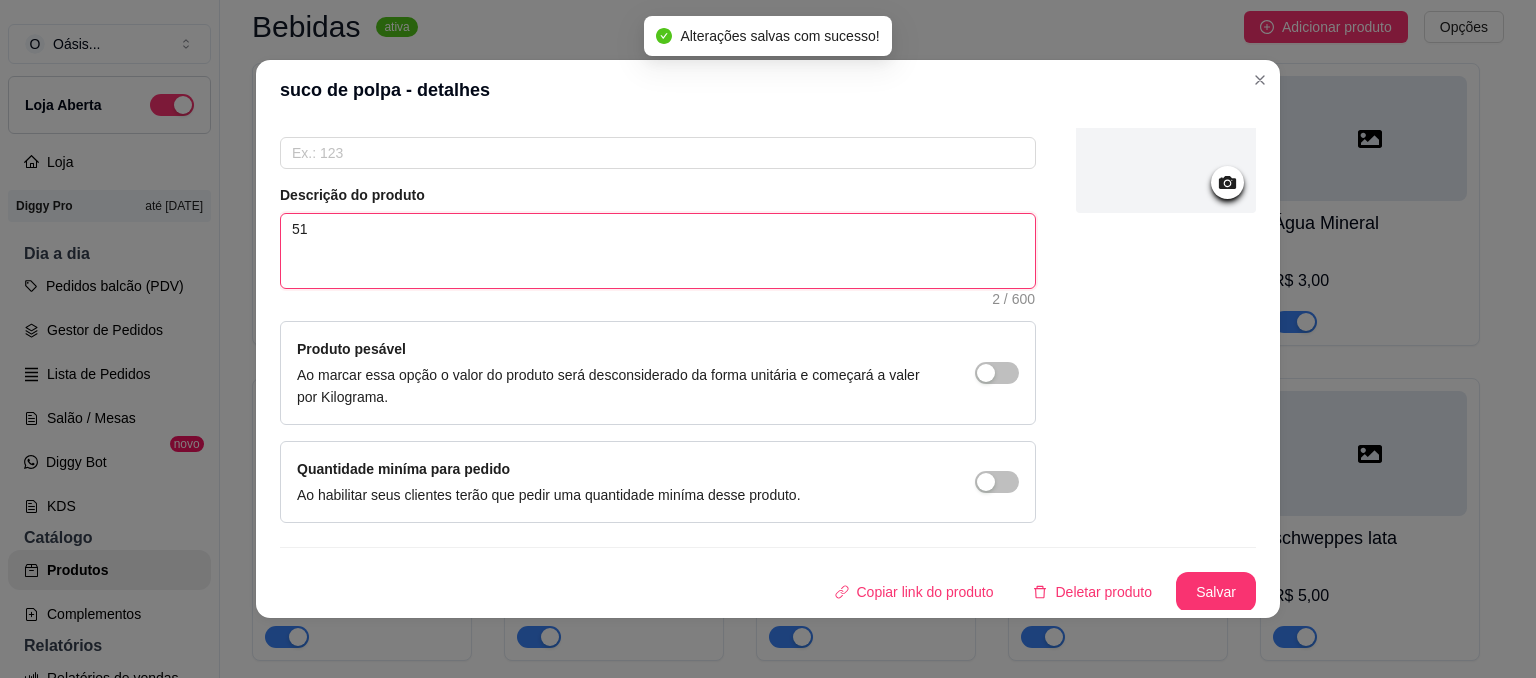 type 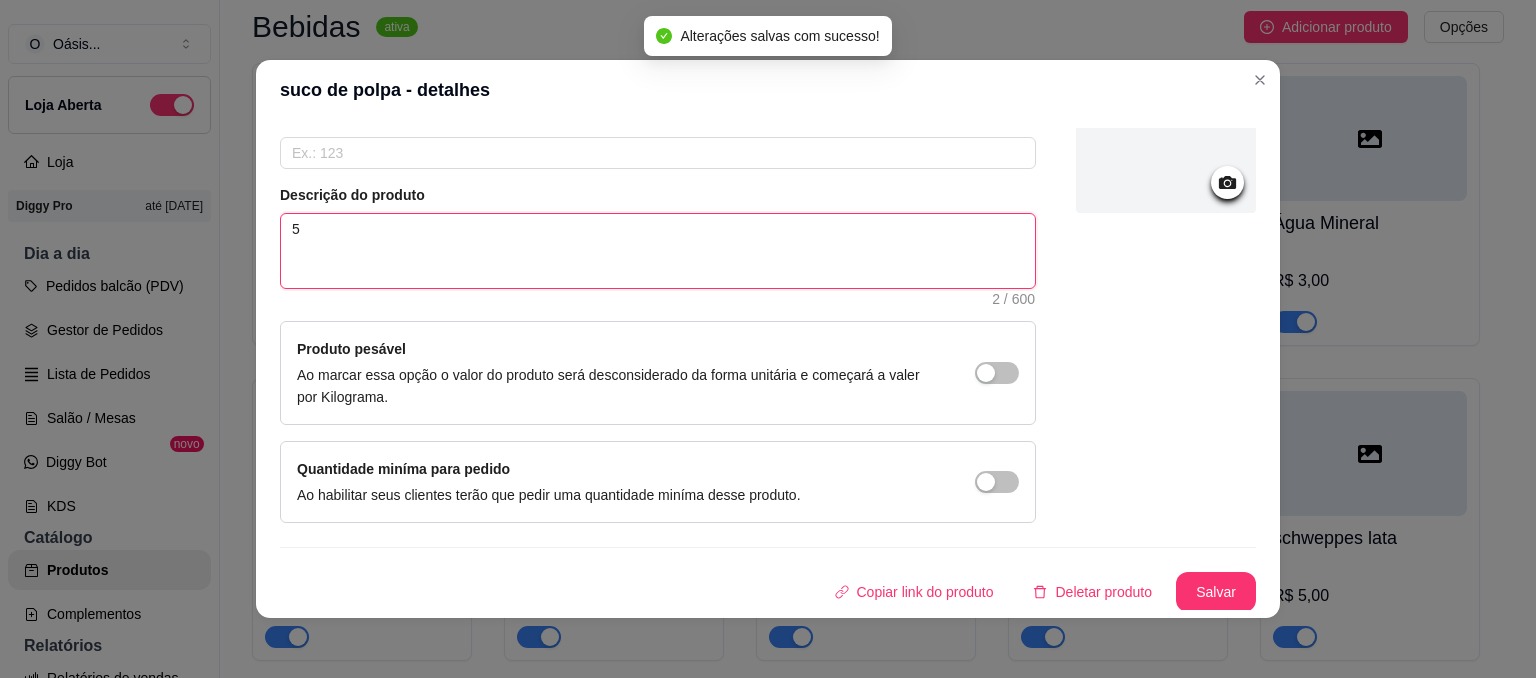 type 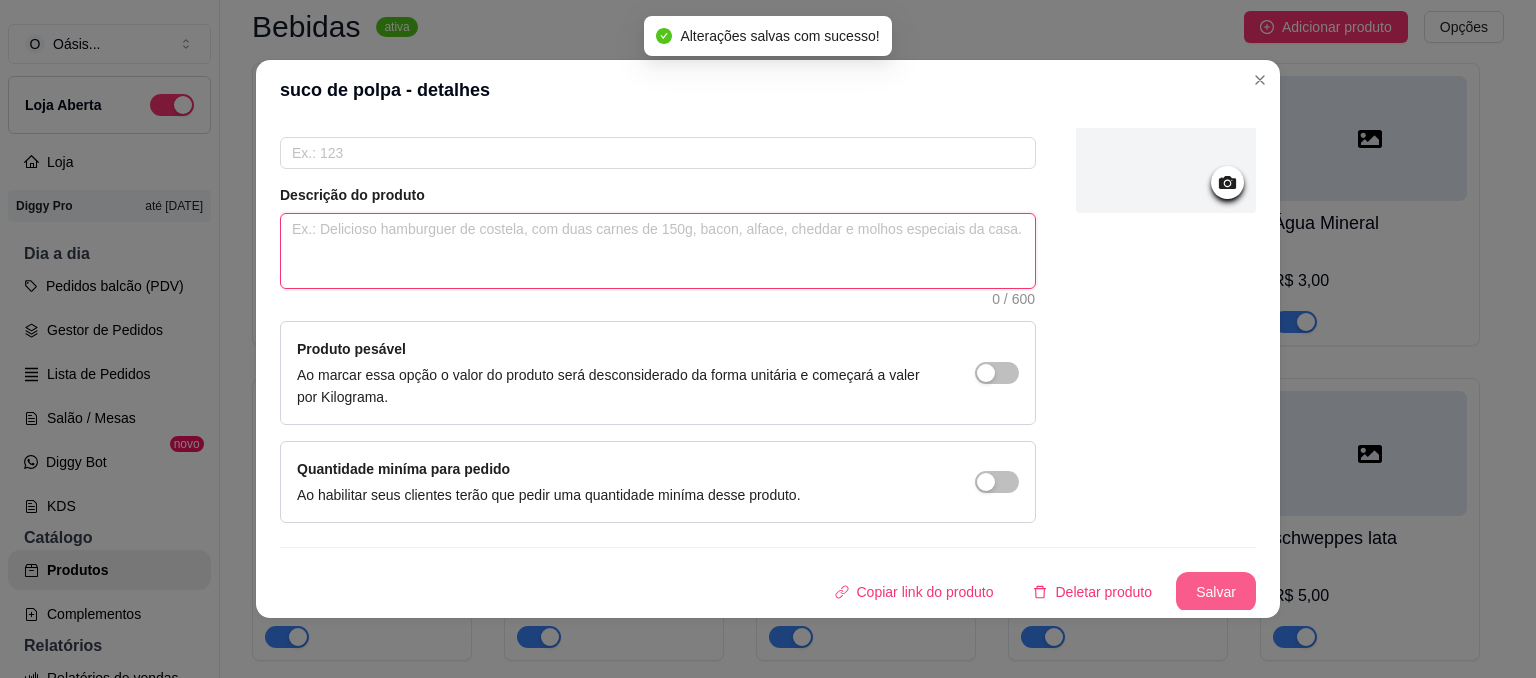 type 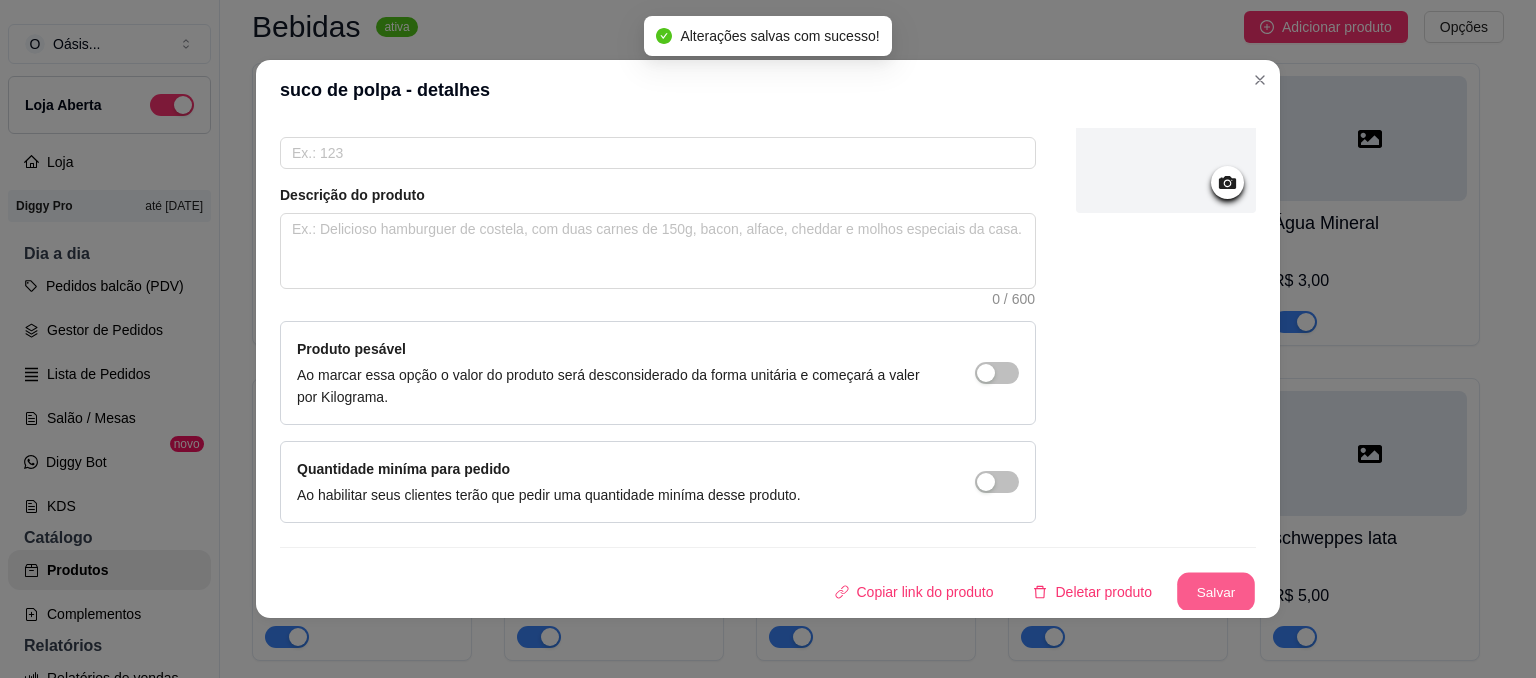 click on "Salvar" at bounding box center (1216, 592) 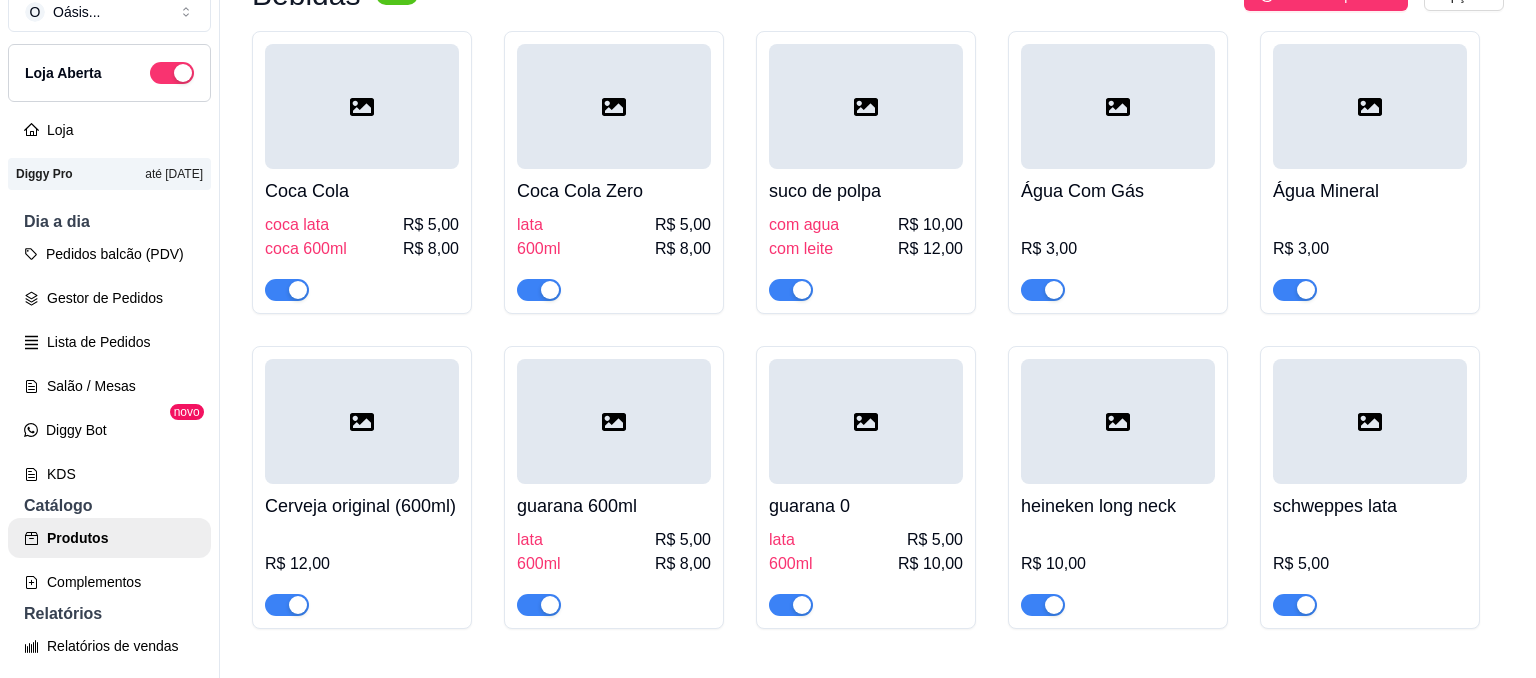 scroll, scrollTop: 0, scrollLeft: 0, axis: both 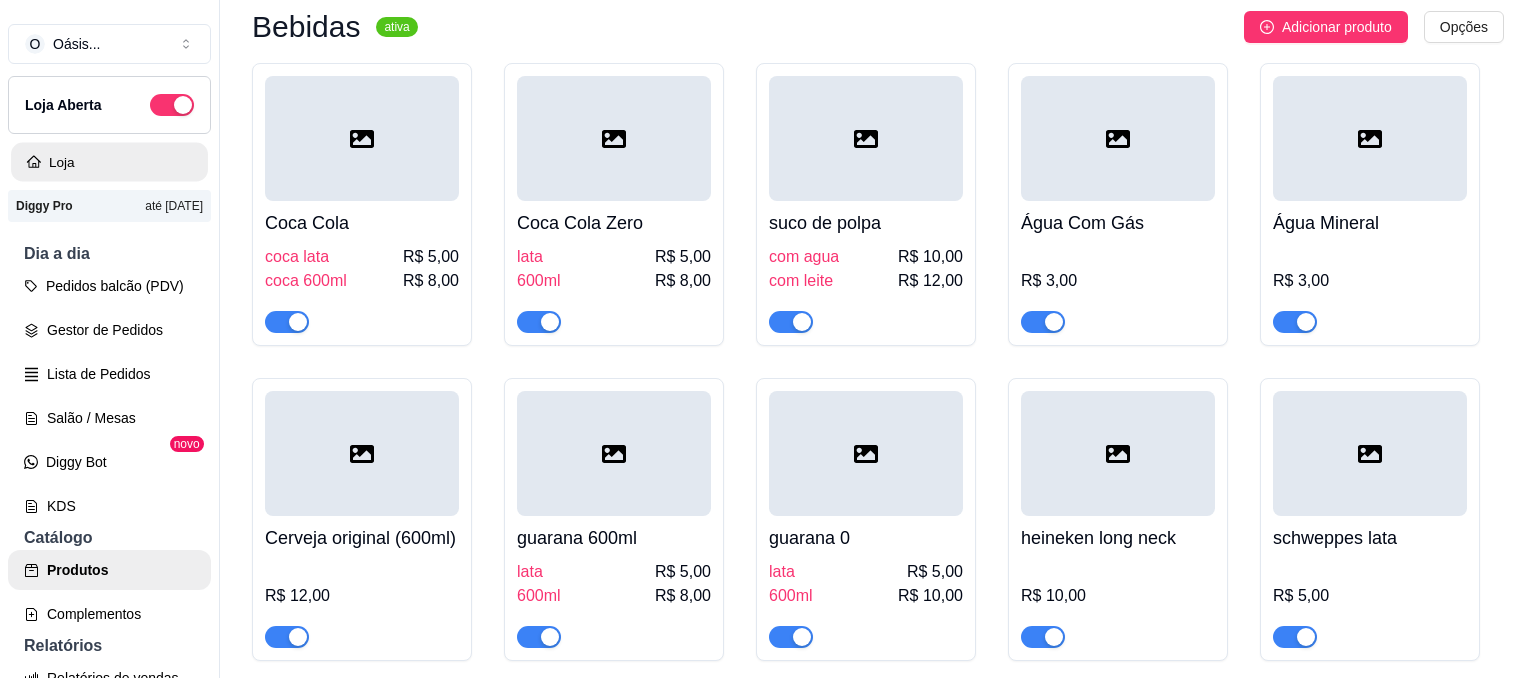 click on "Loja" at bounding box center (109, 162) 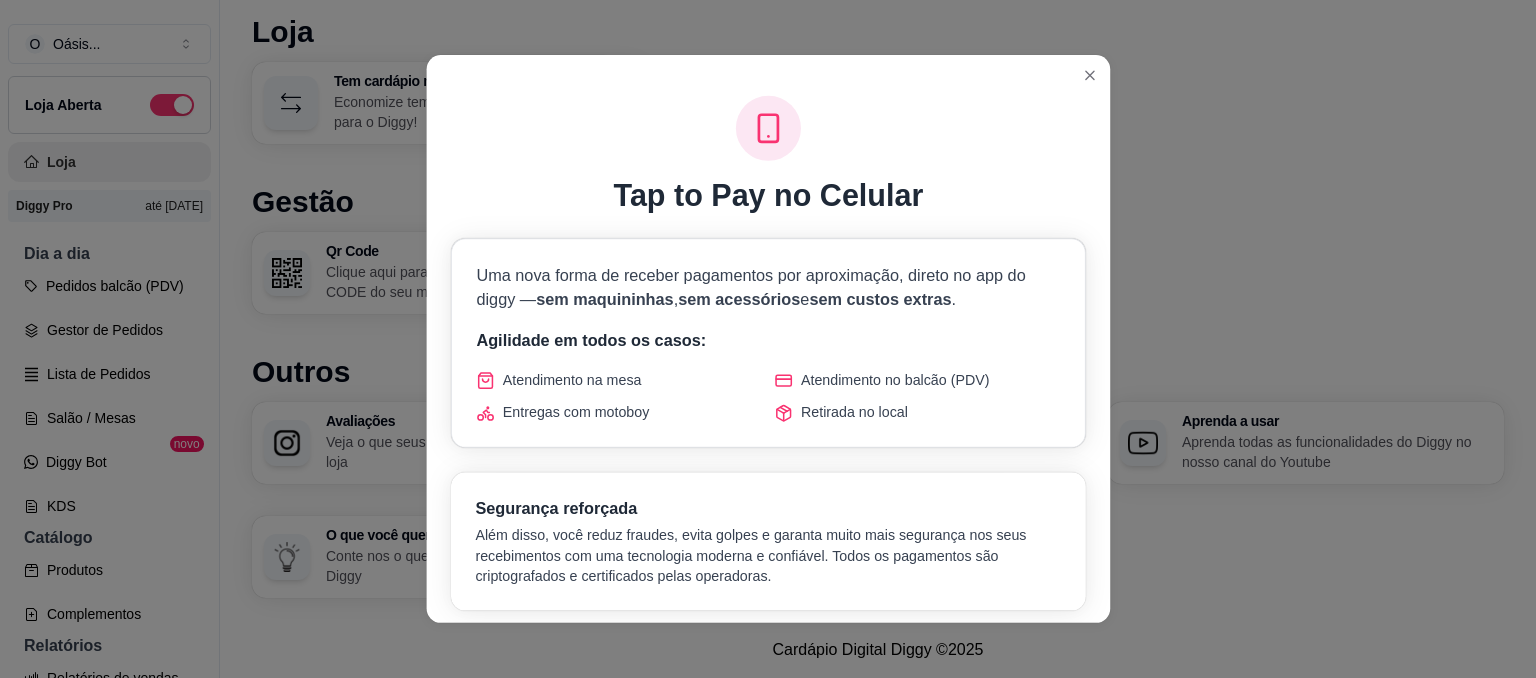 scroll, scrollTop: 32, scrollLeft: 0, axis: vertical 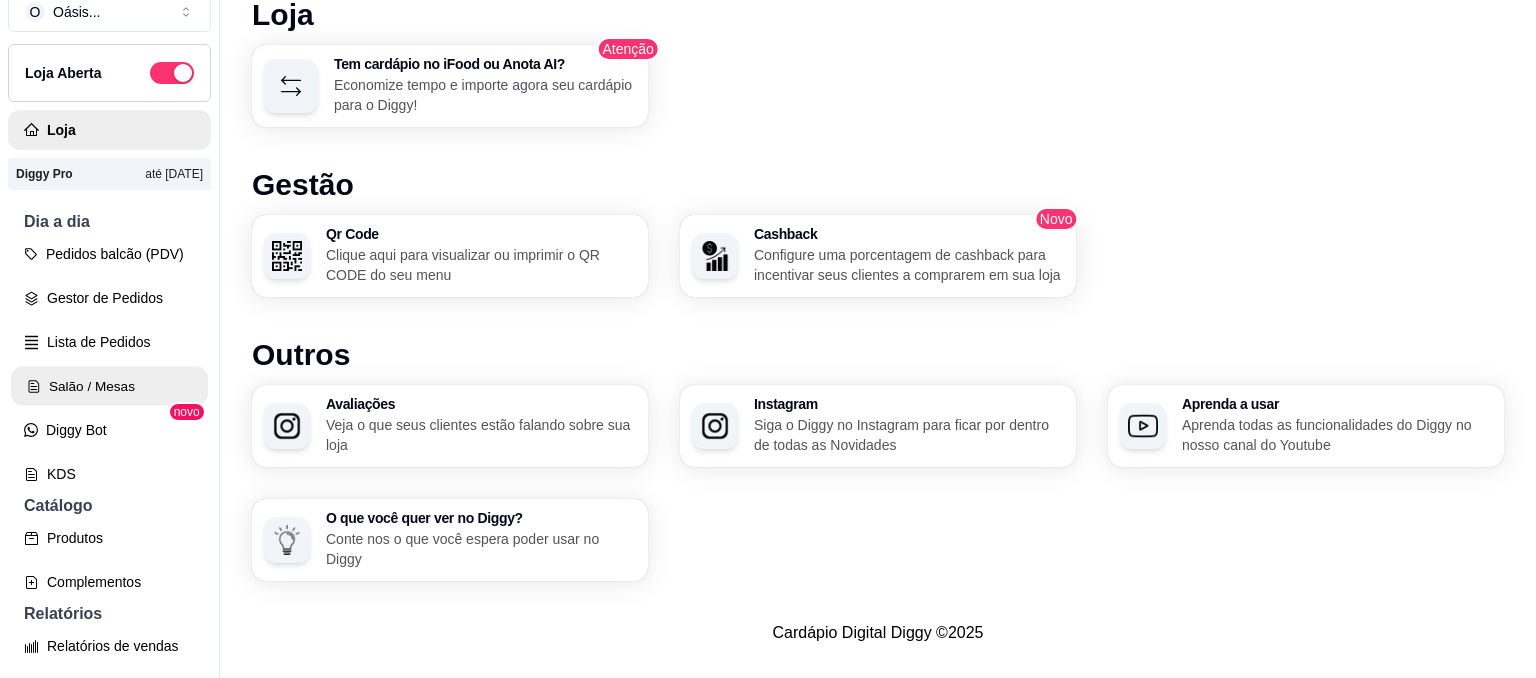 click on "Salão / Mesas" at bounding box center (109, 386) 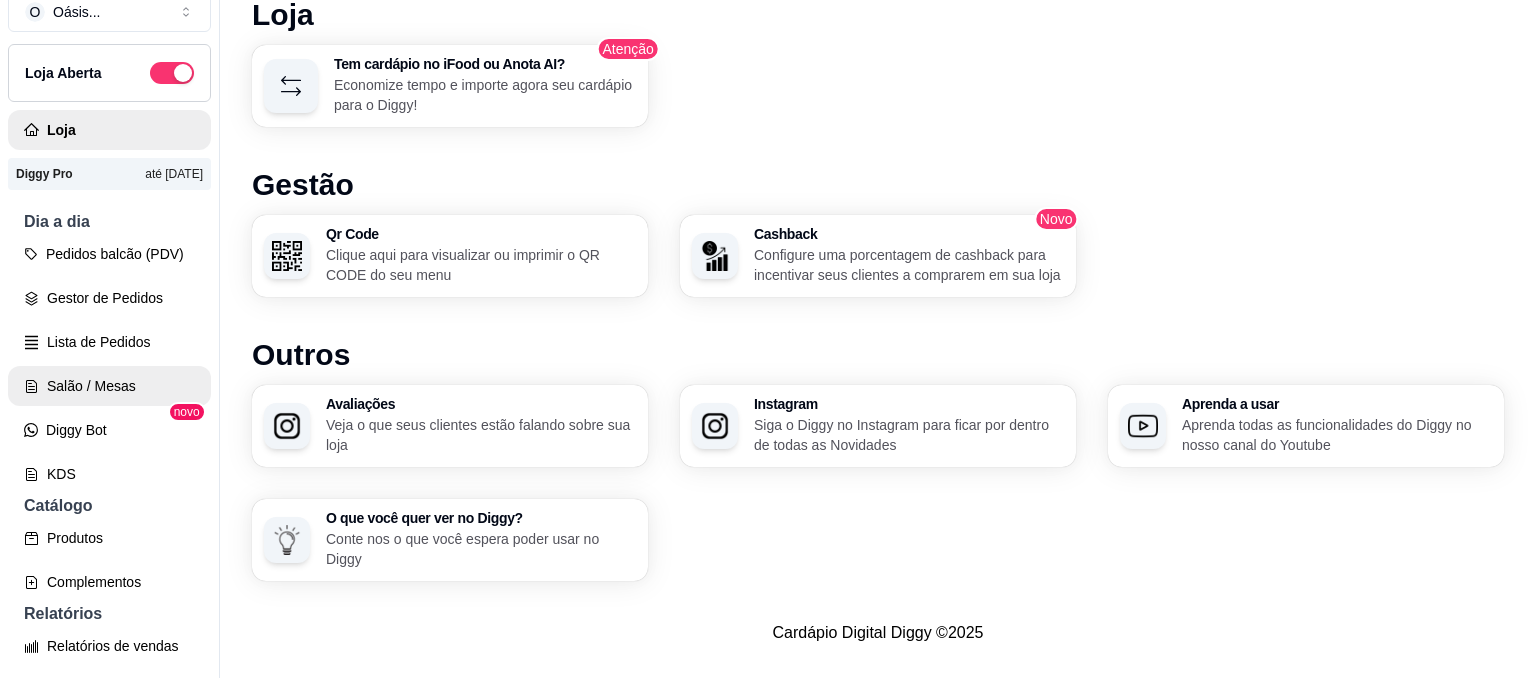 scroll, scrollTop: 0, scrollLeft: 0, axis: both 